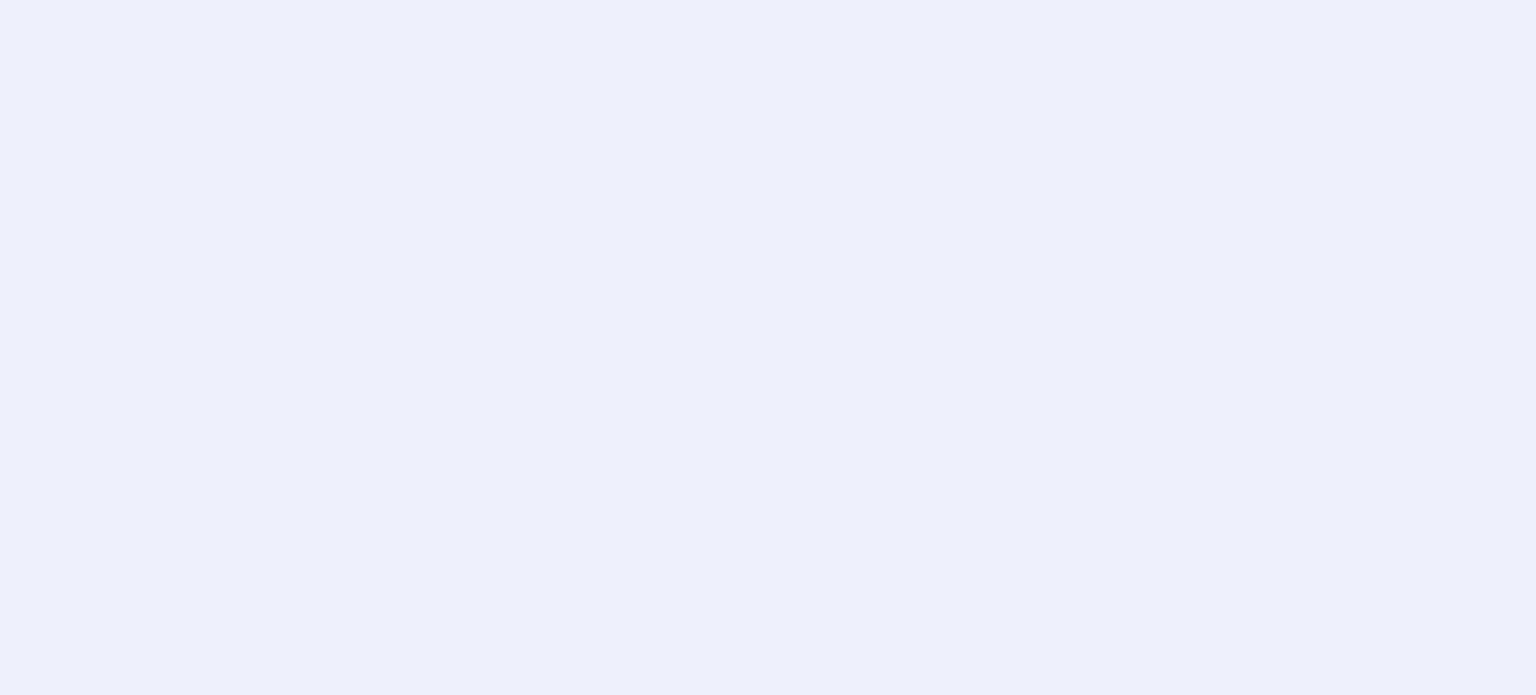 scroll, scrollTop: 0, scrollLeft: 0, axis: both 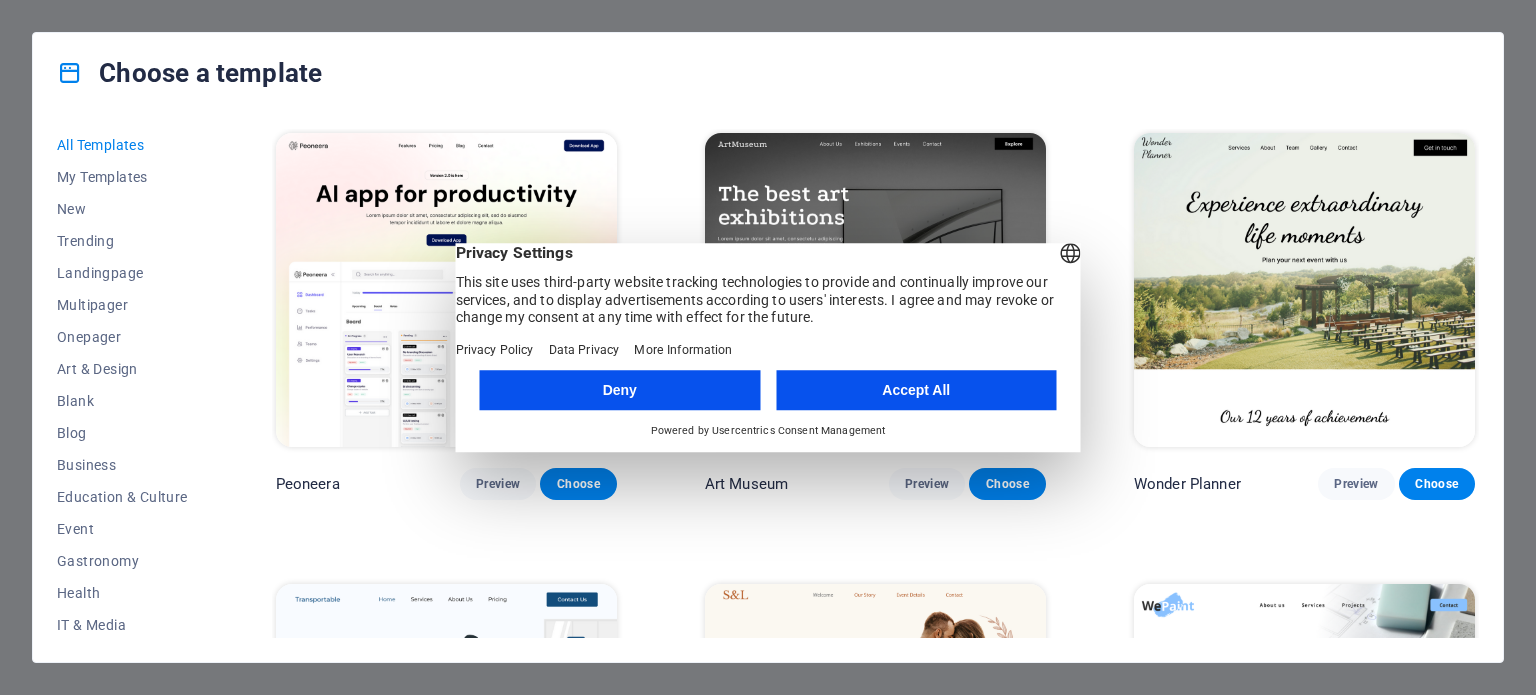 click on "Accept All" at bounding box center [916, 390] 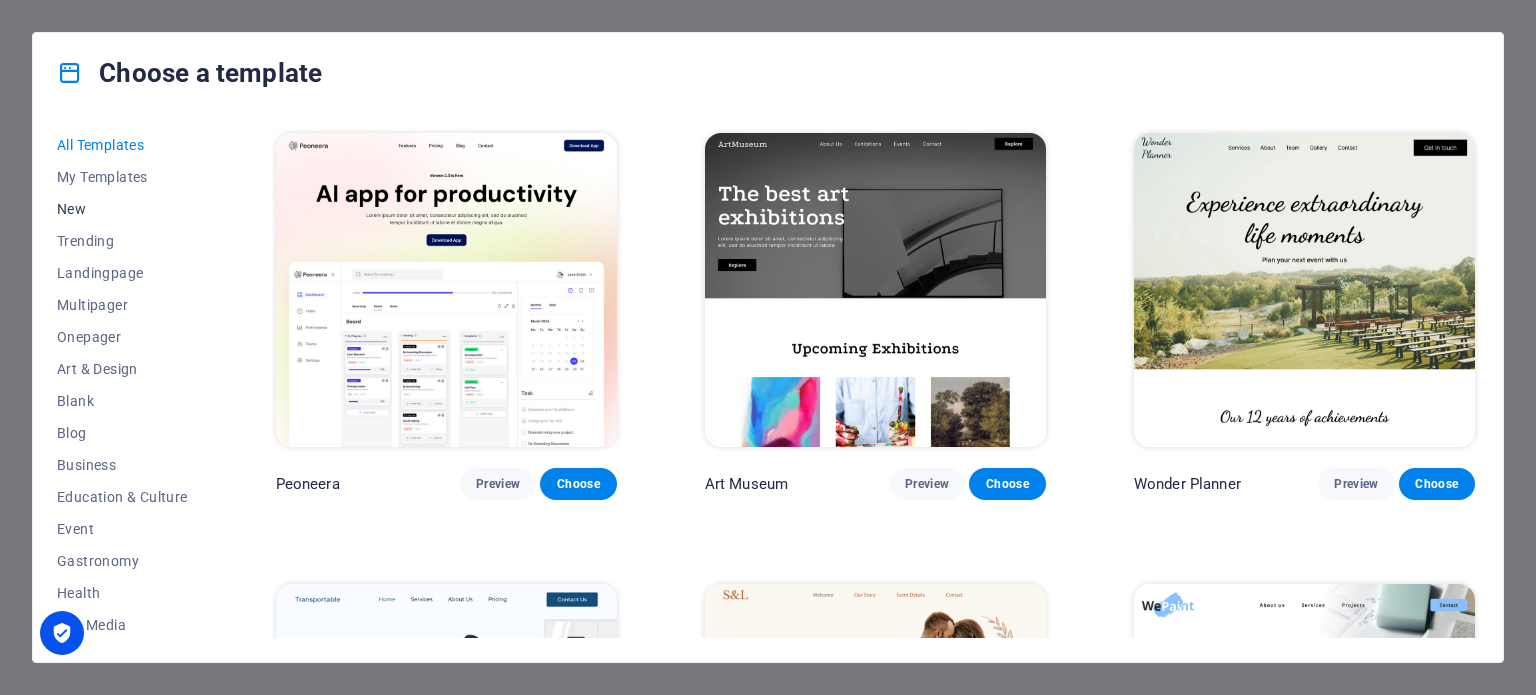 click on "New" at bounding box center [122, 209] 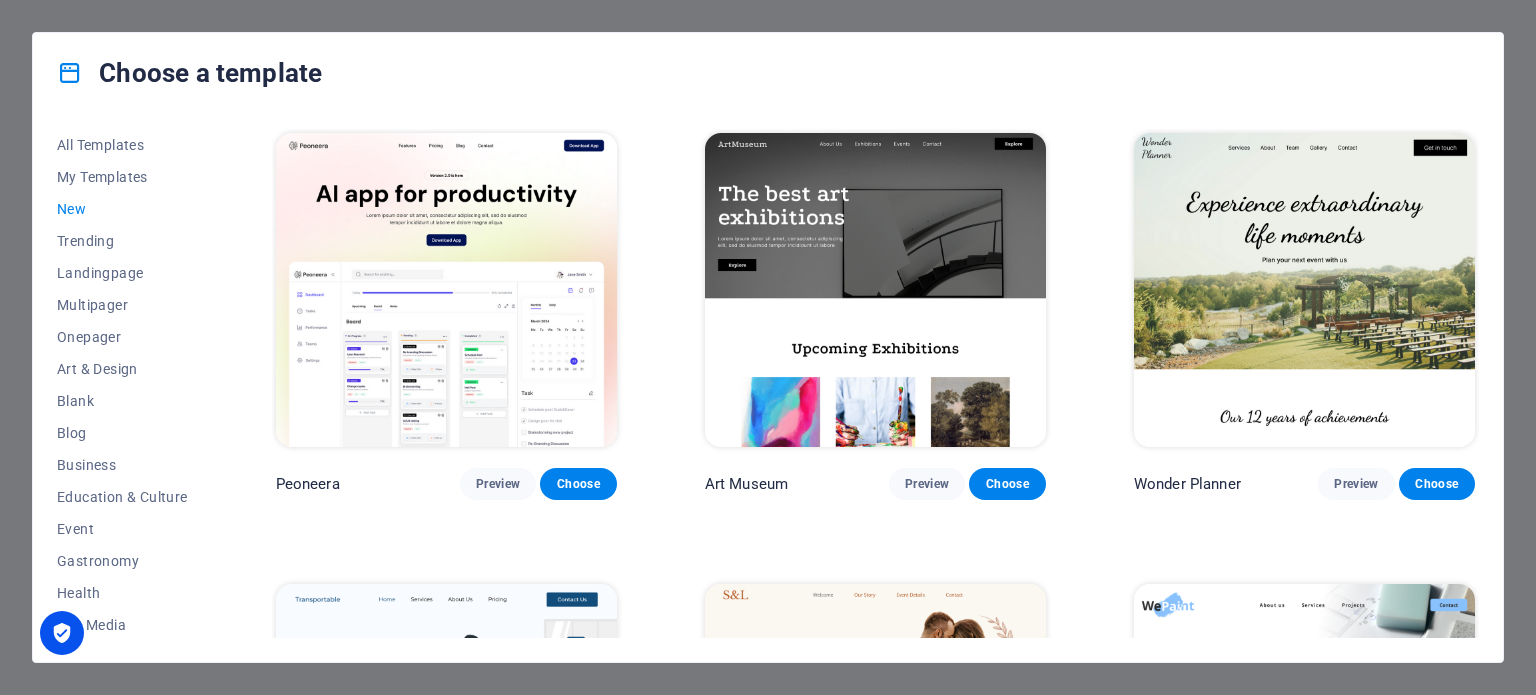 drag, startPoint x: 1474, startPoint y: 163, endPoint x: 1476, endPoint y: 219, distance: 56.0357 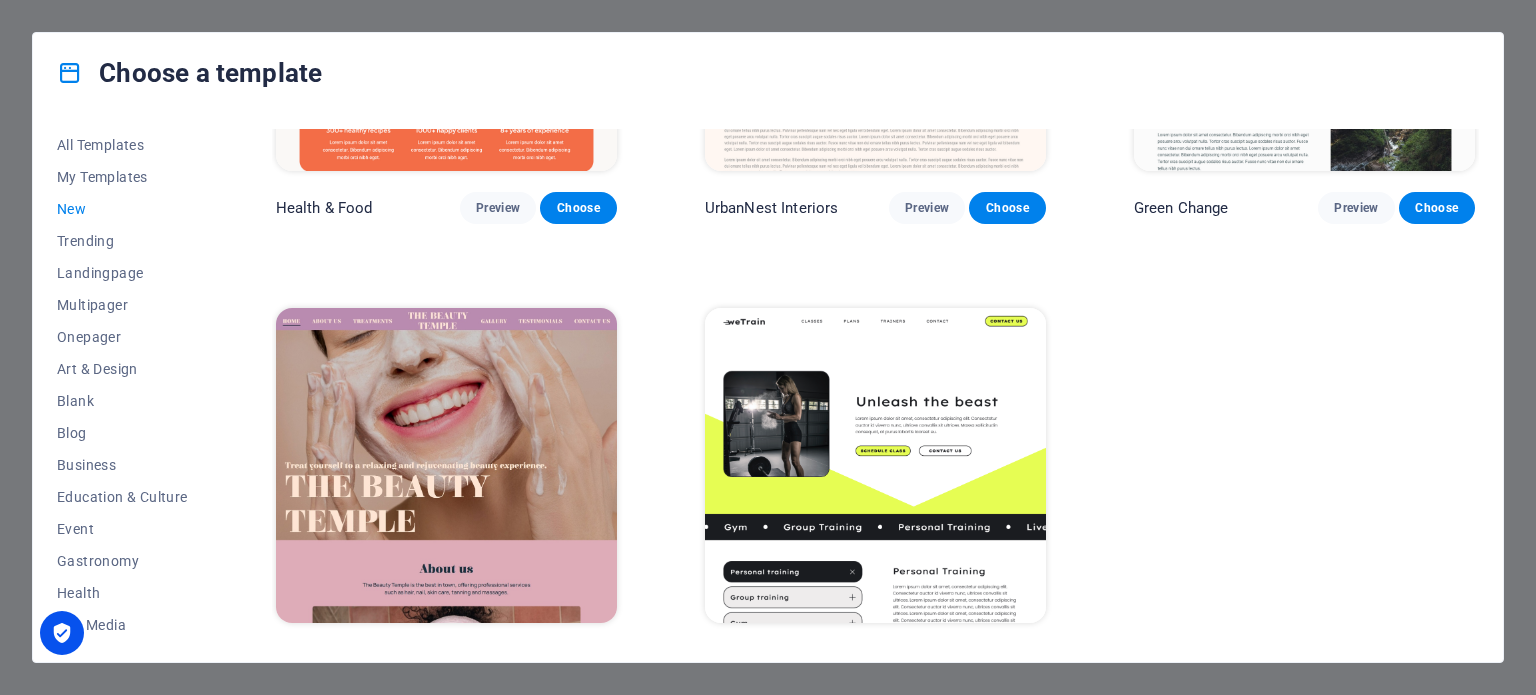 scroll, scrollTop: 2106, scrollLeft: 0, axis: vertical 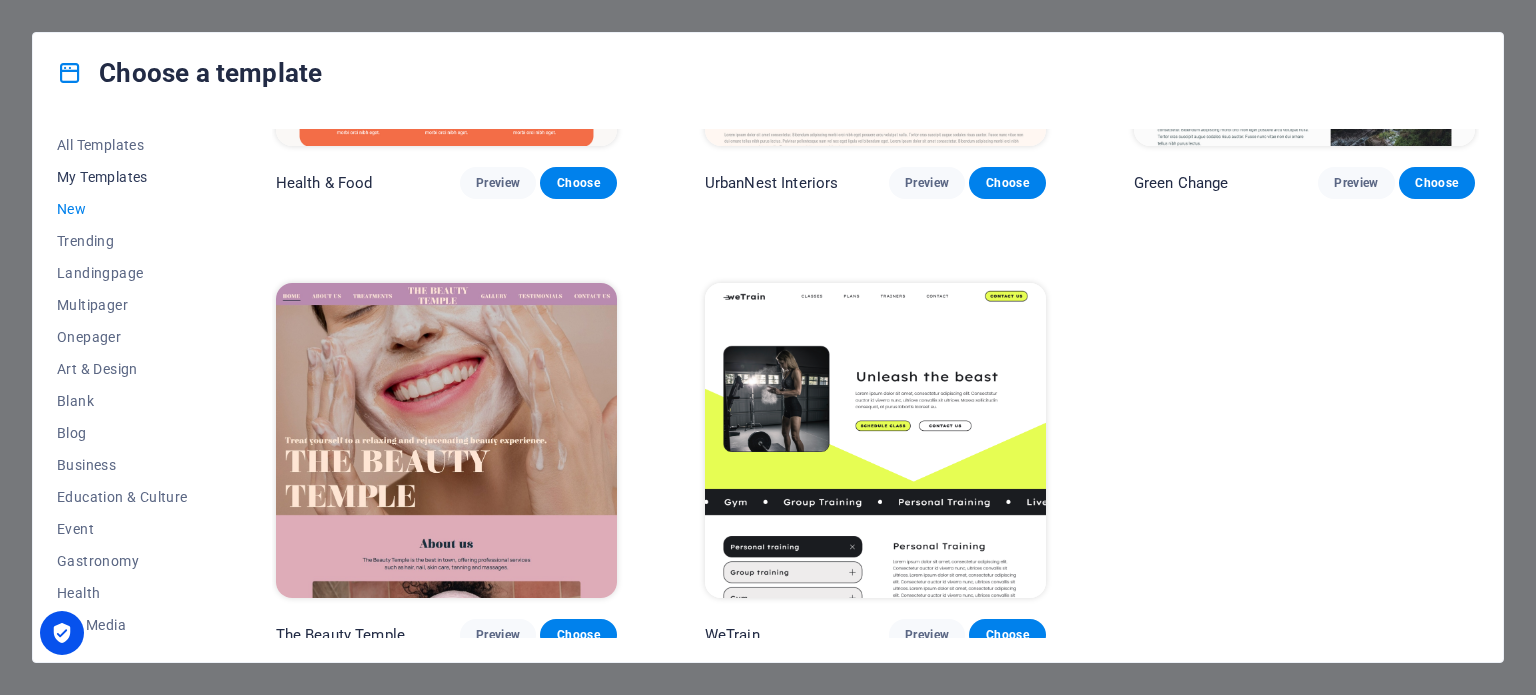 click on "My Templates" at bounding box center [122, 177] 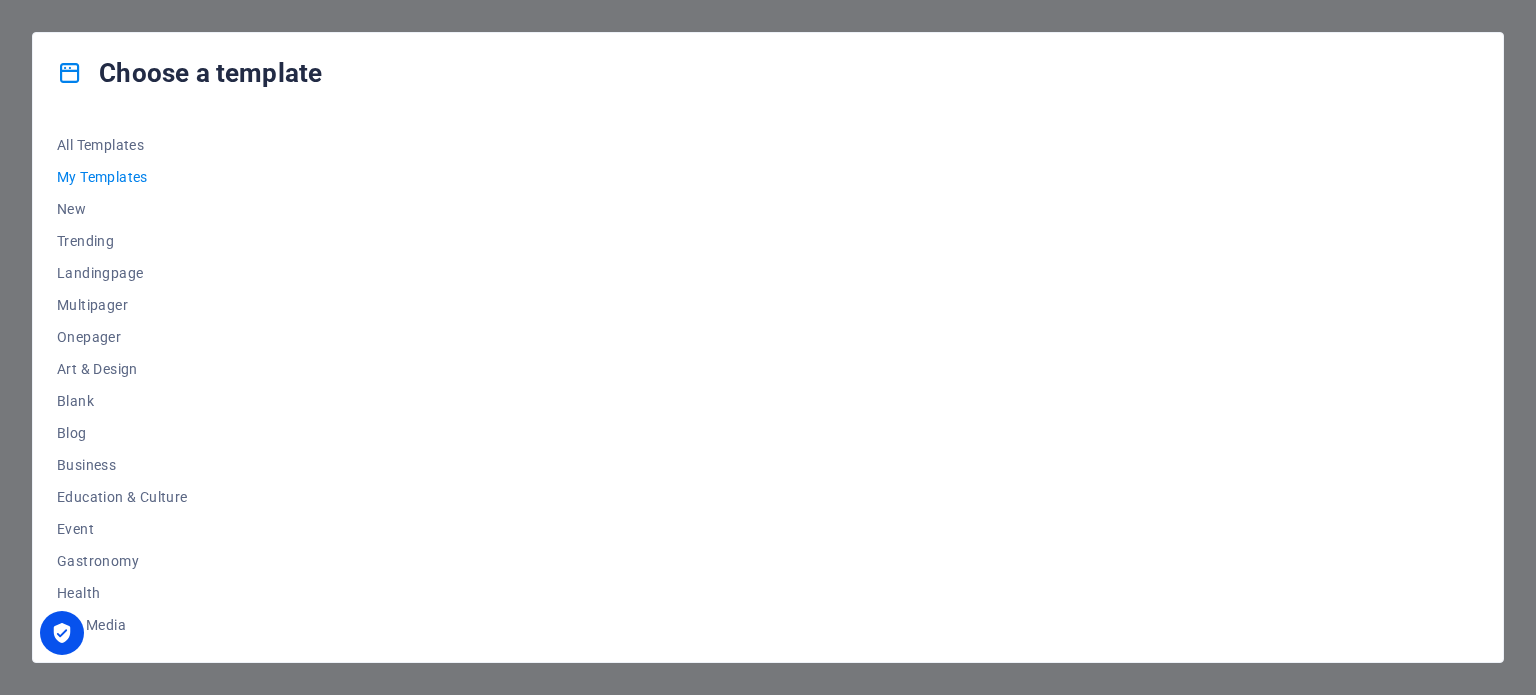 scroll, scrollTop: 0, scrollLeft: 0, axis: both 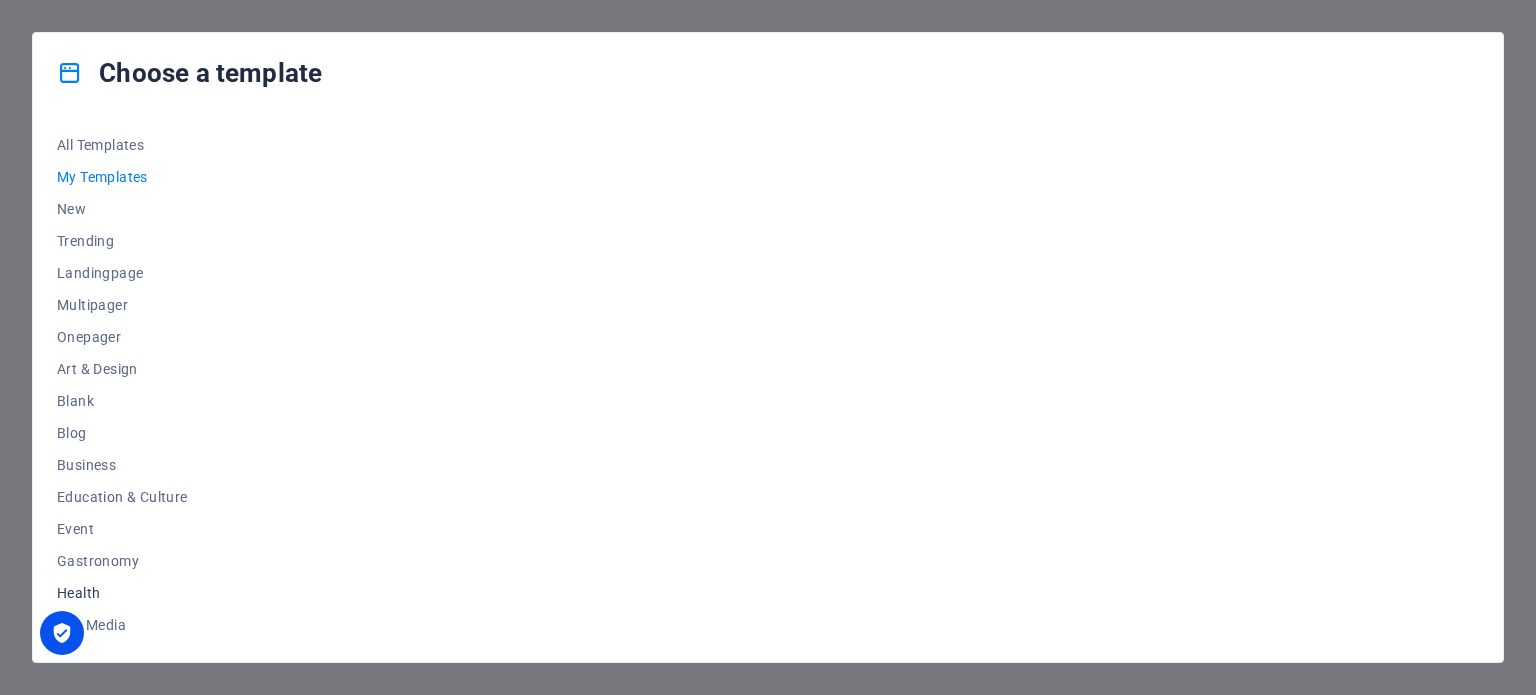 click on "Health" at bounding box center [122, 593] 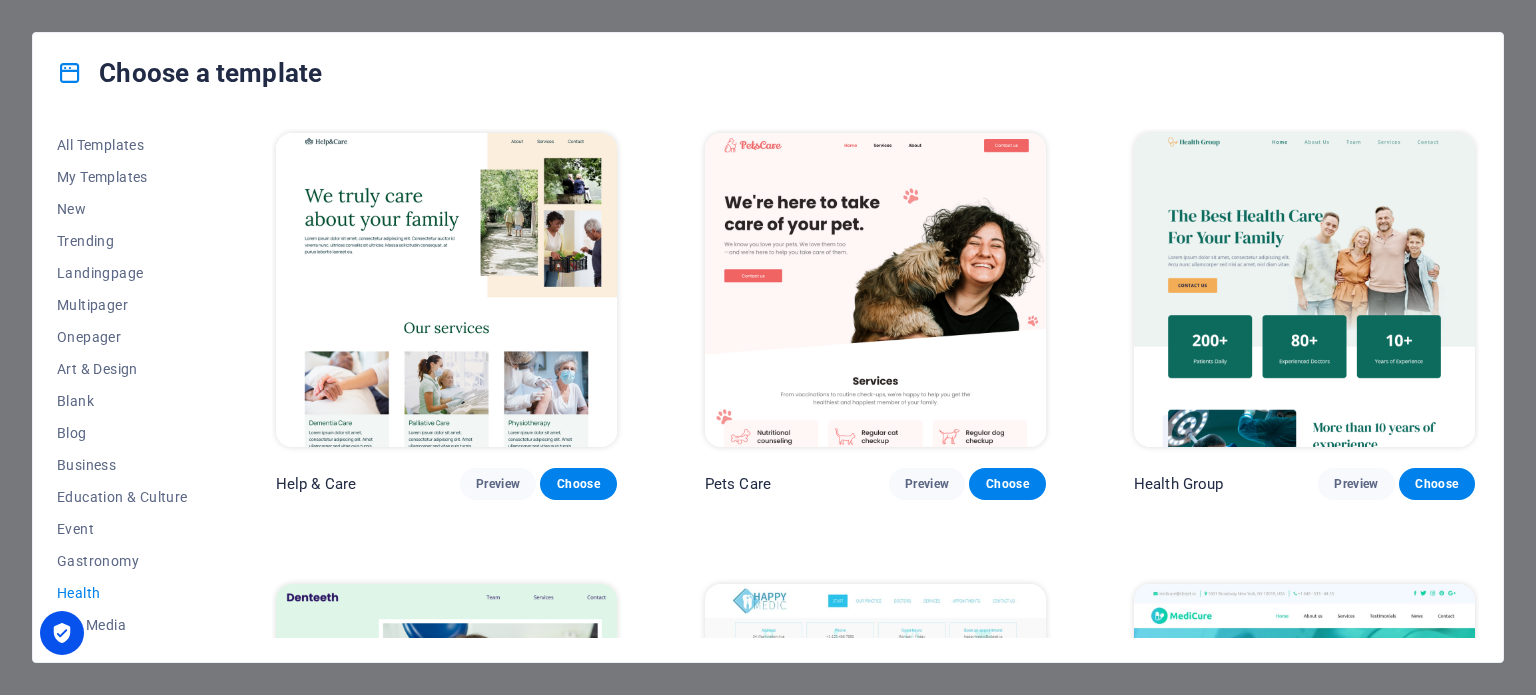 click on "Health" at bounding box center [122, 593] 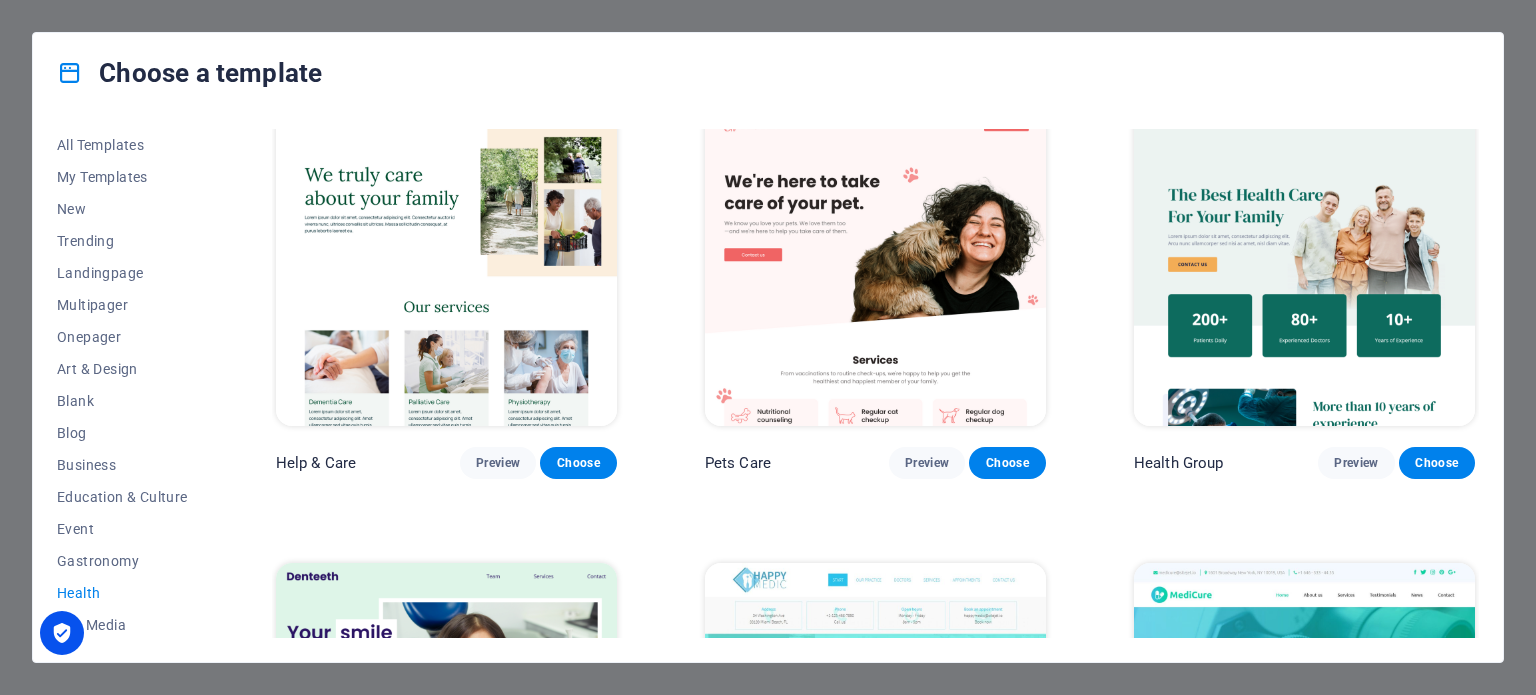scroll, scrollTop: 0, scrollLeft: 0, axis: both 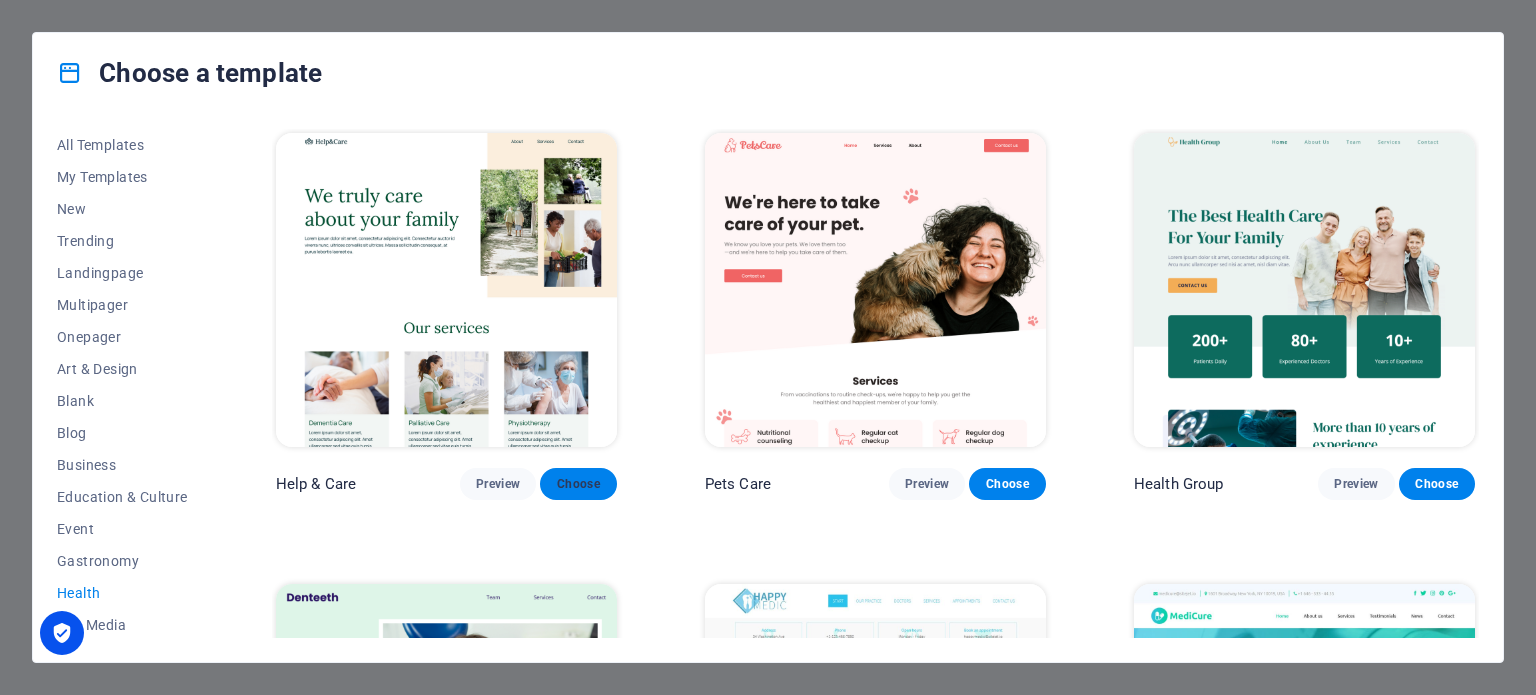 click on "Choose" at bounding box center (578, 484) 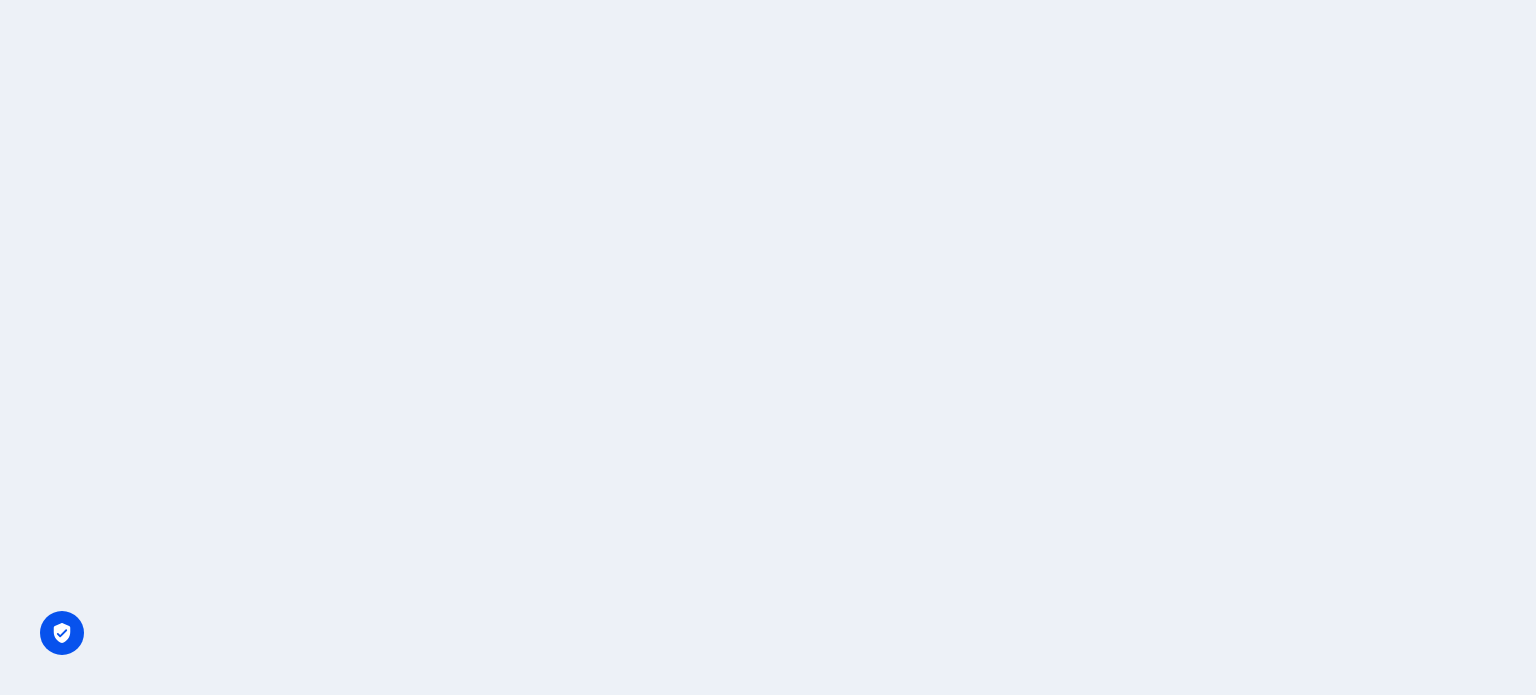 scroll, scrollTop: 0, scrollLeft: 0, axis: both 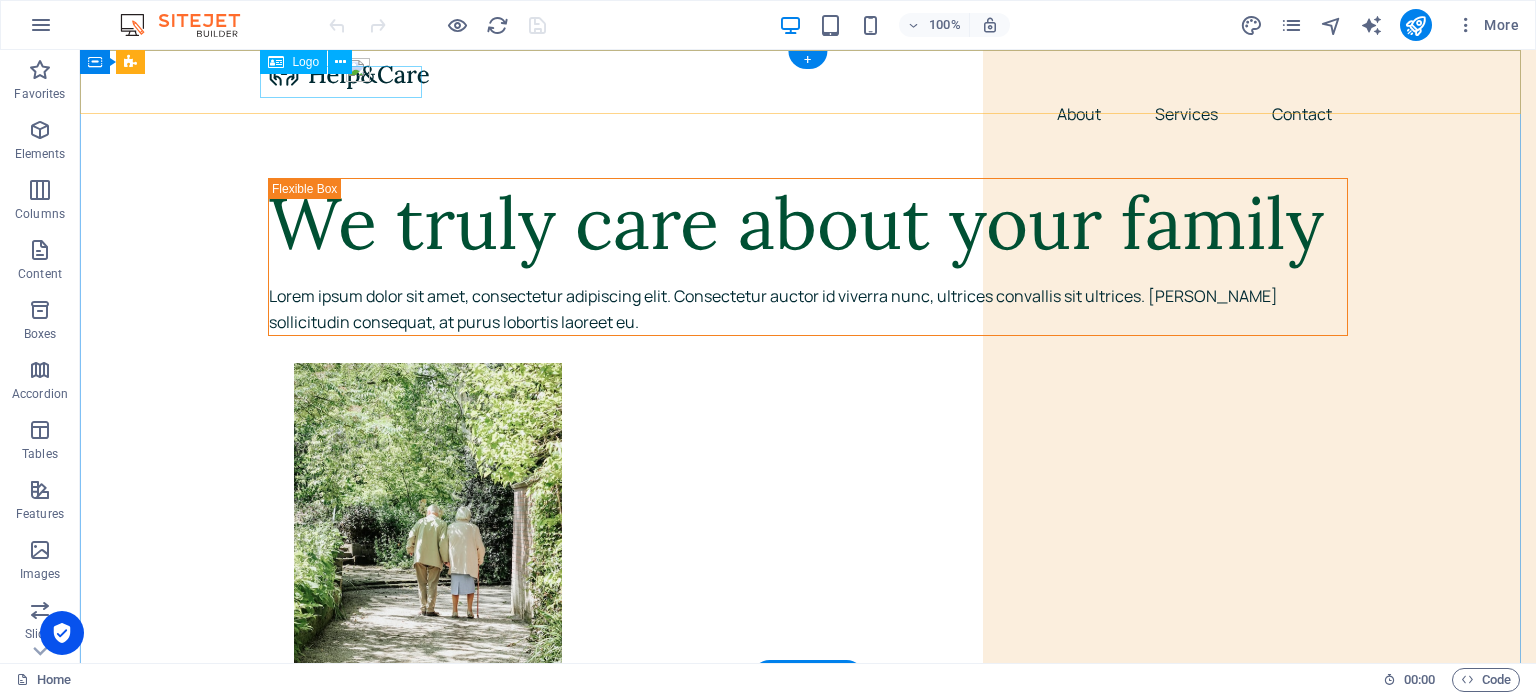 click at bounding box center [808, 74] 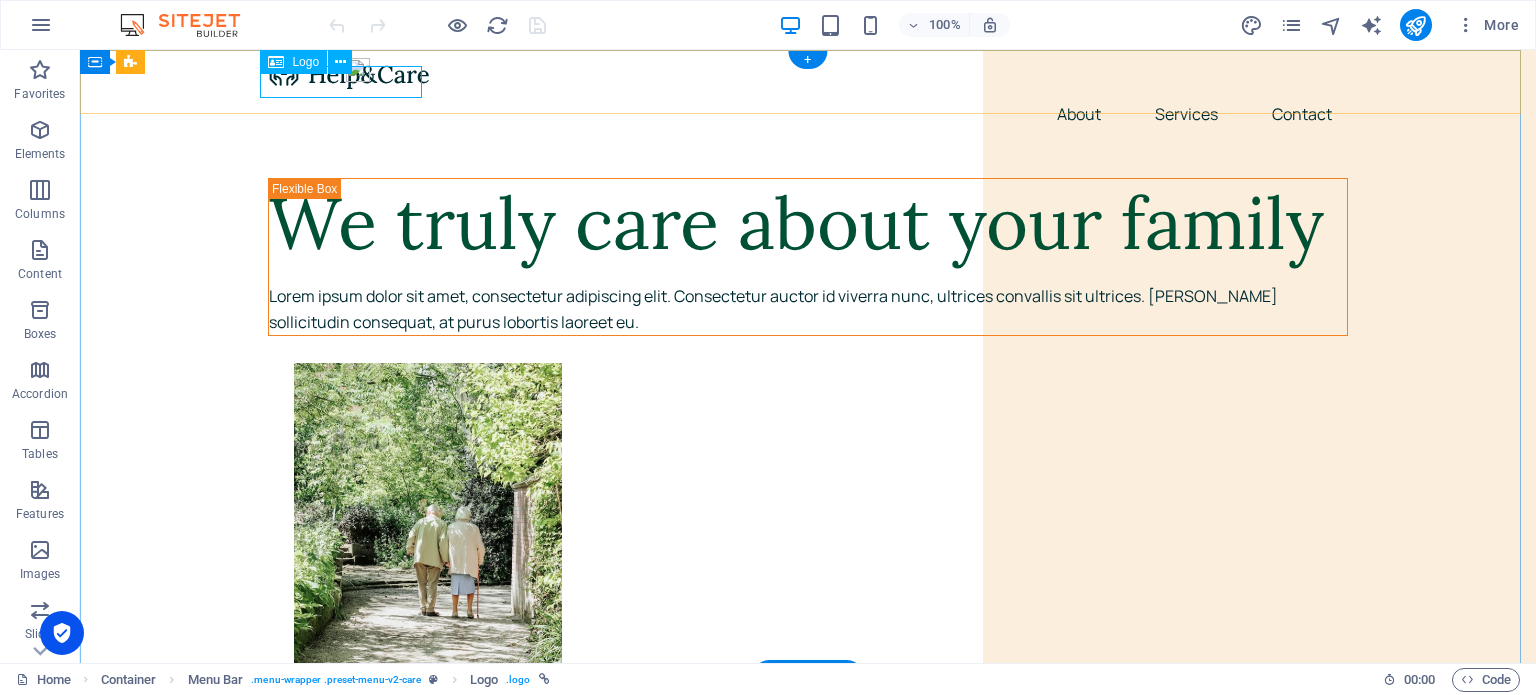 click at bounding box center [808, 74] 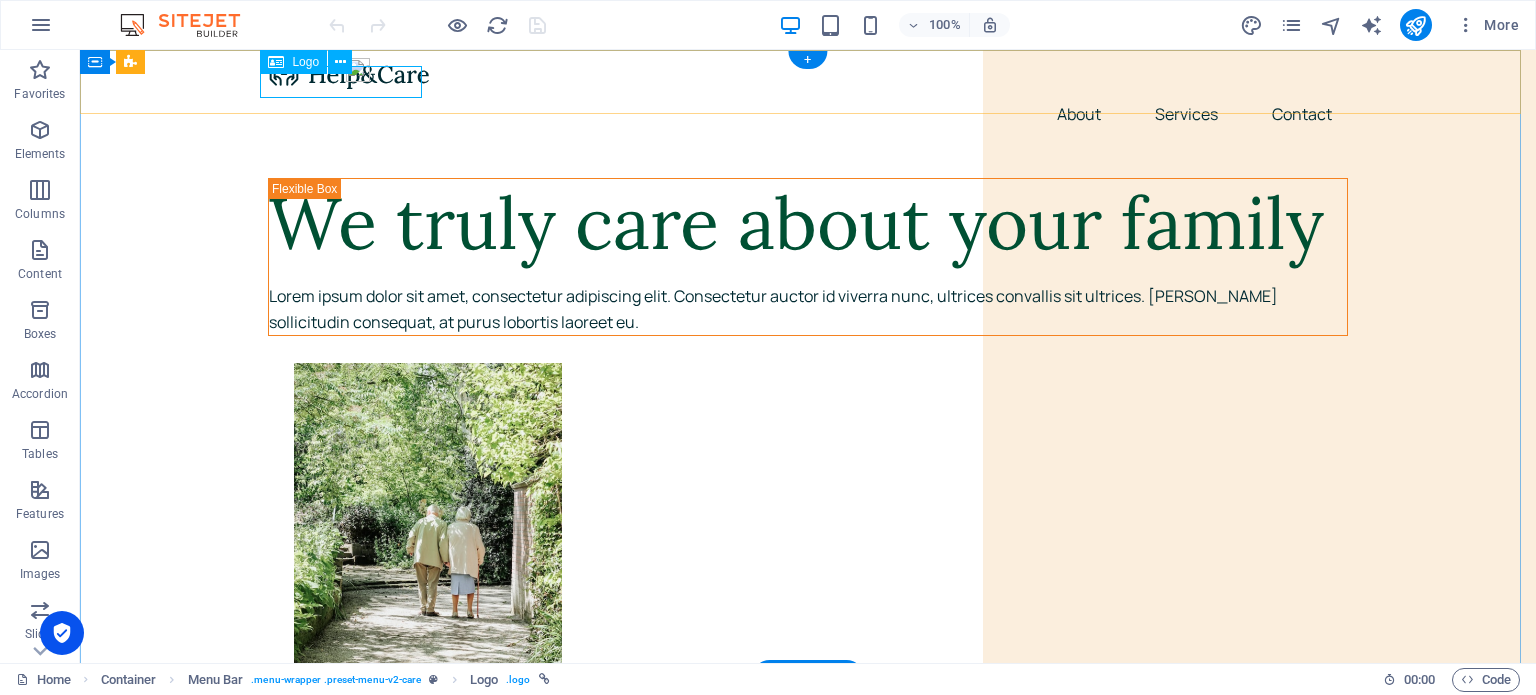 click at bounding box center (808, 74) 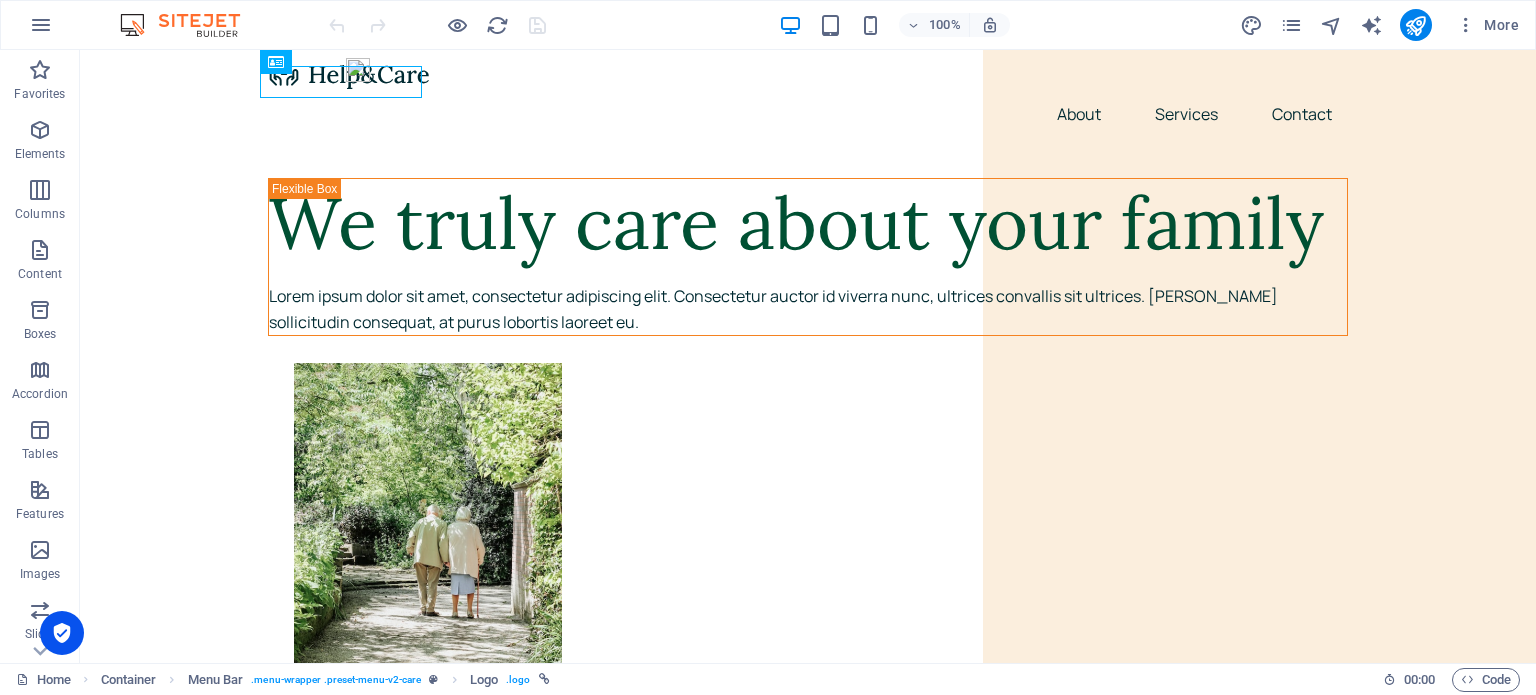 drag, startPoint x: 1531, startPoint y: 94, endPoint x: 1601, endPoint y: 86, distance: 70.45566 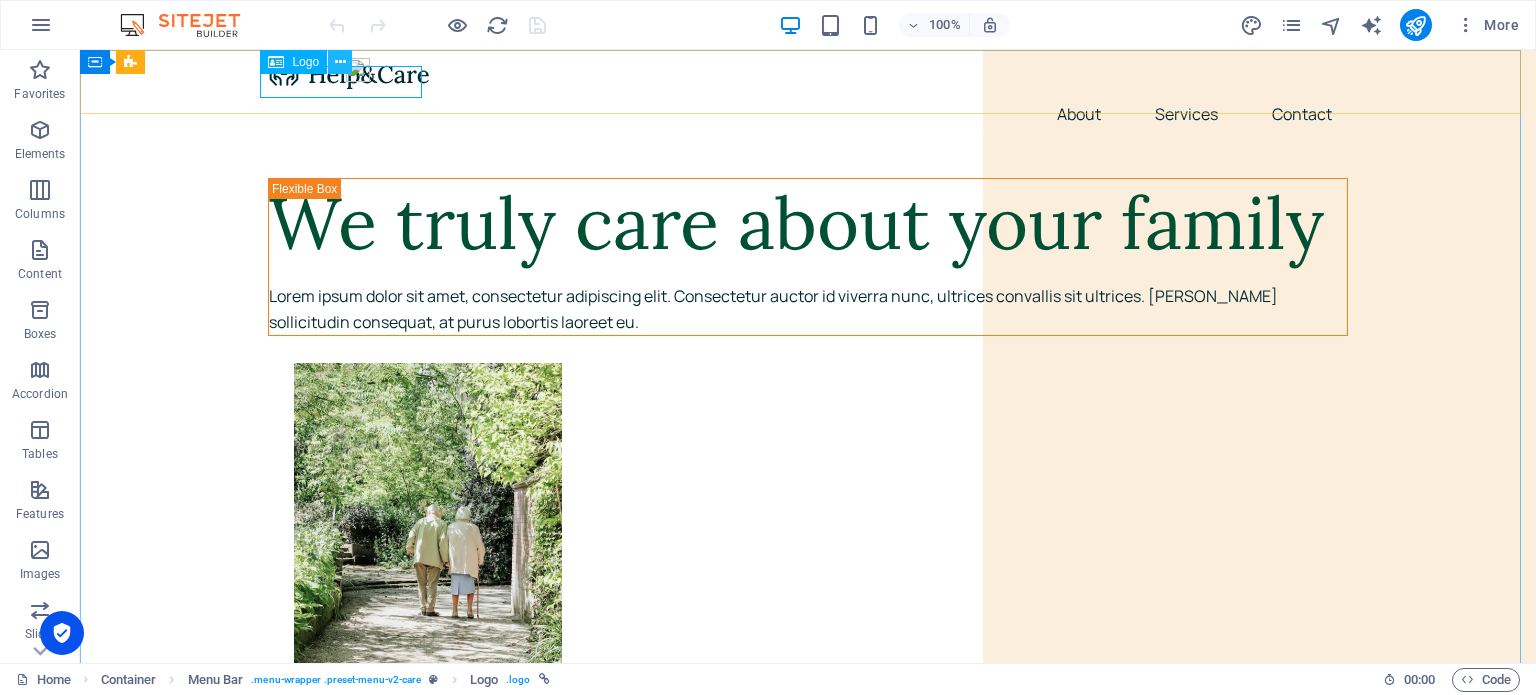 click at bounding box center [340, 62] 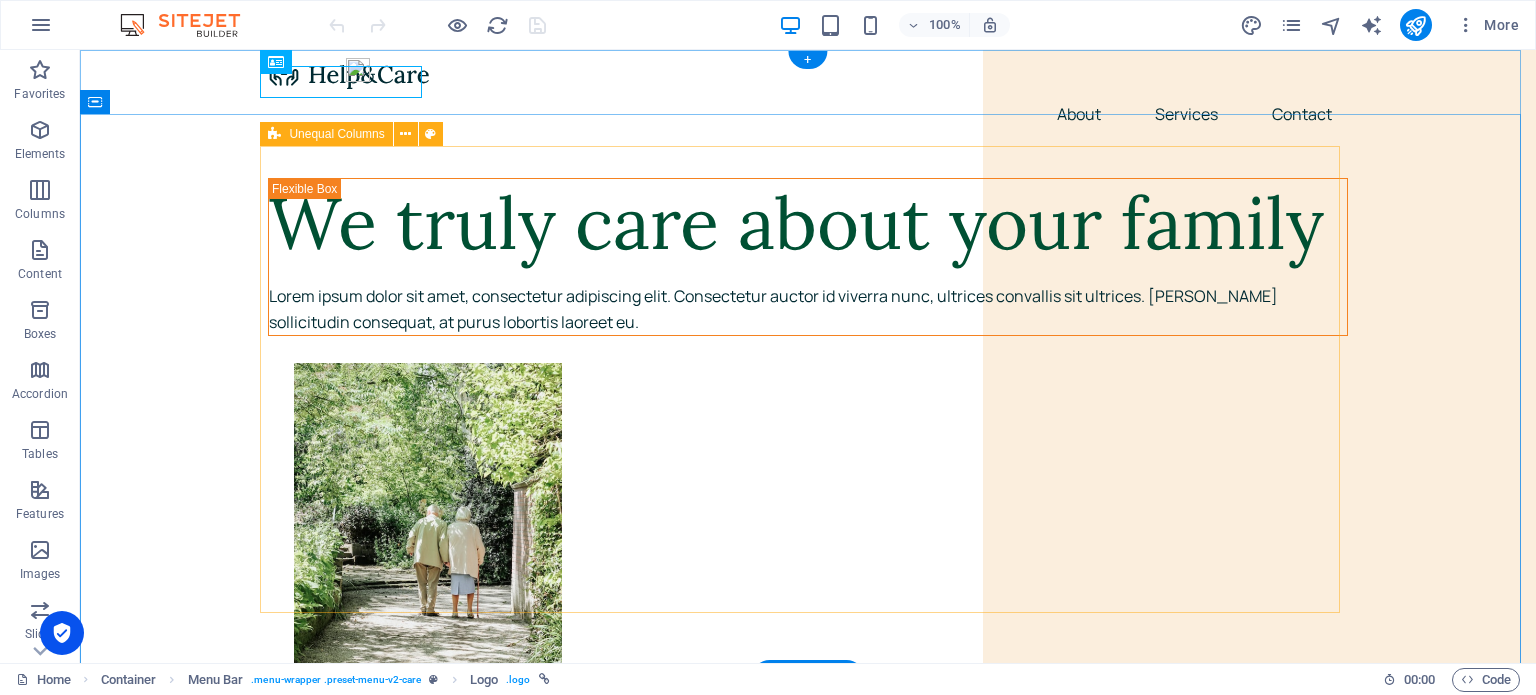 click on "We truly care about your family Lorem ipsum dolor sit amet, consectetur adipiscing elit. Consectetur auctor id viverra nunc, ultrices convallis sit ultrices. [PERSON_NAME] sollicitudin consequat, at purus lobortis laoreet eu." at bounding box center (808, 2024) 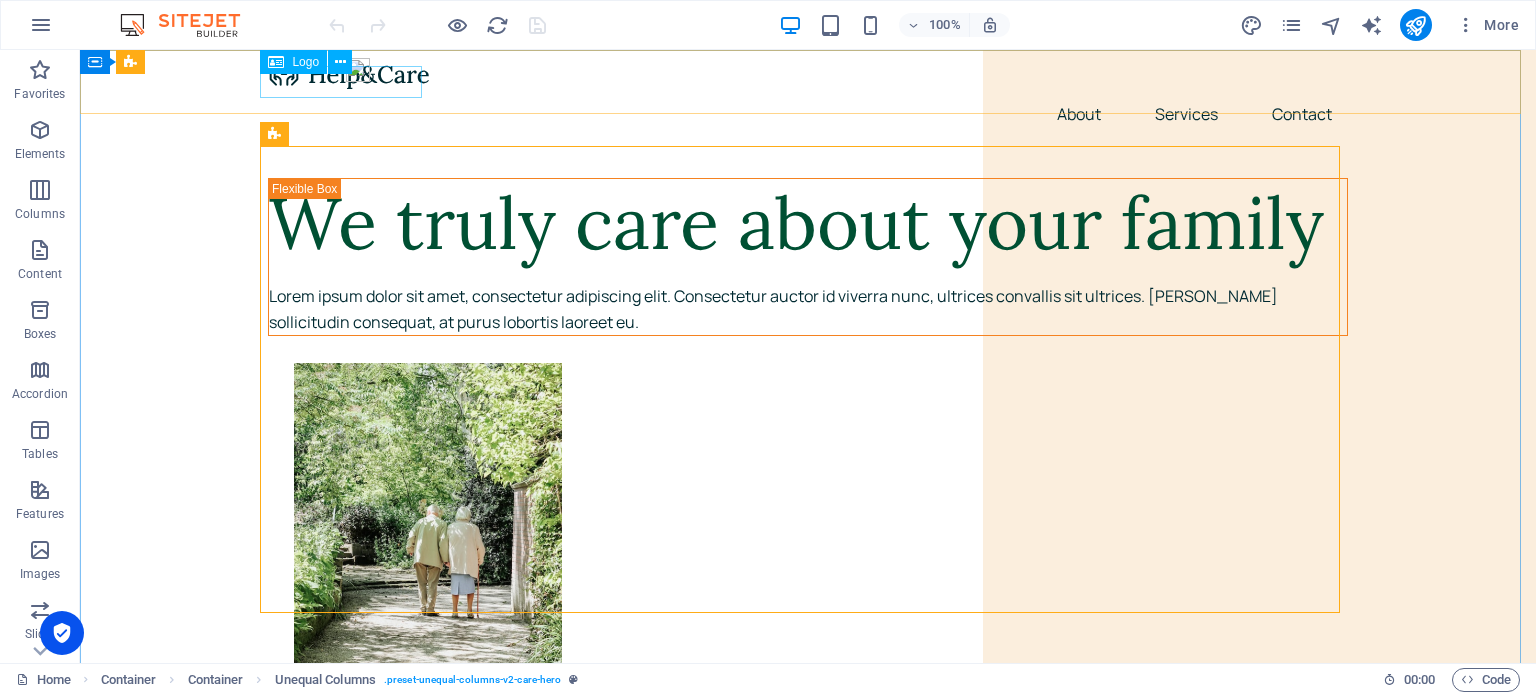 click at bounding box center (276, 62) 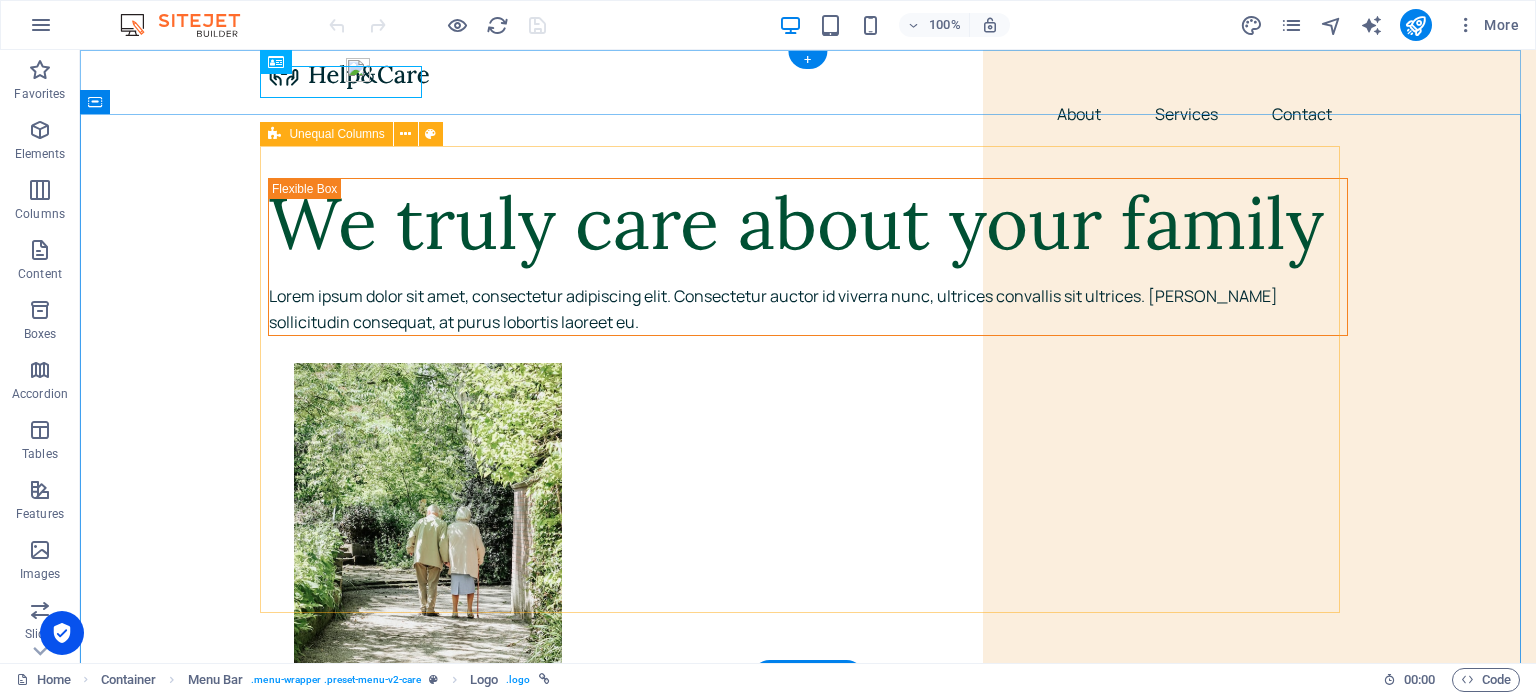 click on "We truly care about your family Lorem ipsum dolor sit amet, consectetur adipiscing elit. Consectetur auctor id viverra nunc, ultrices convallis sit ultrices. [PERSON_NAME] sollicitudin consequat, at purus lobortis laoreet eu." at bounding box center (808, 2024) 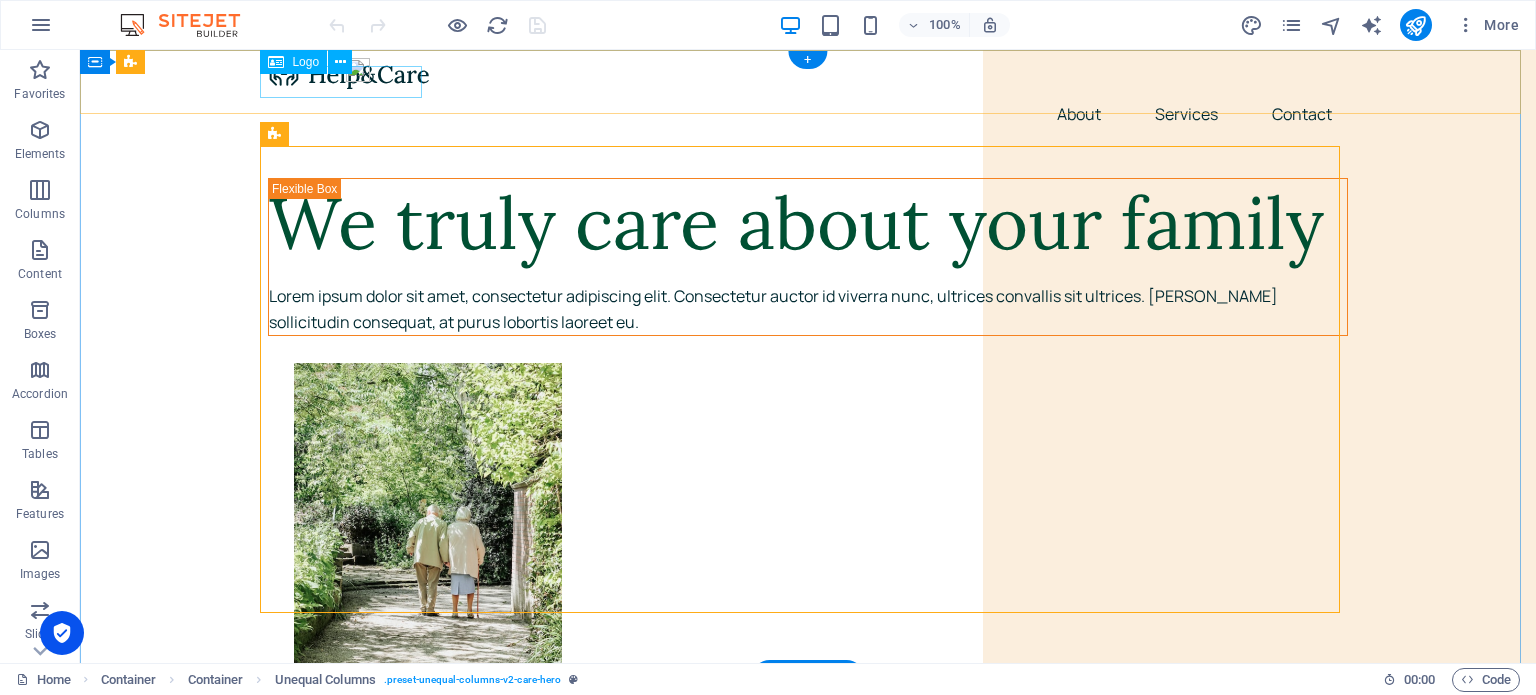 click at bounding box center (808, 74) 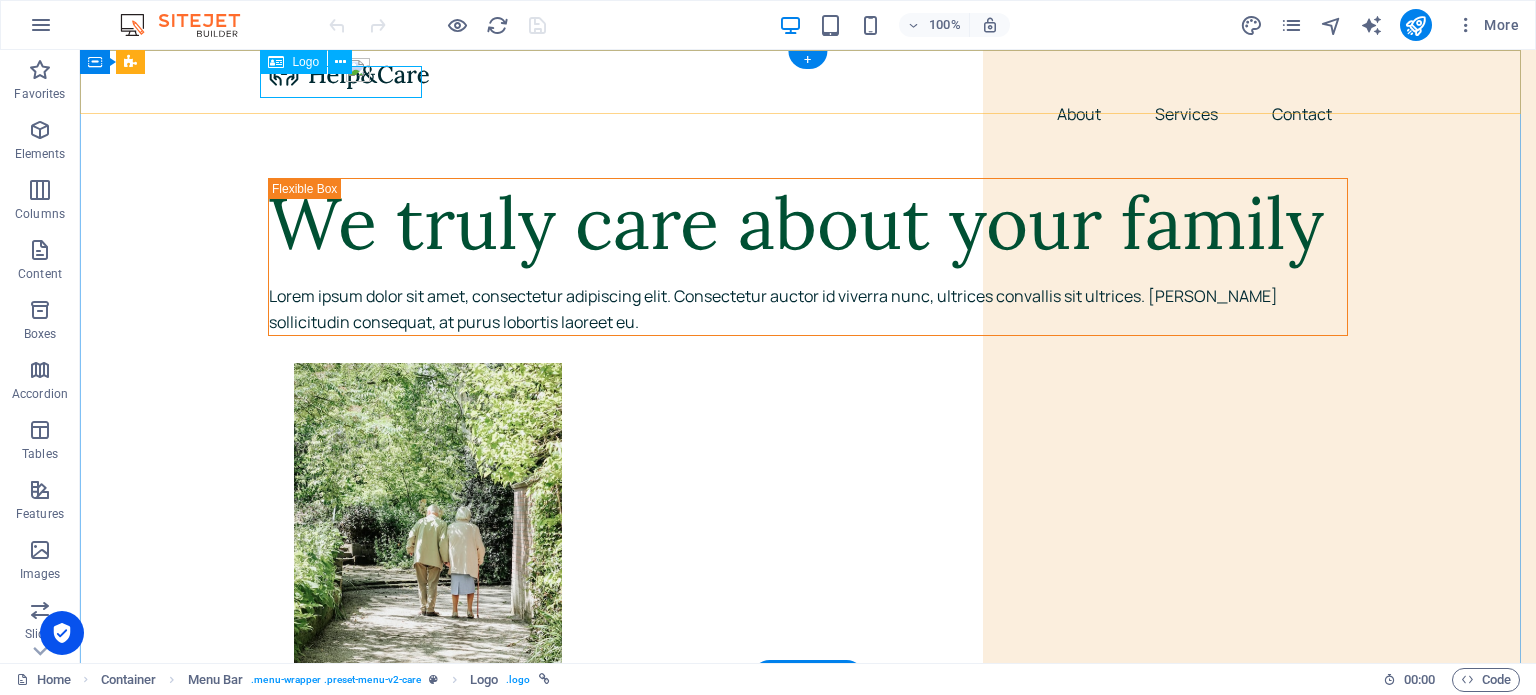 click at bounding box center [808, 74] 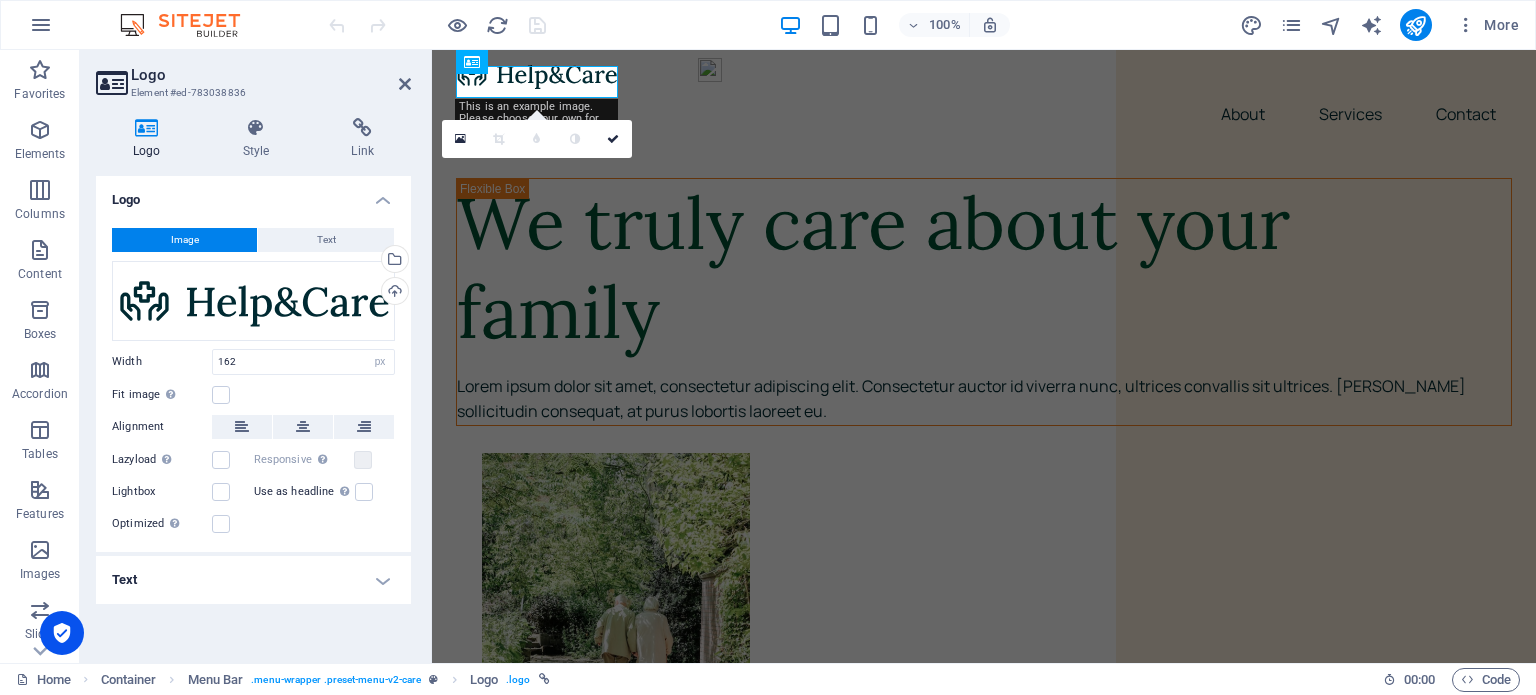 click on "Element #ed-783038836" at bounding box center (251, 93) 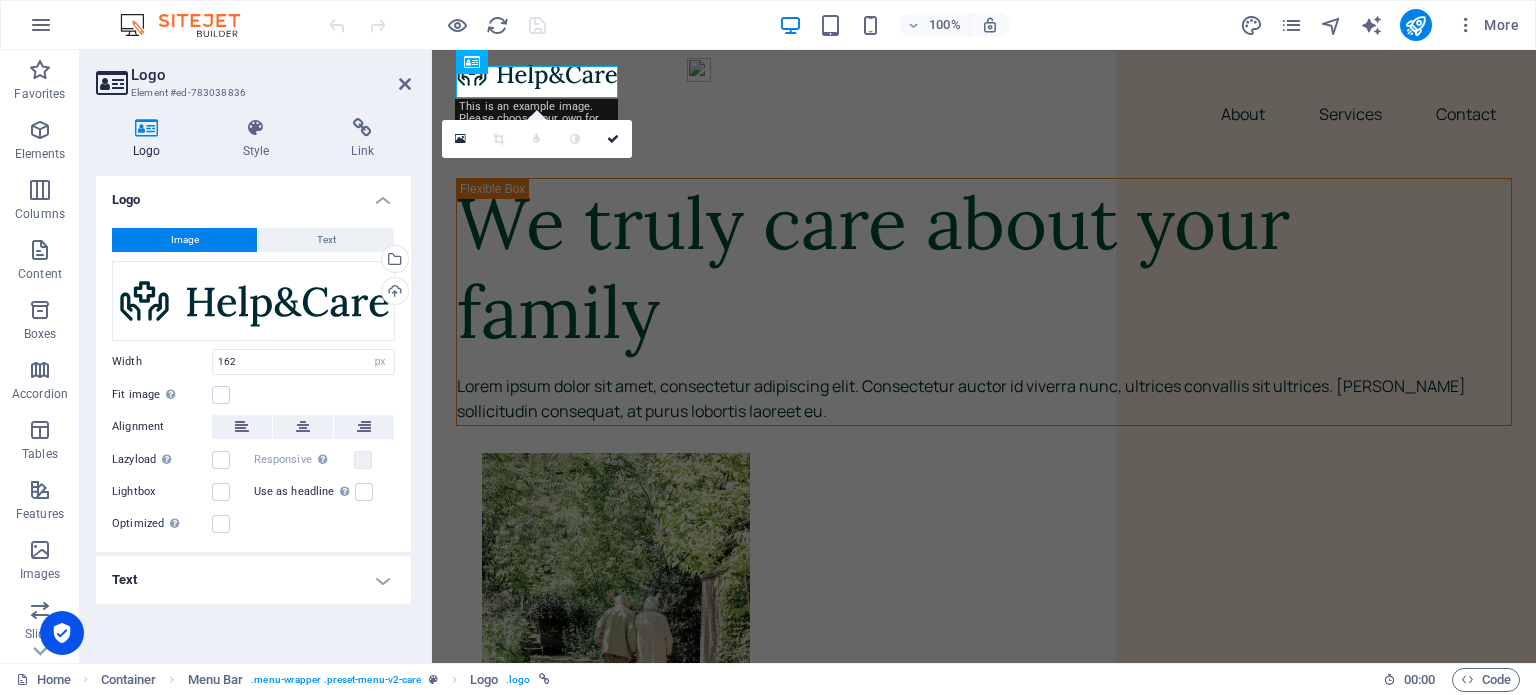 click at bounding box center [147, 128] 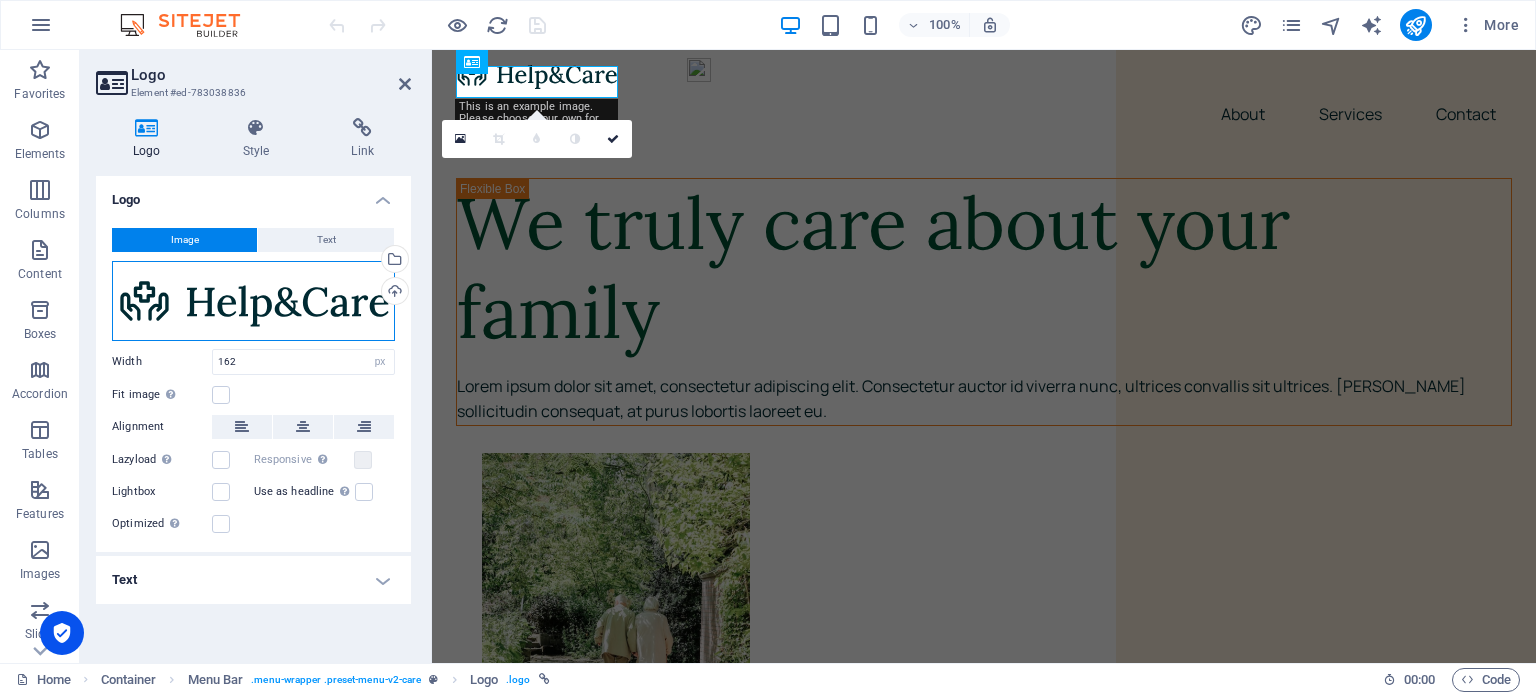 click on "Drag files here, click to choose files or select files from Files or our free stock photos & videos" at bounding box center (253, 301) 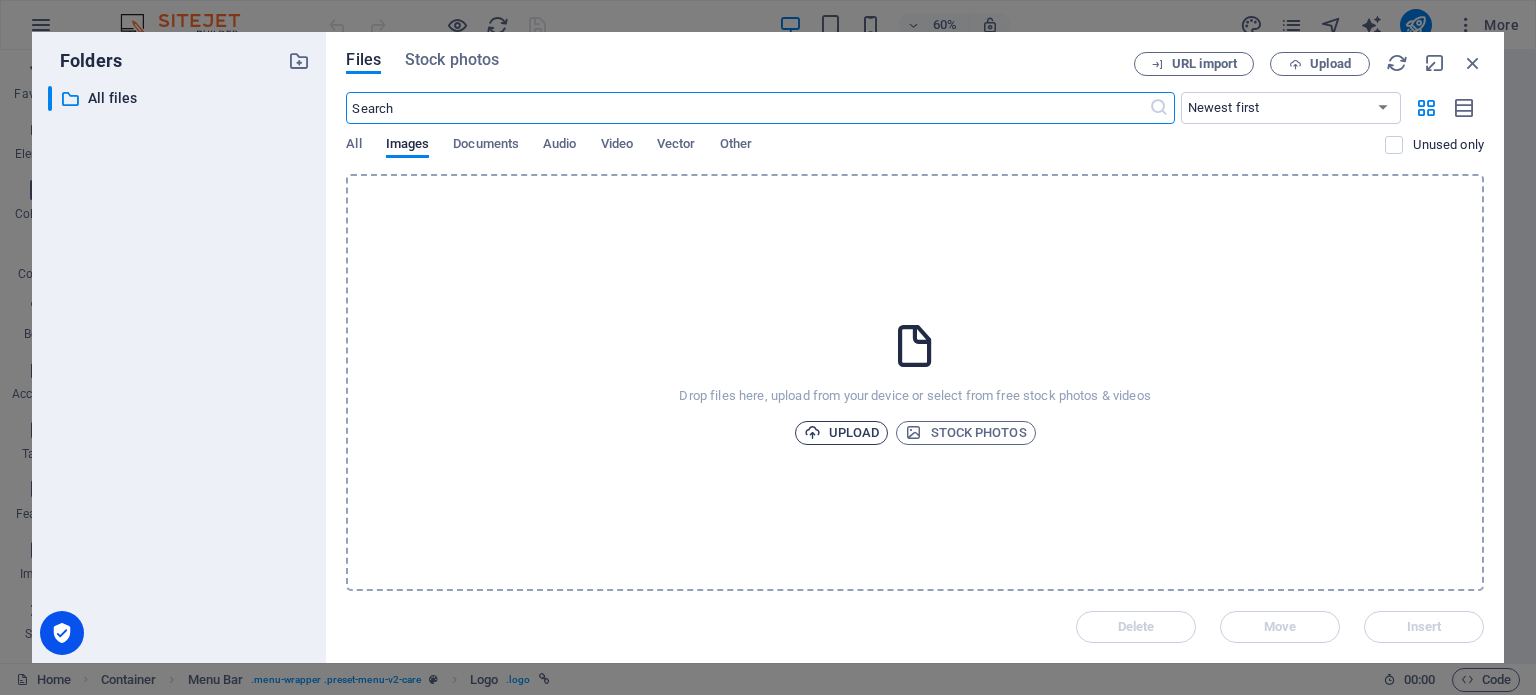 click on "Upload" at bounding box center [842, 433] 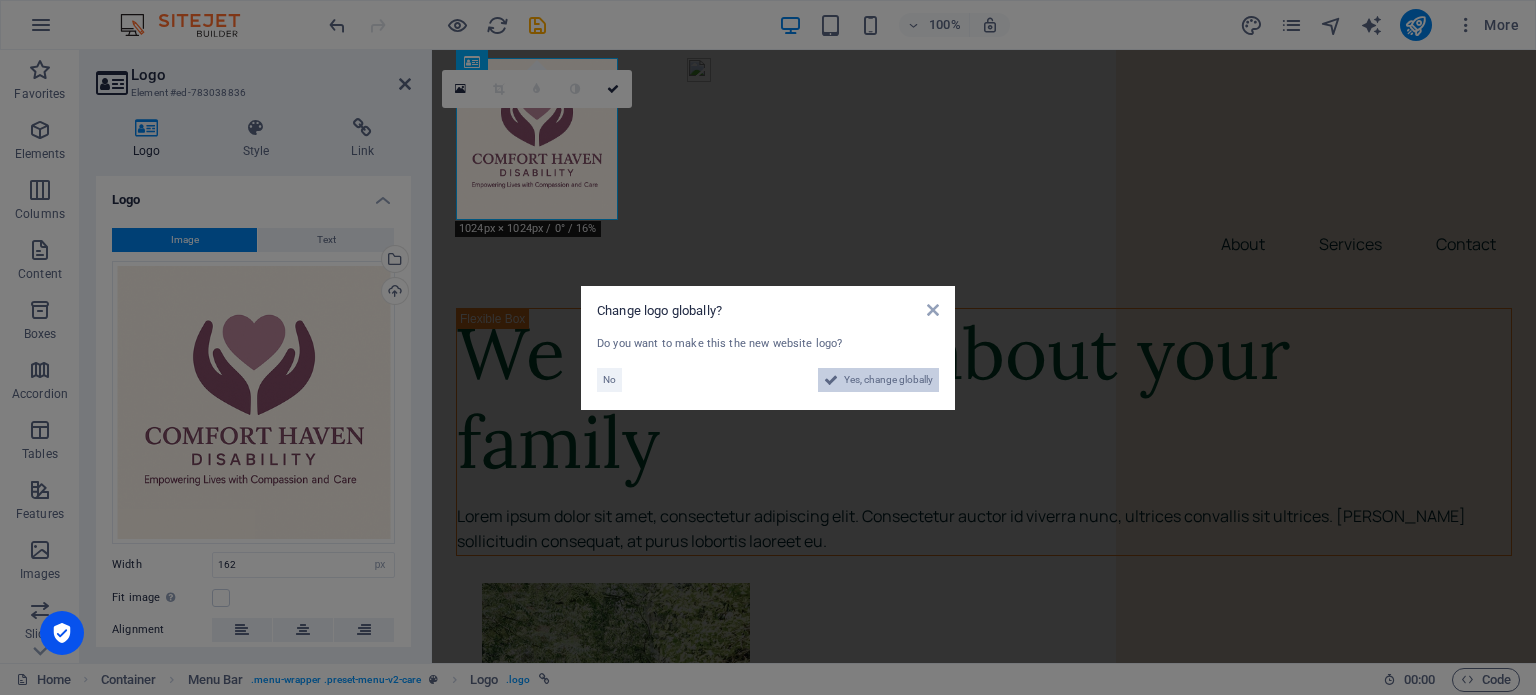 click on "Yes, change globally" at bounding box center (888, 380) 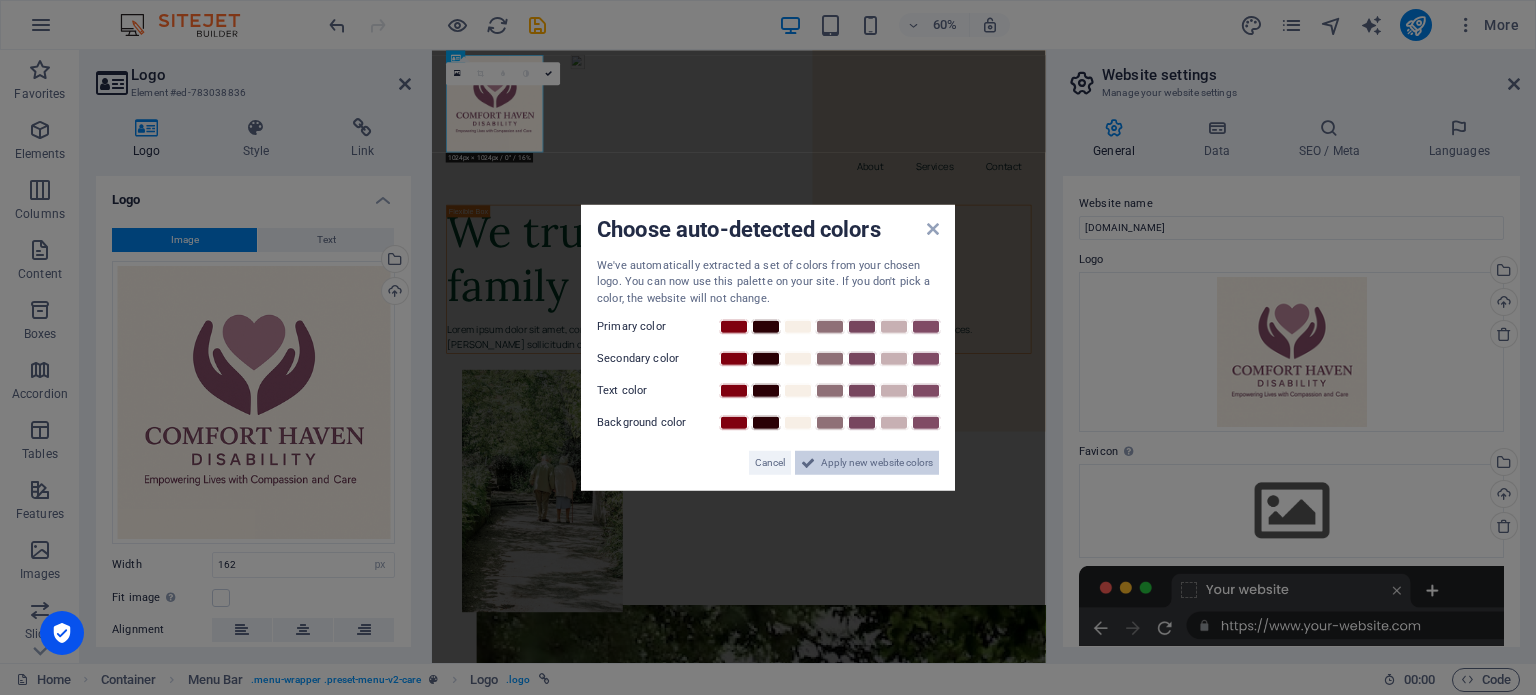 click on "Apply new website colors" at bounding box center [877, 463] 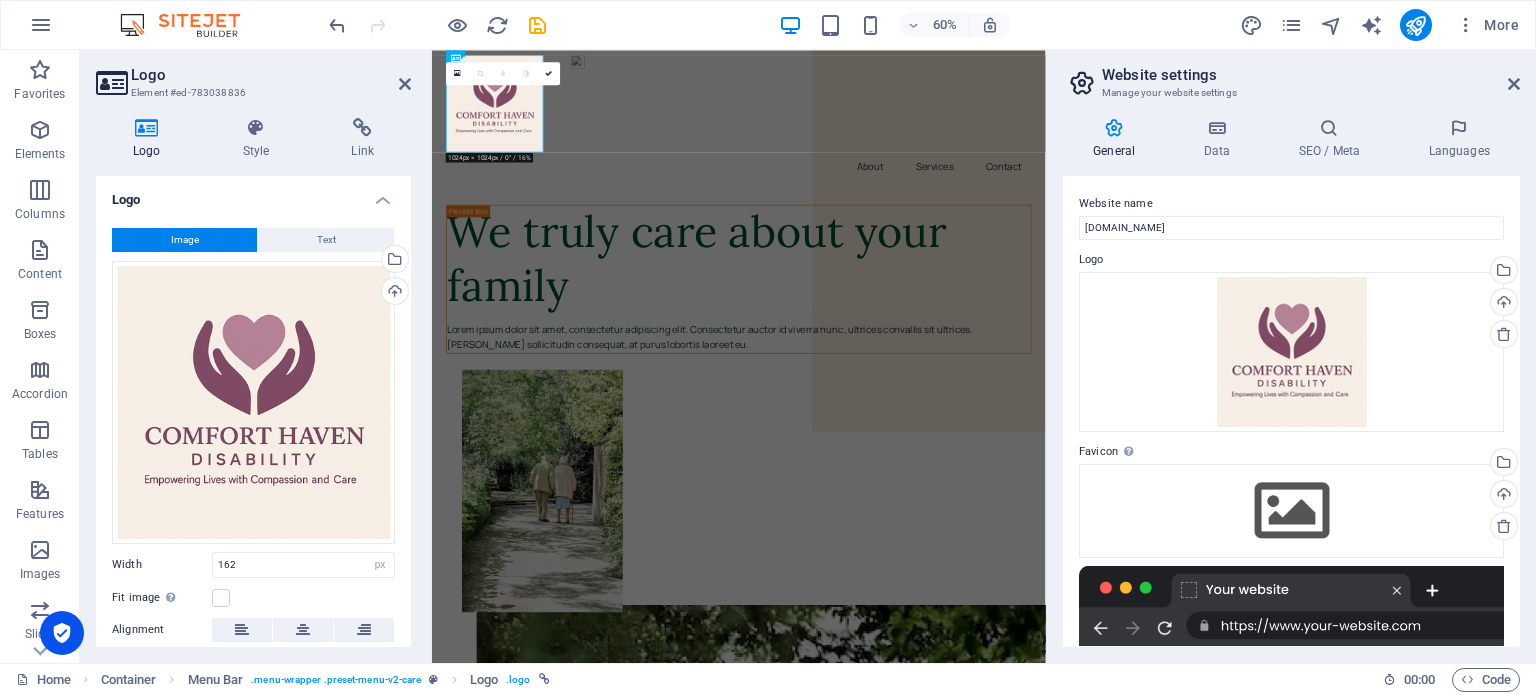 click on "Website name [DOMAIN_NAME] Logo Drag files here, click to choose files or select files from Files or our free stock photos & videos Select files from the file manager, stock photos, or upload file(s) Upload Favicon Set the favicon of your website here. A favicon is a small icon shown in the browser tab next to your website title. It helps visitors identify your website. Drag files here, click to choose files or select files from Files or our free stock photos & videos Select files from the file manager, stock photos, or upload file(s) Upload Preview Image (Open Graph) This image will be shown when the website is shared on social networks Drag files here, click to choose files or select files from Files or our free stock photos & videos Select files from the file manager, stock photos, or upload file(s) Upload" at bounding box center [1291, 411] 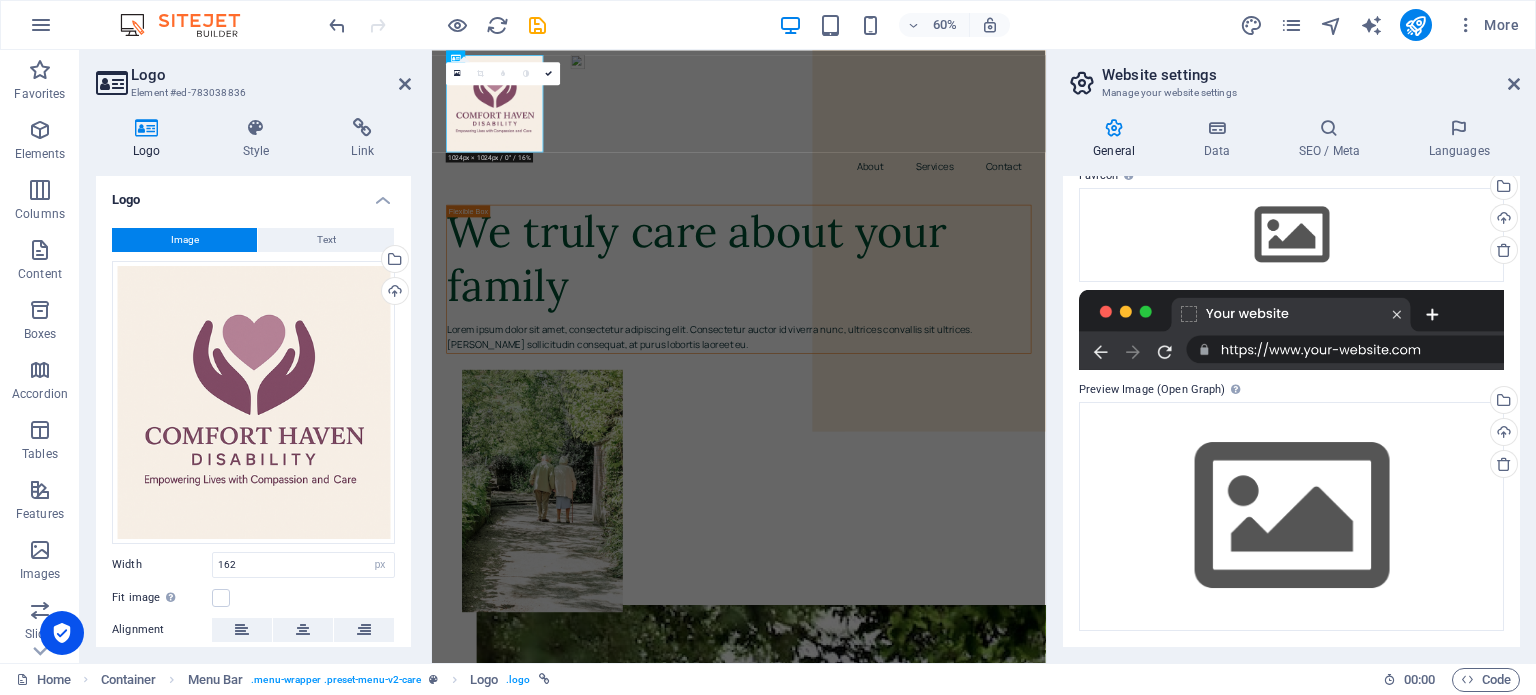 scroll, scrollTop: 0, scrollLeft: 0, axis: both 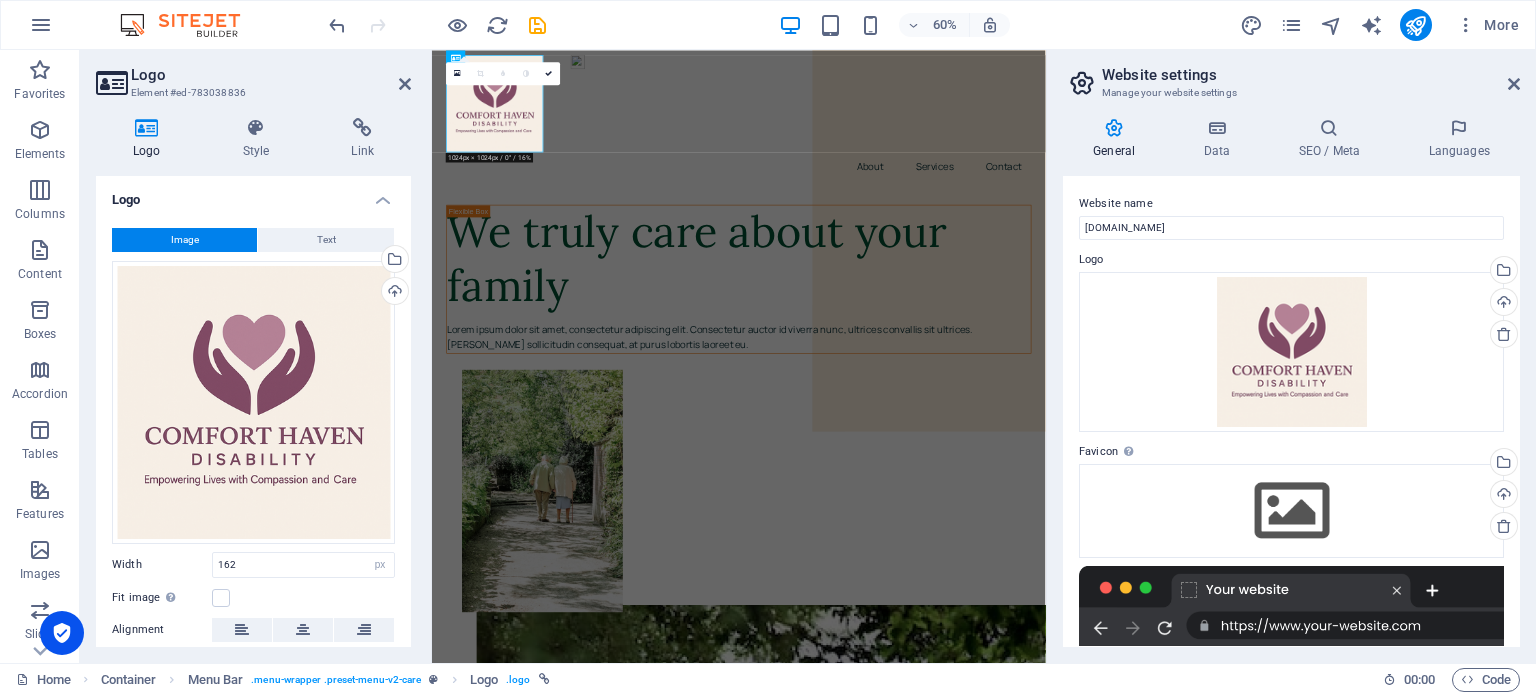 click on "Logo Element #ed-783038836" at bounding box center [253, 76] 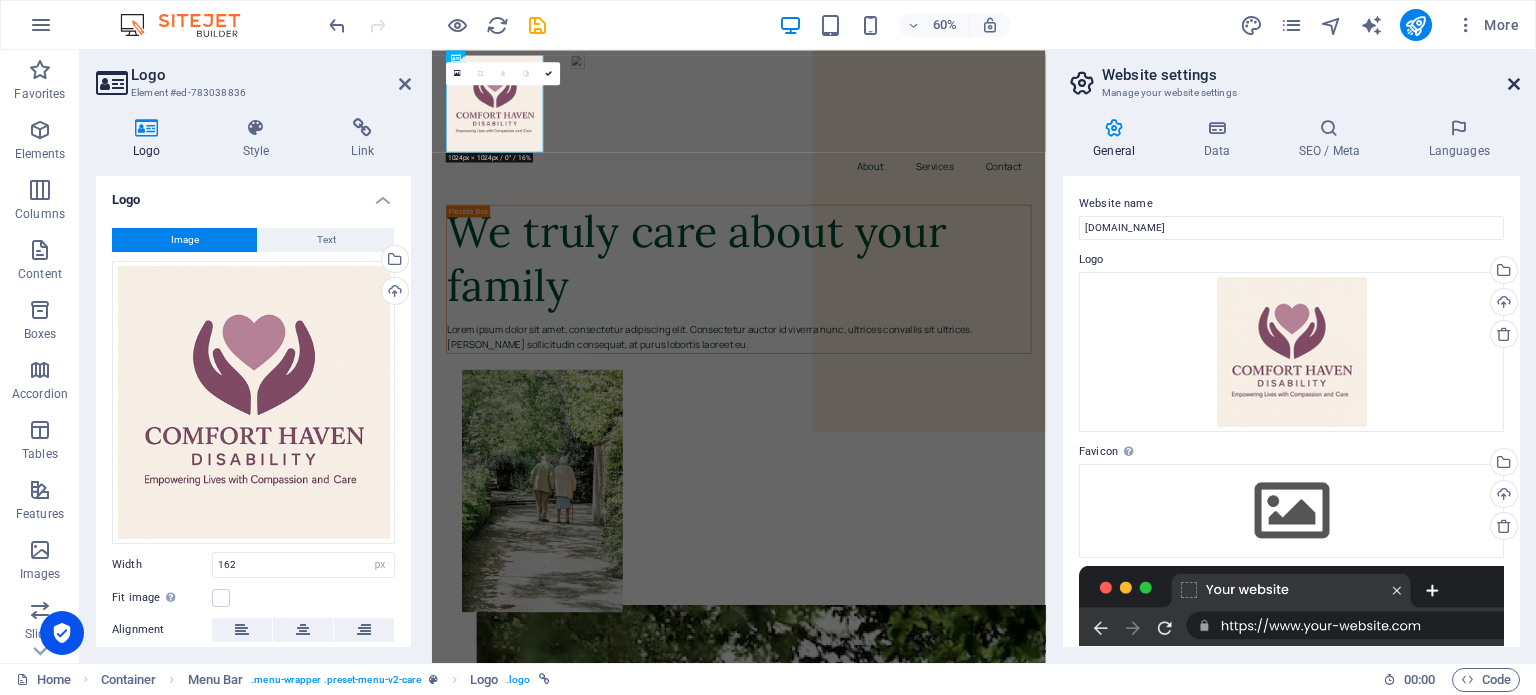 click at bounding box center [1514, 84] 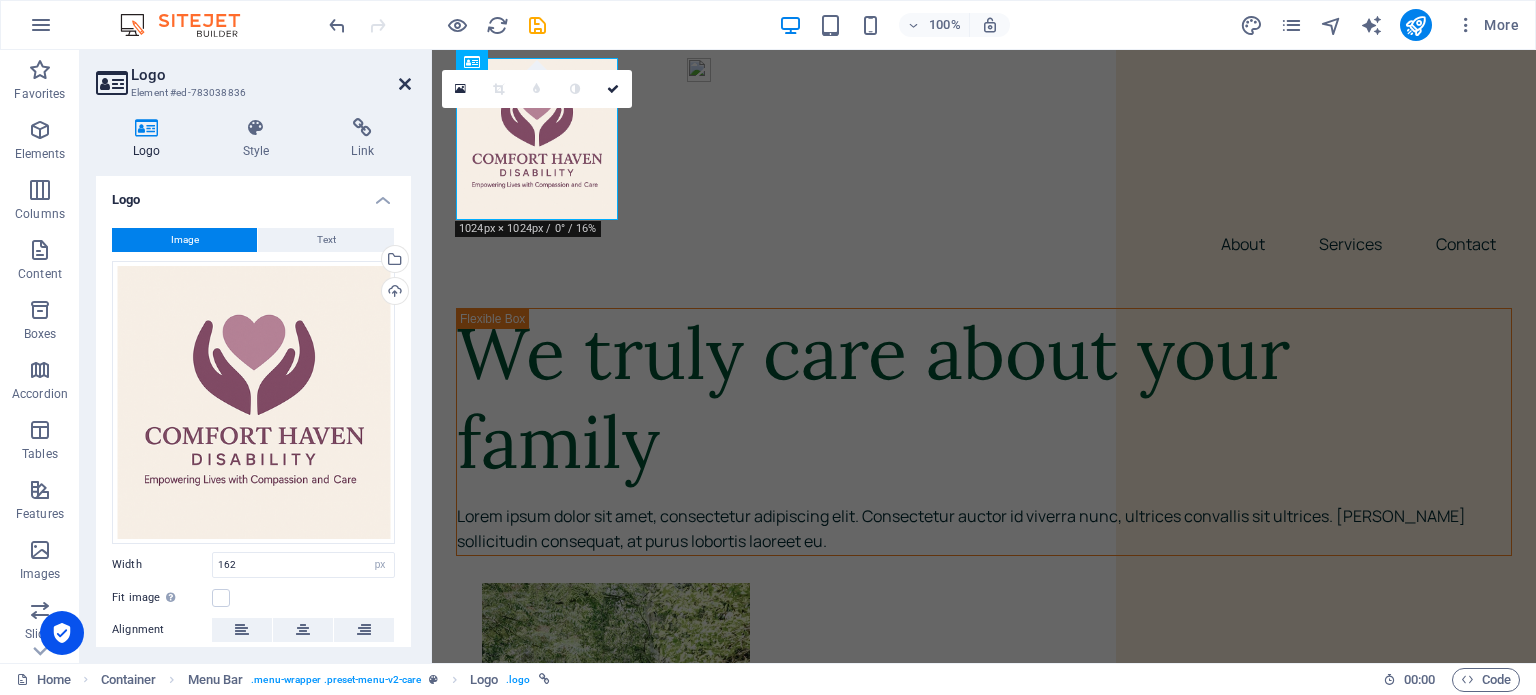click at bounding box center (405, 84) 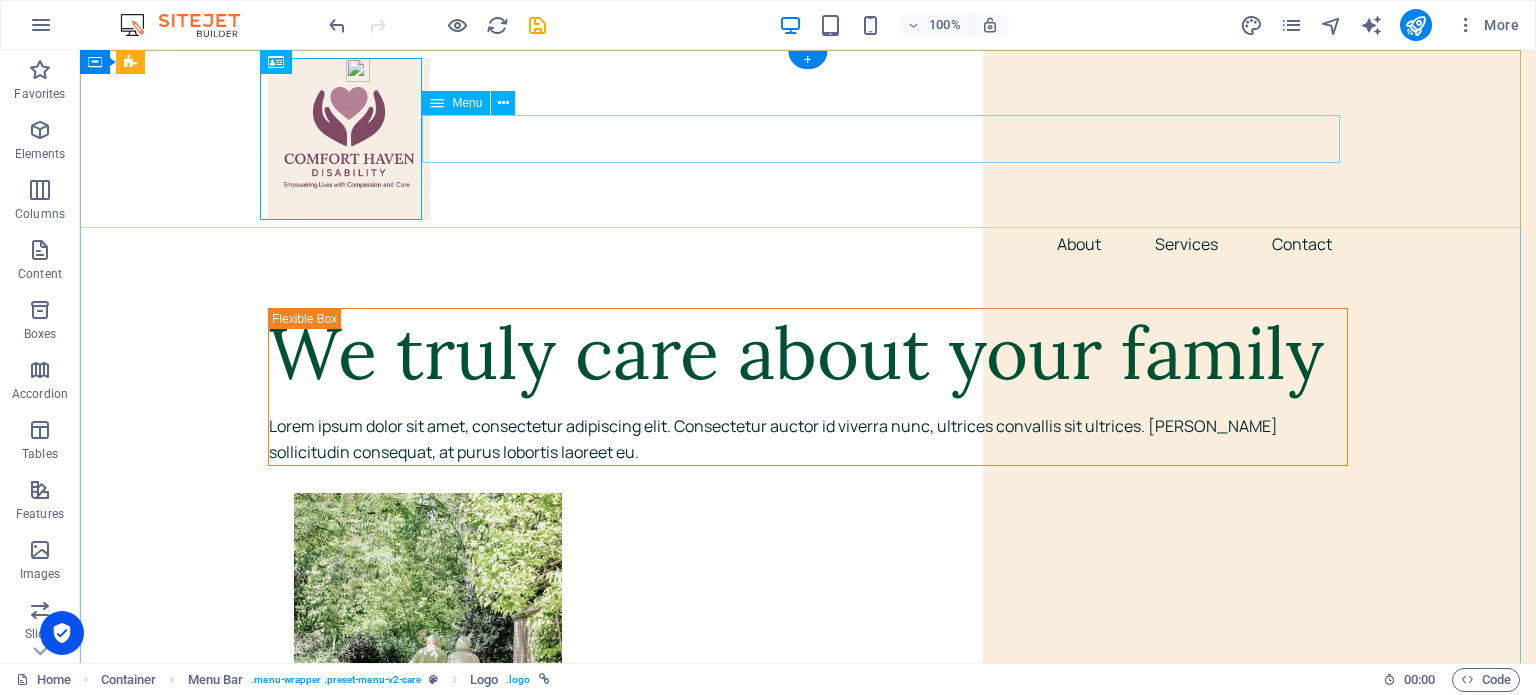 click on "About Services Contact" at bounding box center (808, 244) 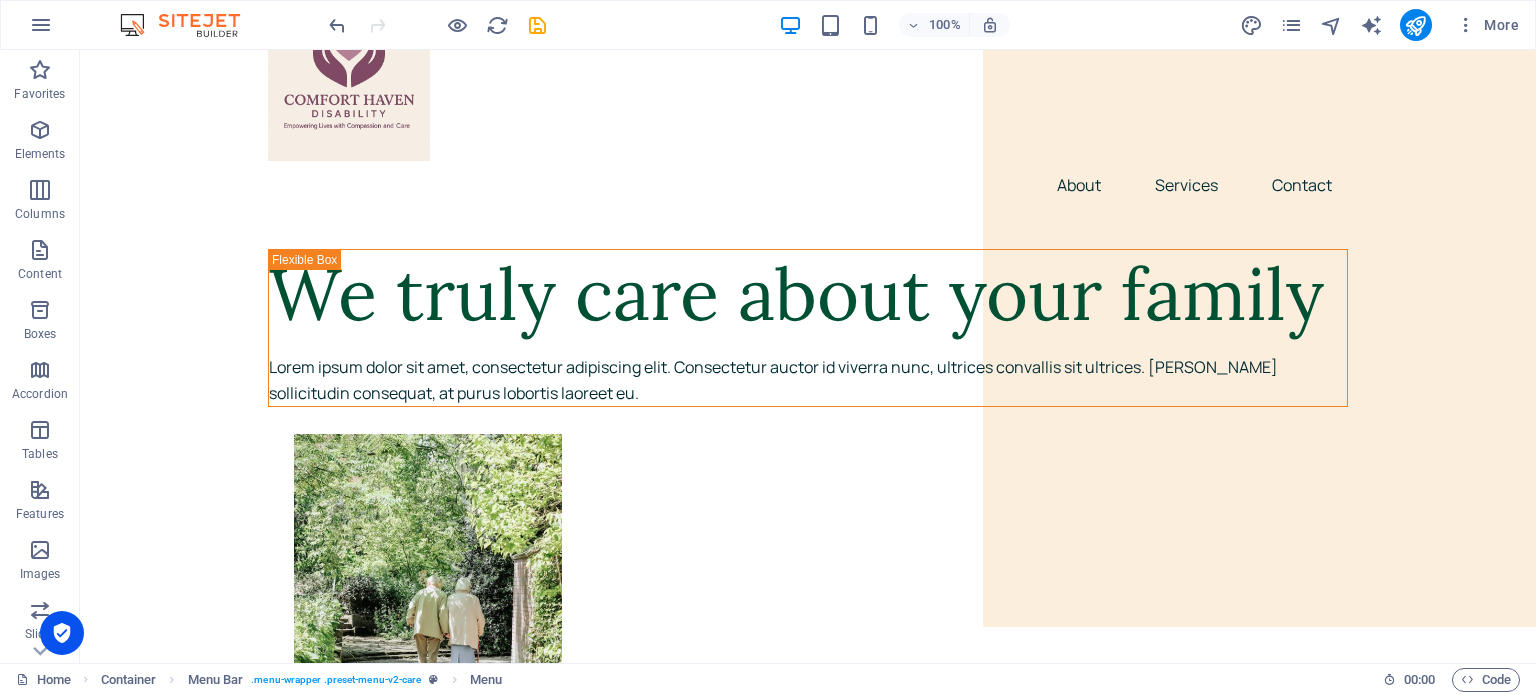 scroll, scrollTop: 0, scrollLeft: 0, axis: both 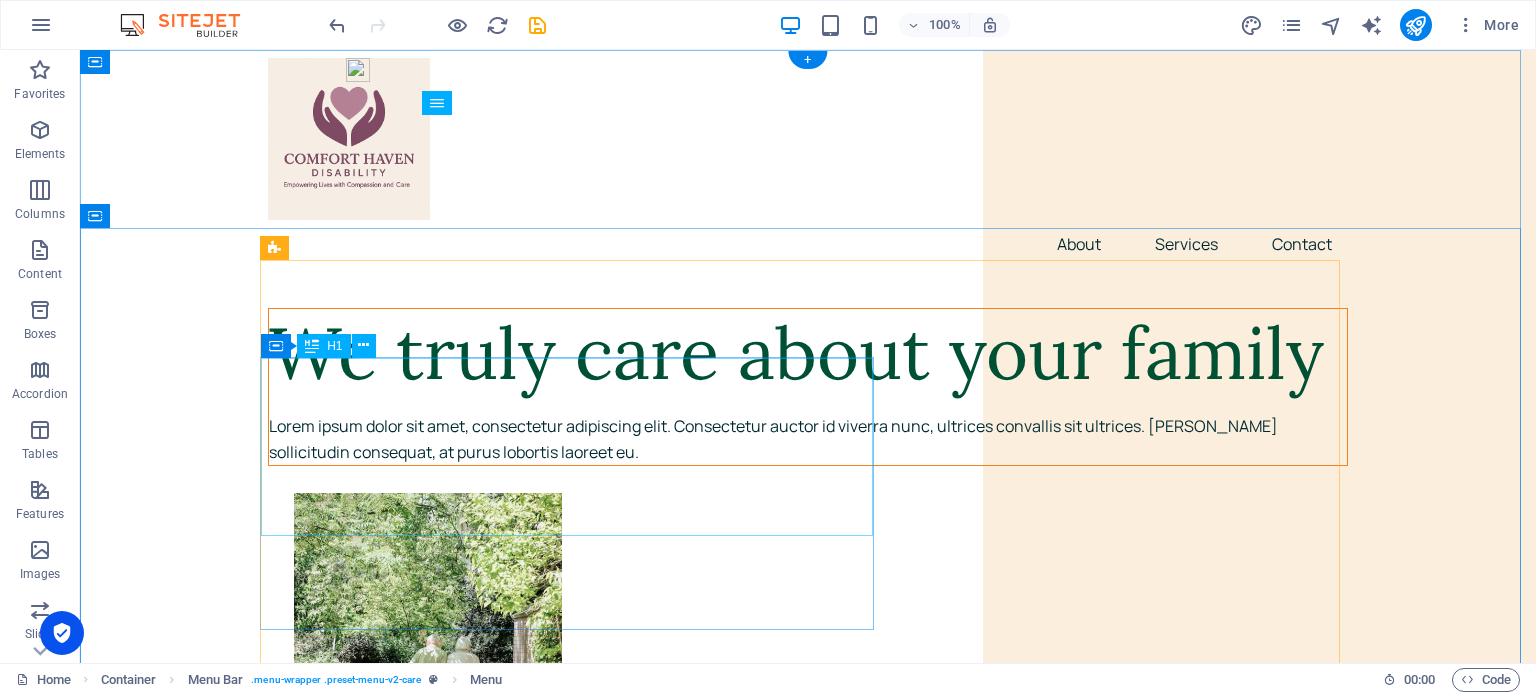 click on "We truly care about your family" at bounding box center (808, 353) 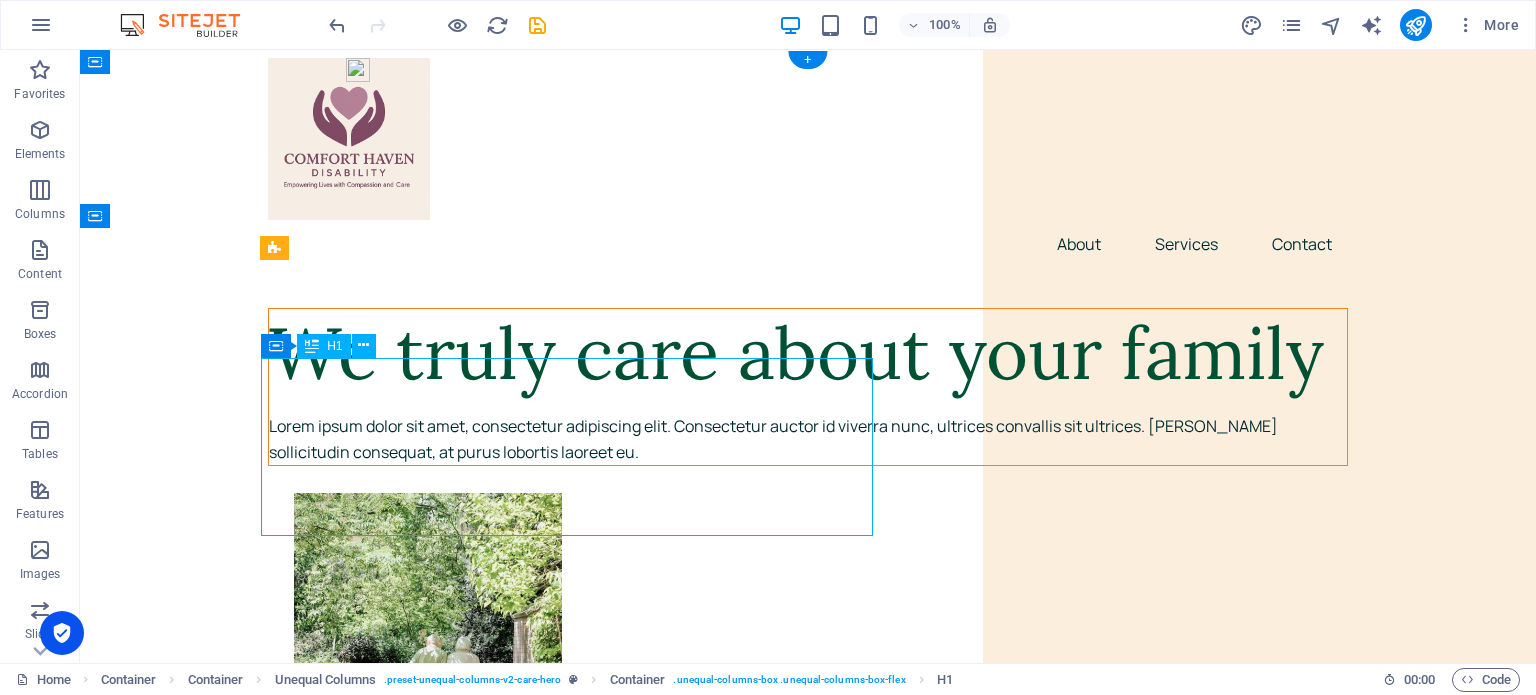 click on "We truly care about your family" at bounding box center [808, 353] 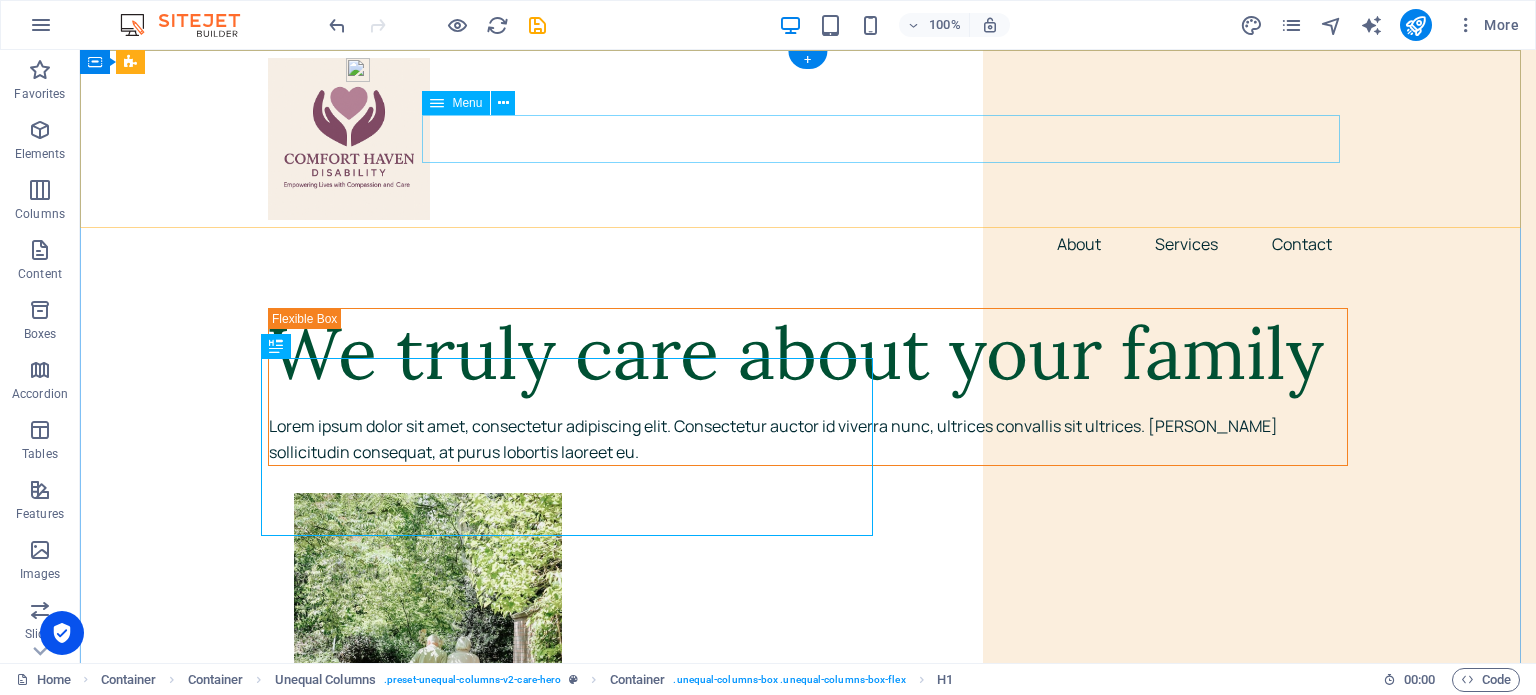 click on "About Services Contact" at bounding box center [808, 244] 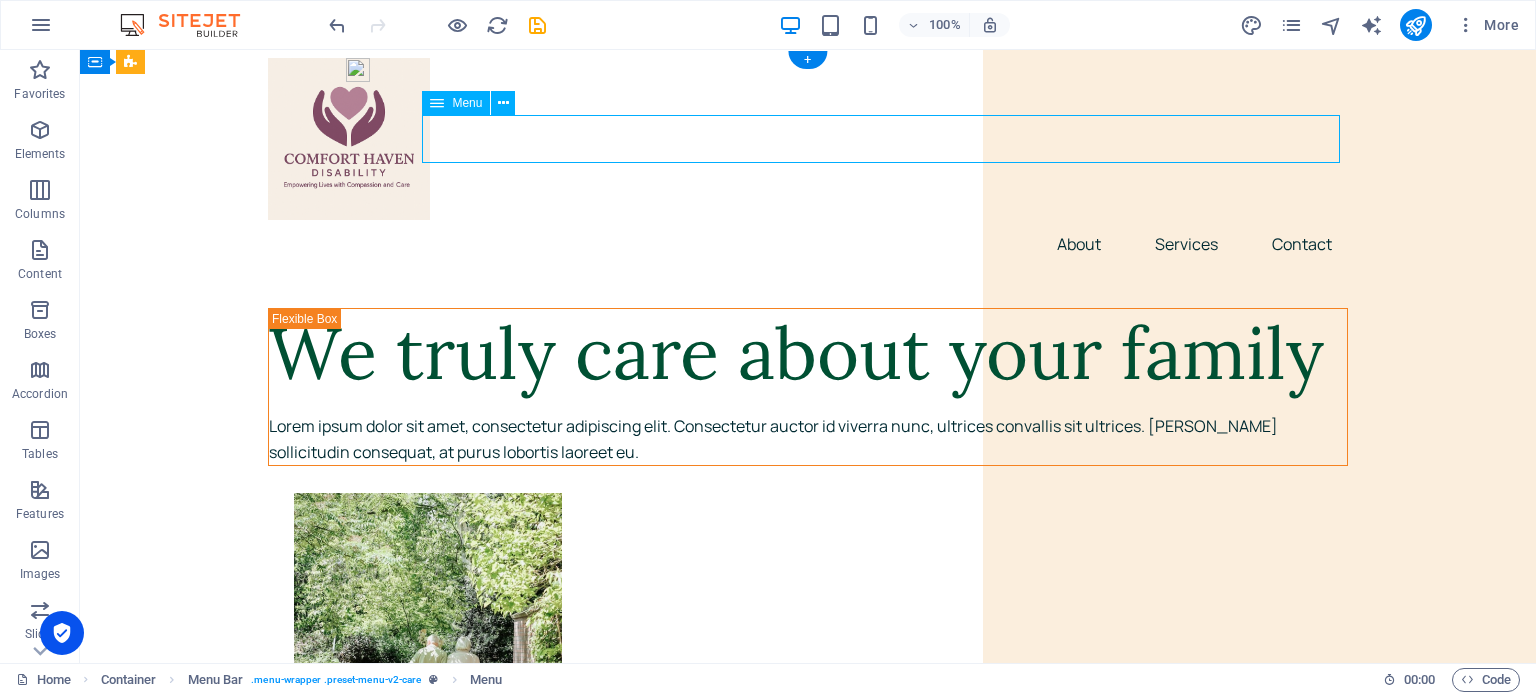 click on "About Services Contact" at bounding box center (808, 244) 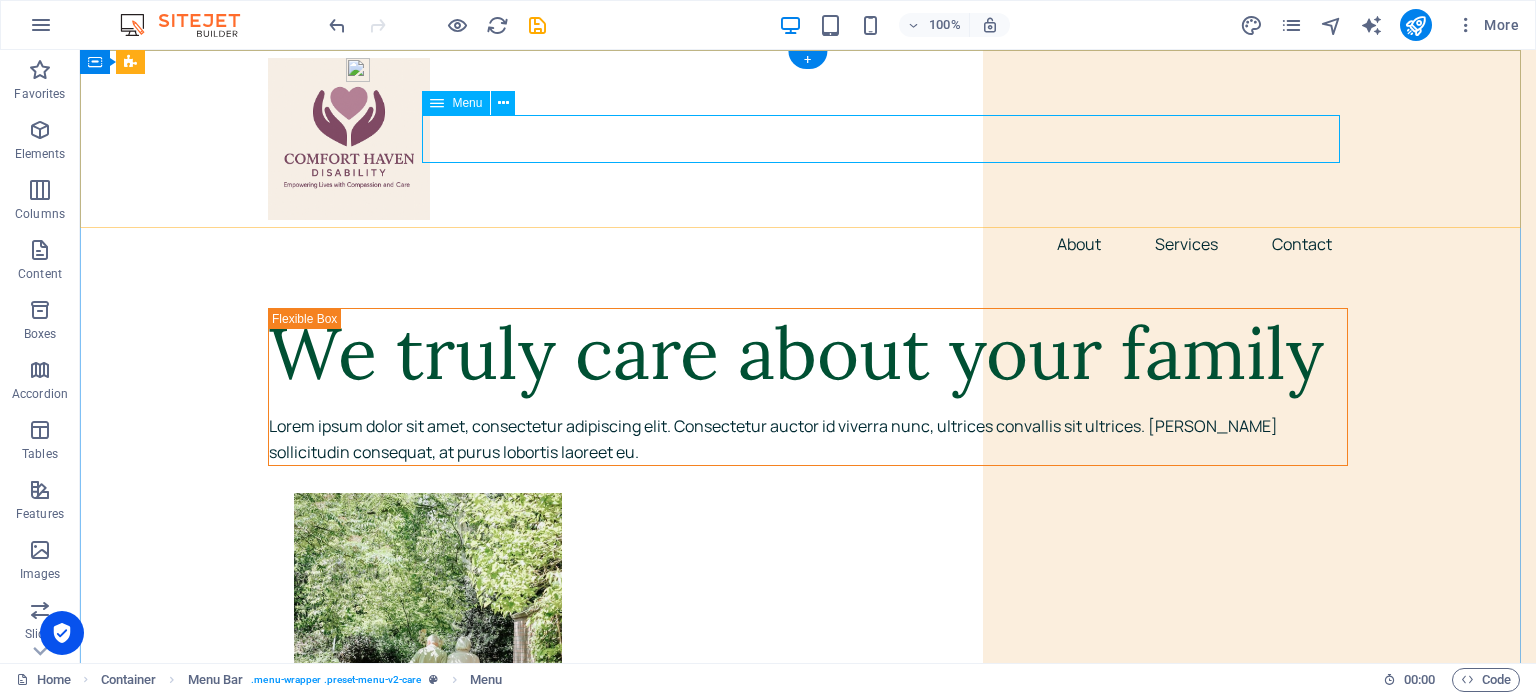 click on "About Services Contact" at bounding box center [808, 244] 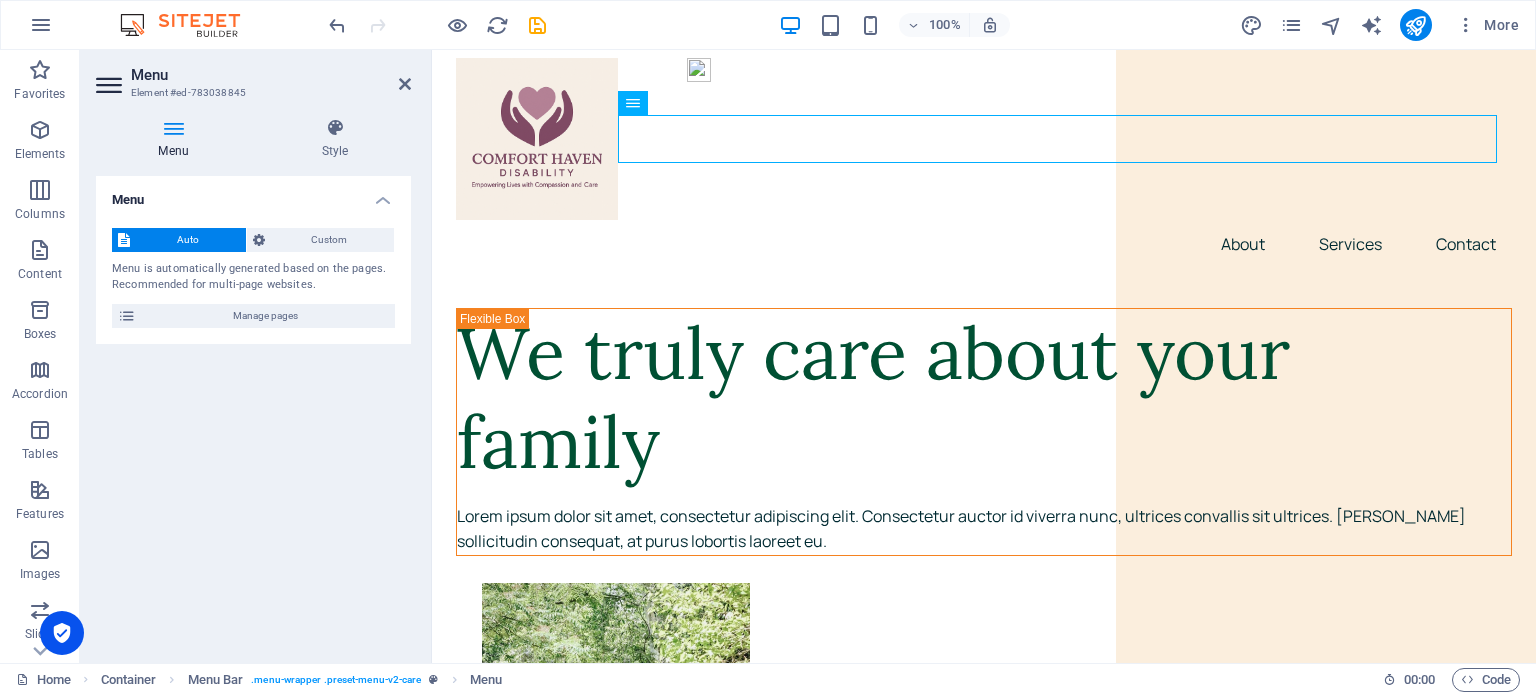 drag, startPoint x: 1425, startPoint y: 135, endPoint x: 1230, endPoint y: 140, distance: 195.06409 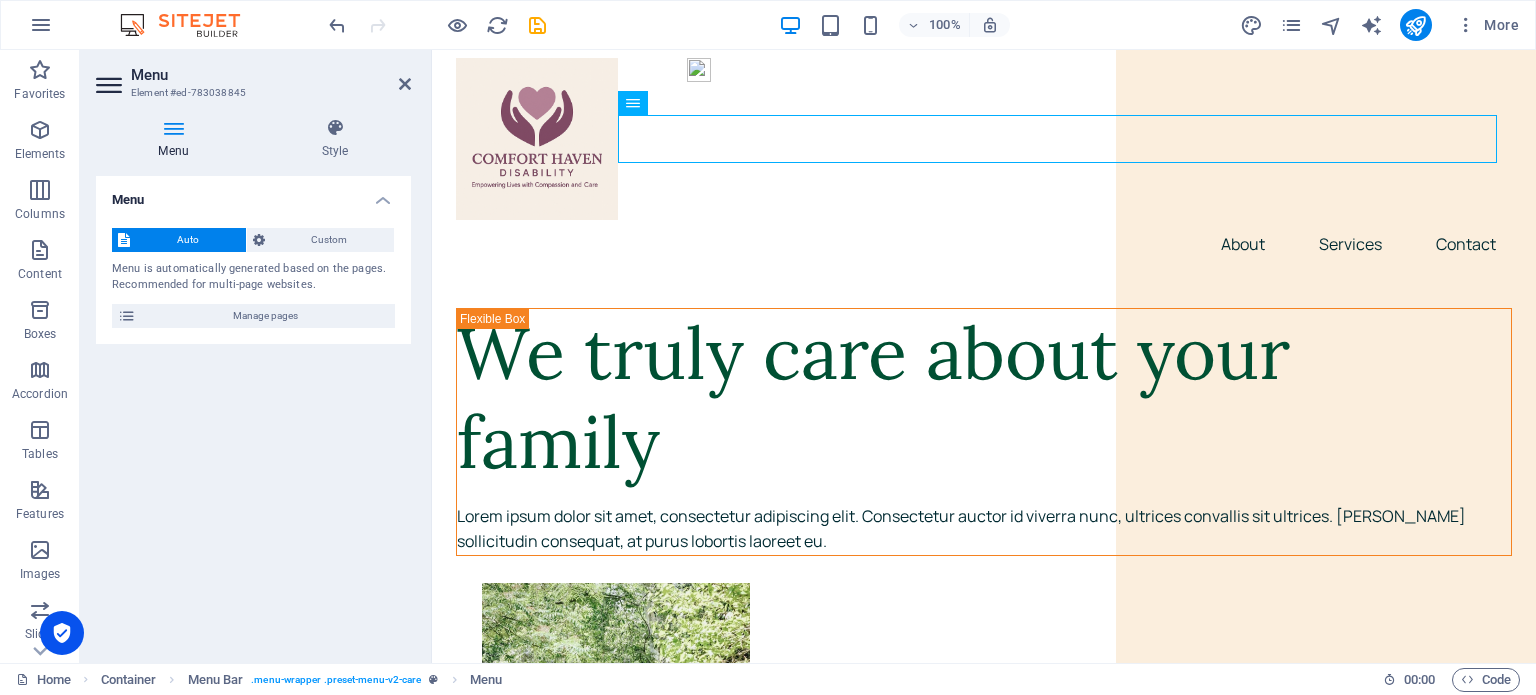 click on "About Services Contact" at bounding box center [984, 244] 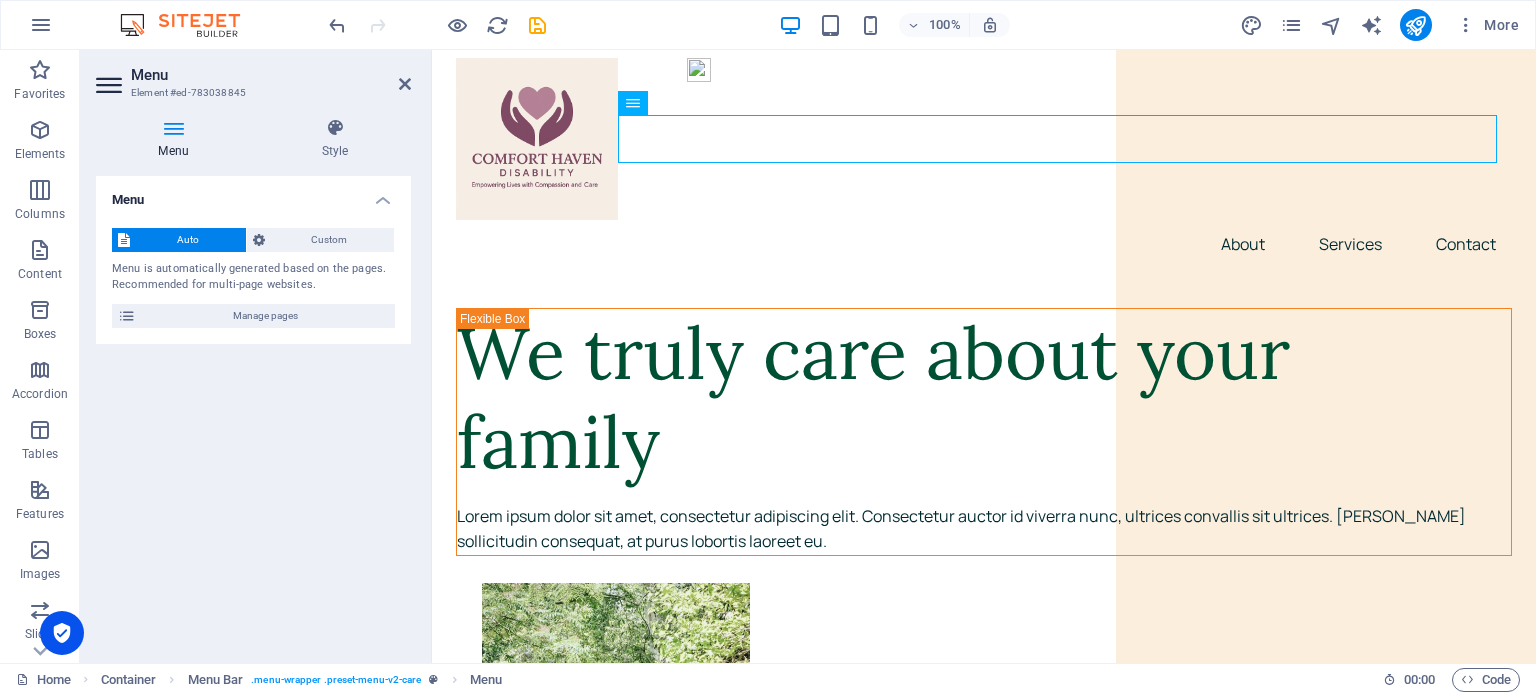 click on "About Services Contact" at bounding box center (984, 244) 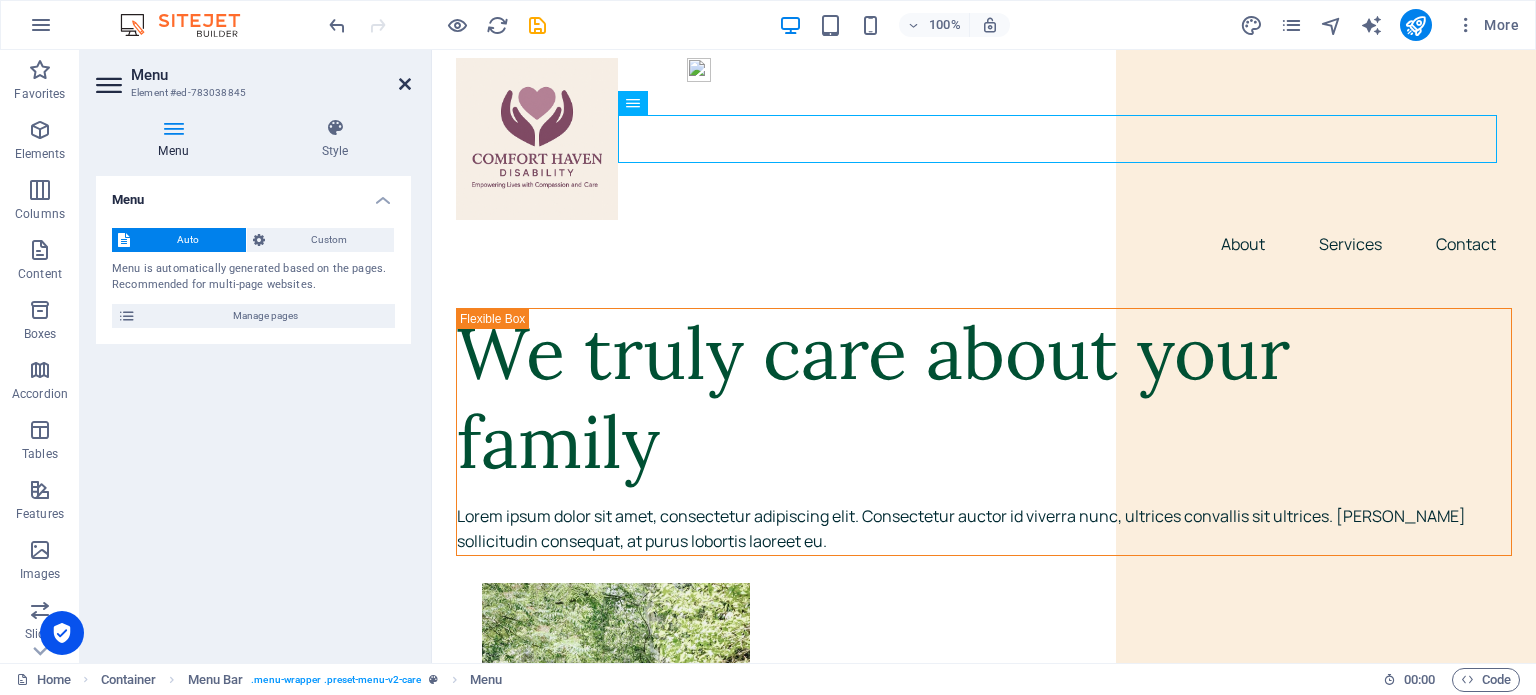 click at bounding box center (405, 84) 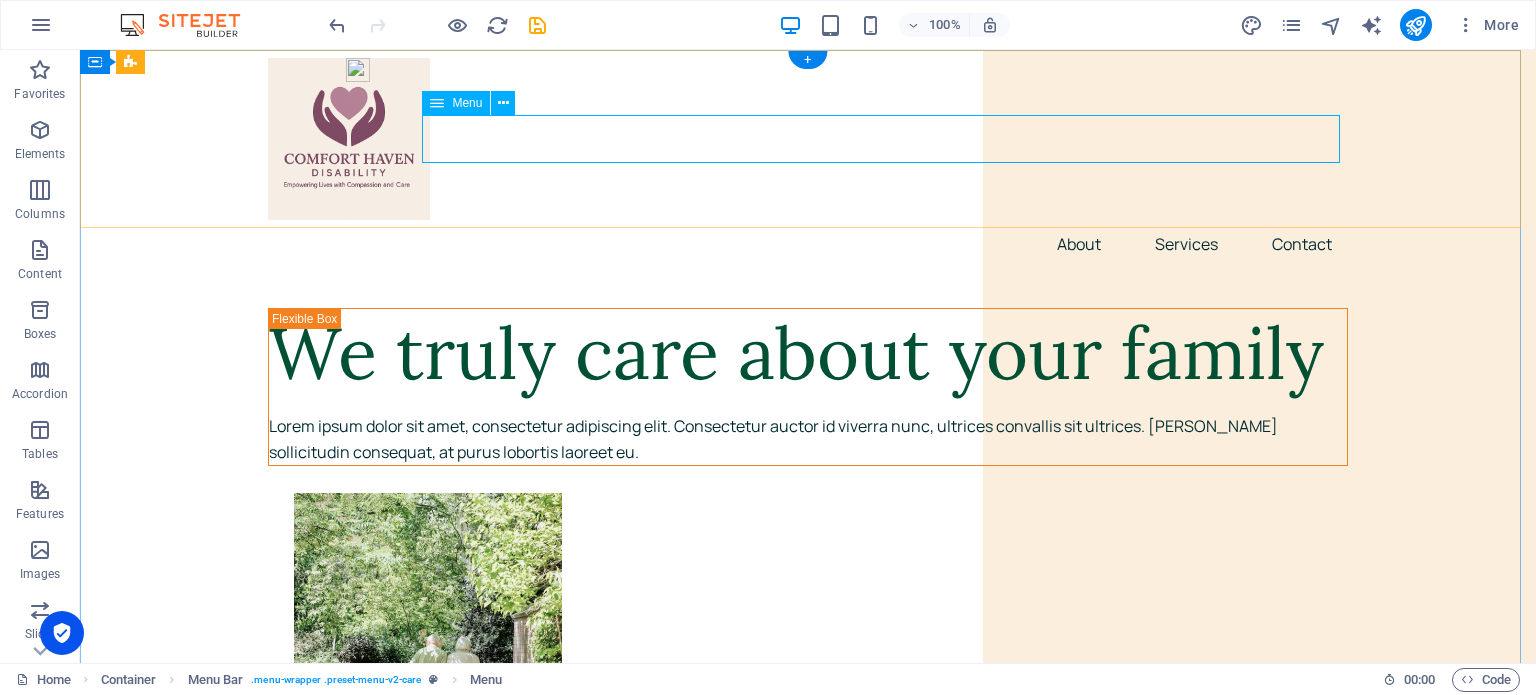 click on "About Services Contact" at bounding box center [808, 244] 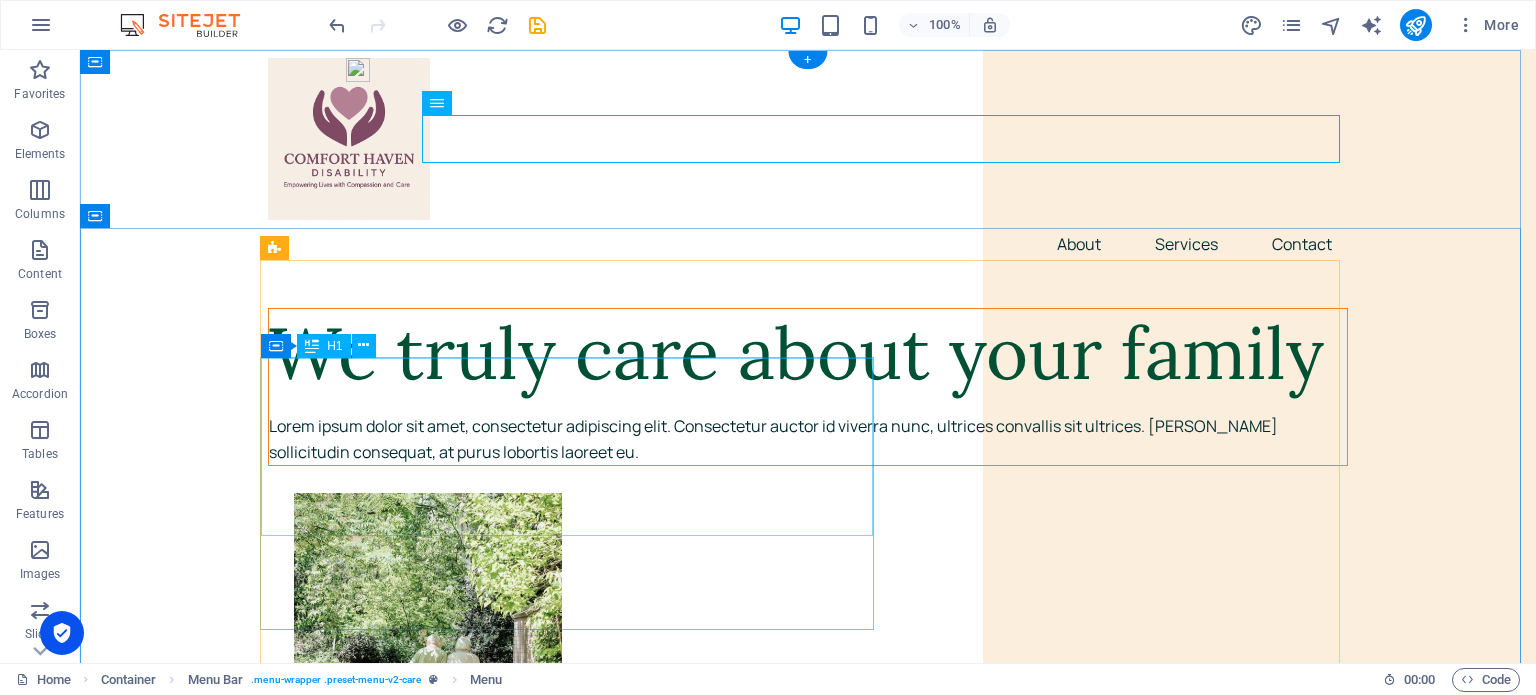 click on "We truly care about your family" at bounding box center [808, 353] 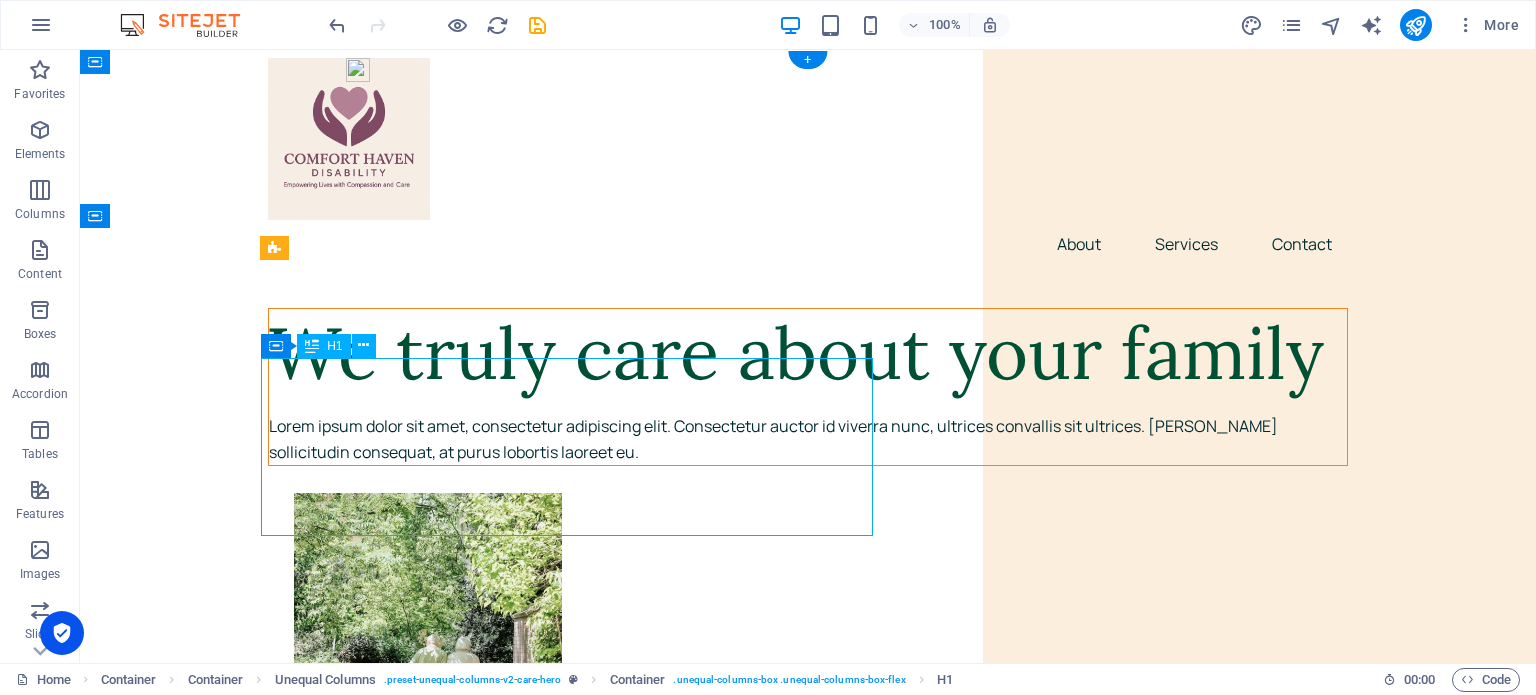 click on "We truly care about your family" at bounding box center [808, 353] 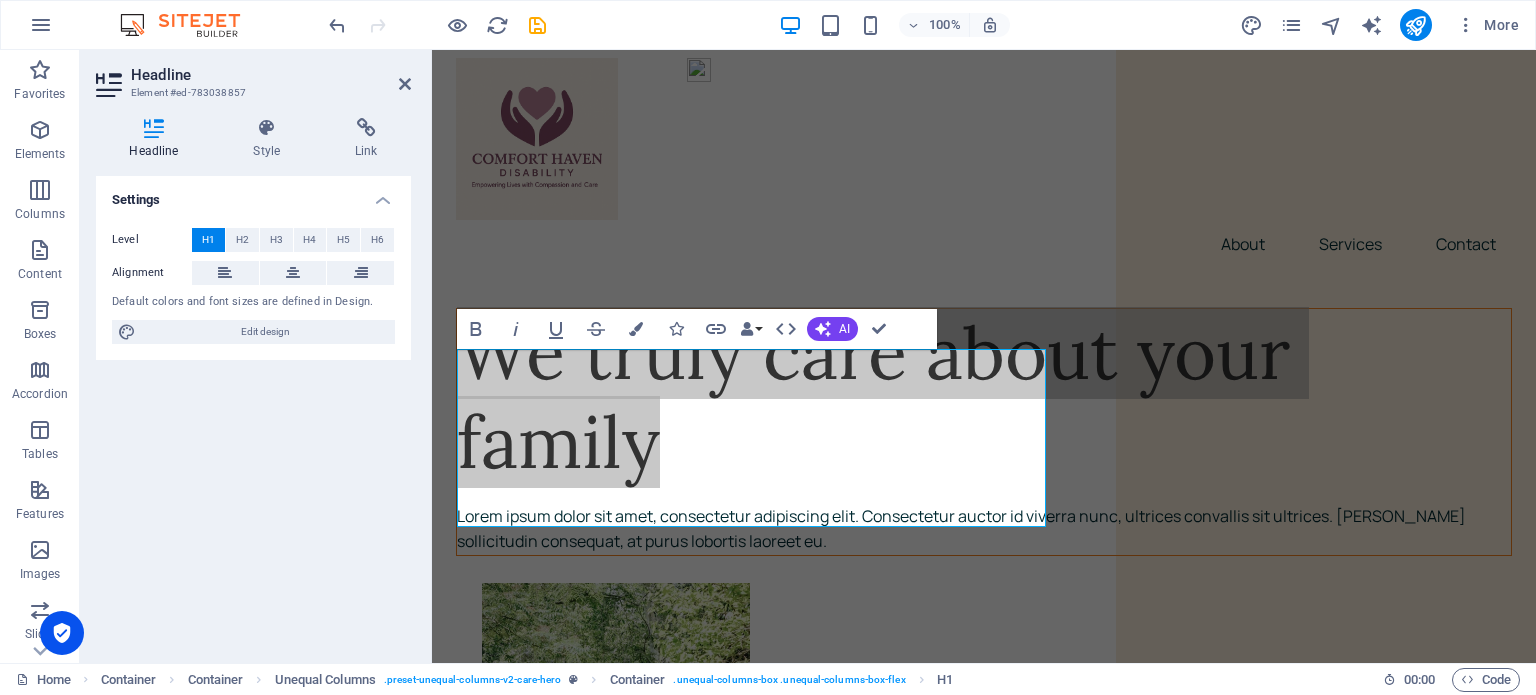 click on "Settings Level H1 H2 H3 H4 H5 H6 Alignment Default colors and font sizes are defined in Design. Edit design" at bounding box center (253, 411) 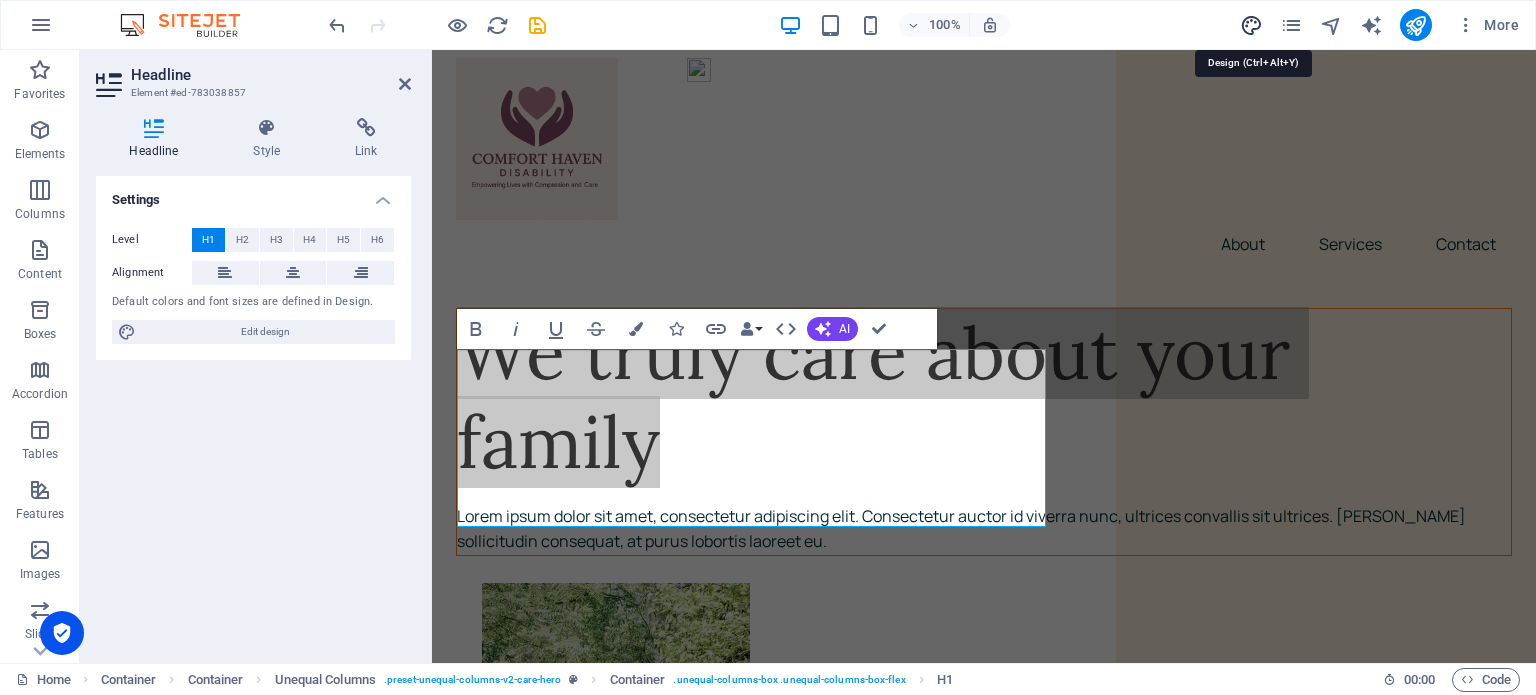 click at bounding box center (1251, 25) 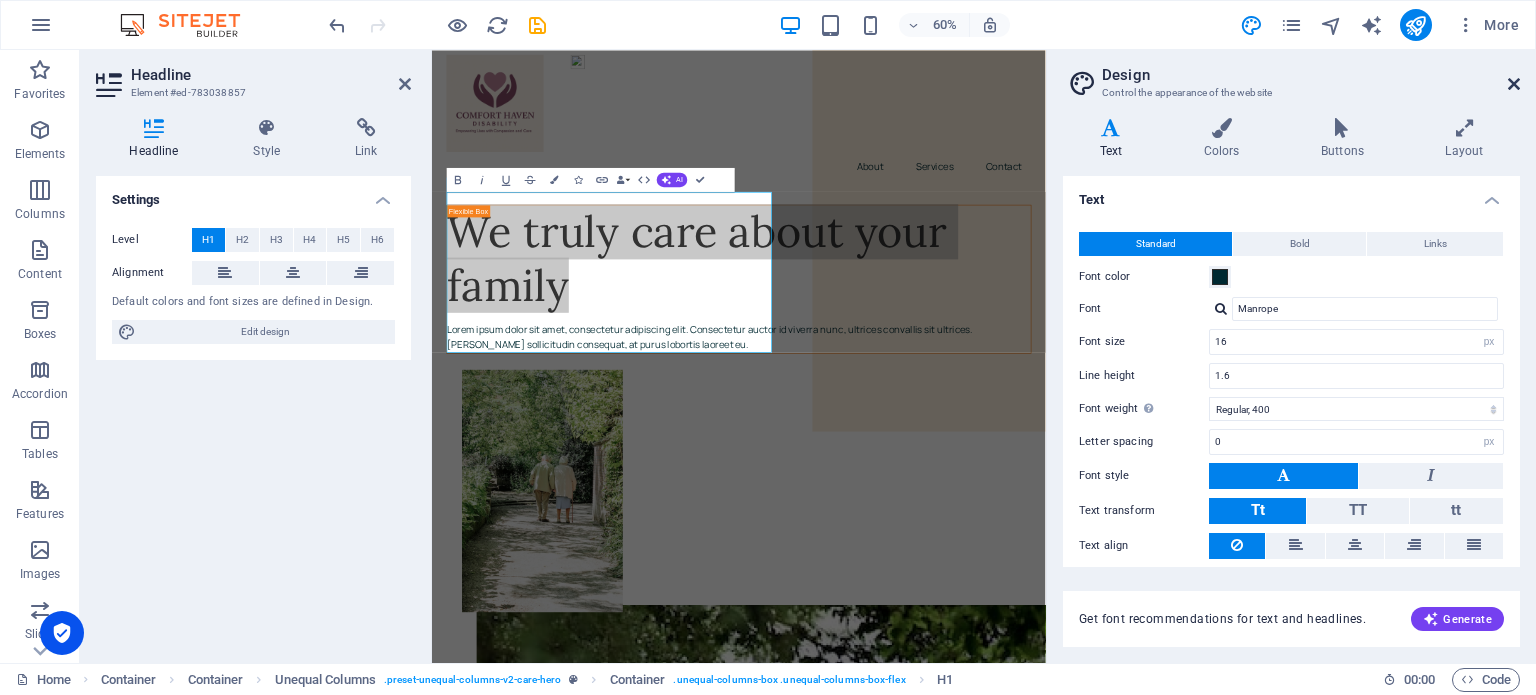 click at bounding box center (1514, 84) 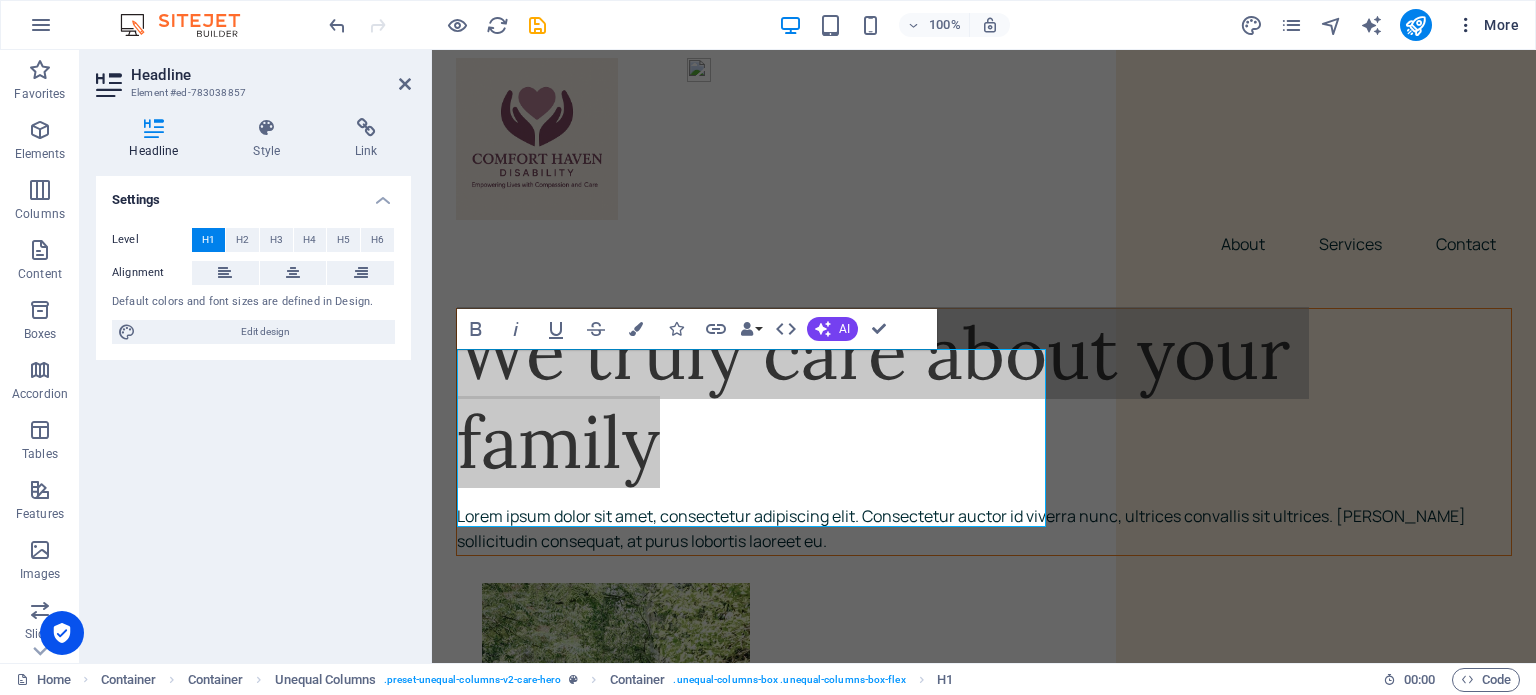 click on "More" at bounding box center [1487, 25] 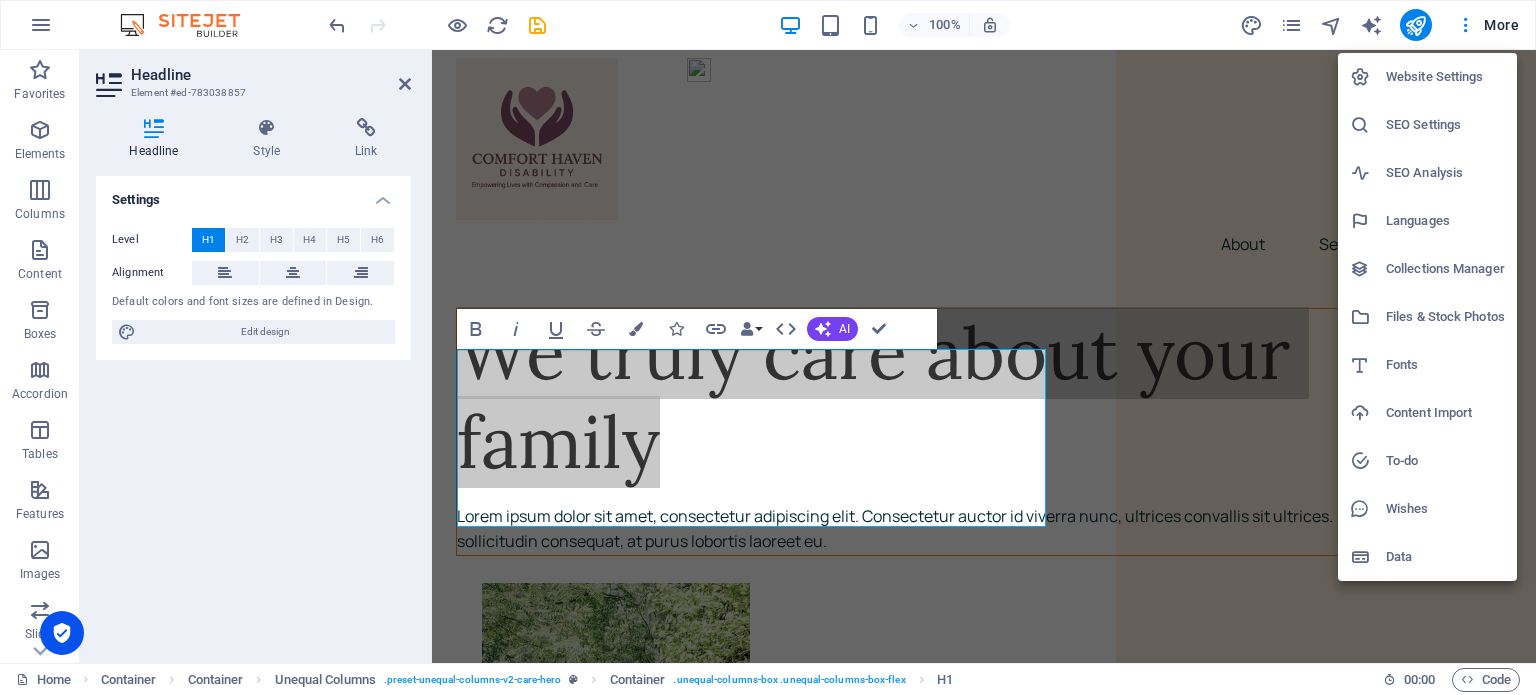 click on "Website Settings" at bounding box center [1445, 77] 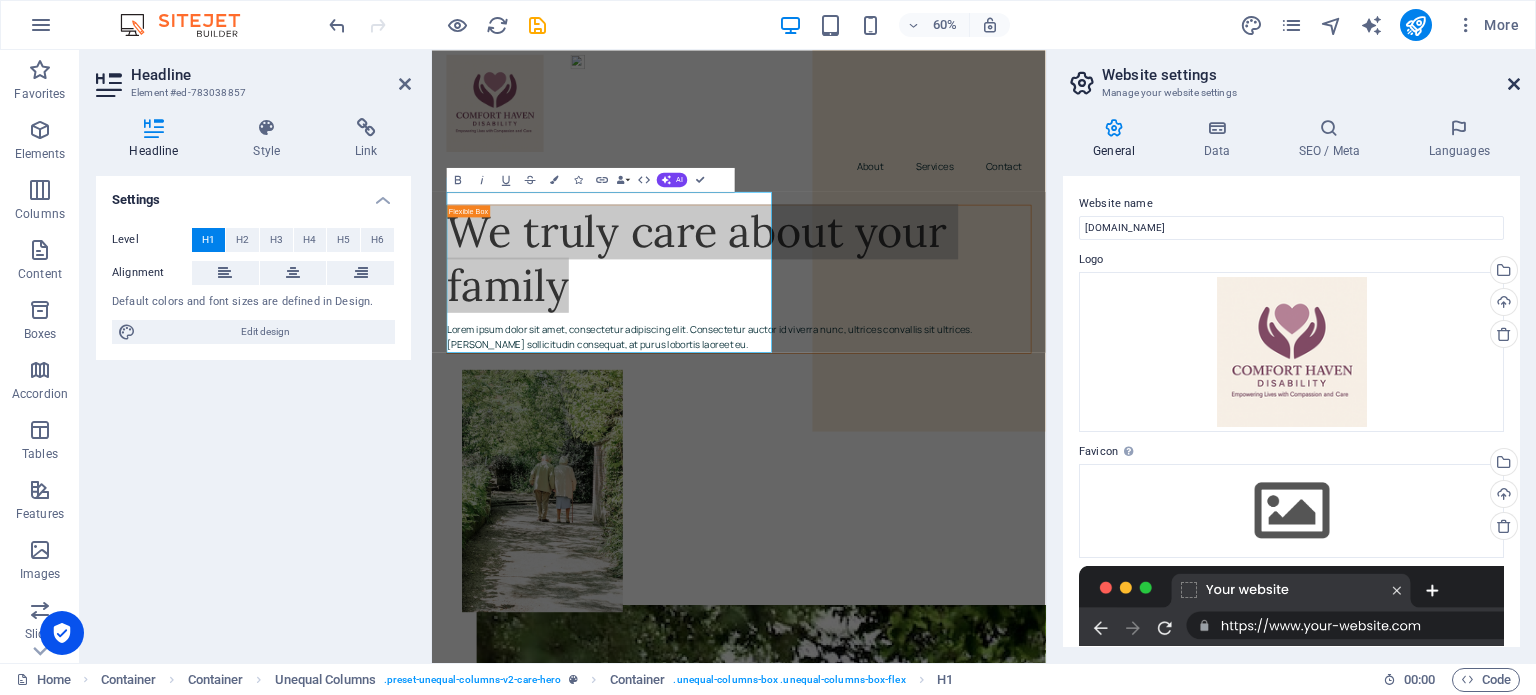 click at bounding box center [1514, 84] 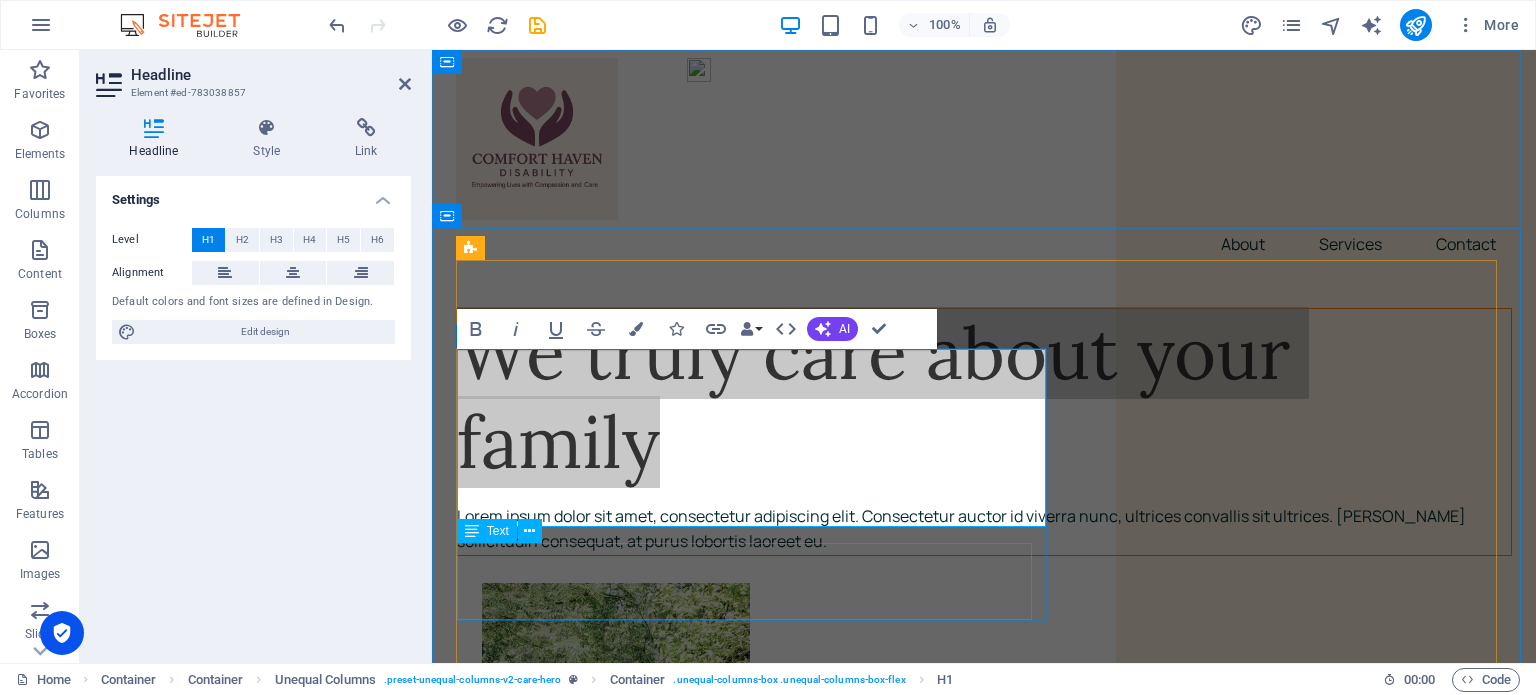 click on "Lorem ipsum dolor sit amet, consectetur adipiscing elit. Consectetur auctor id viverra nunc, ultrices convallis sit ultrices. [PERSON_NAME] sollicitudin consequat, at purus lobortis laoreet eu." at bounding box center [984, 529] 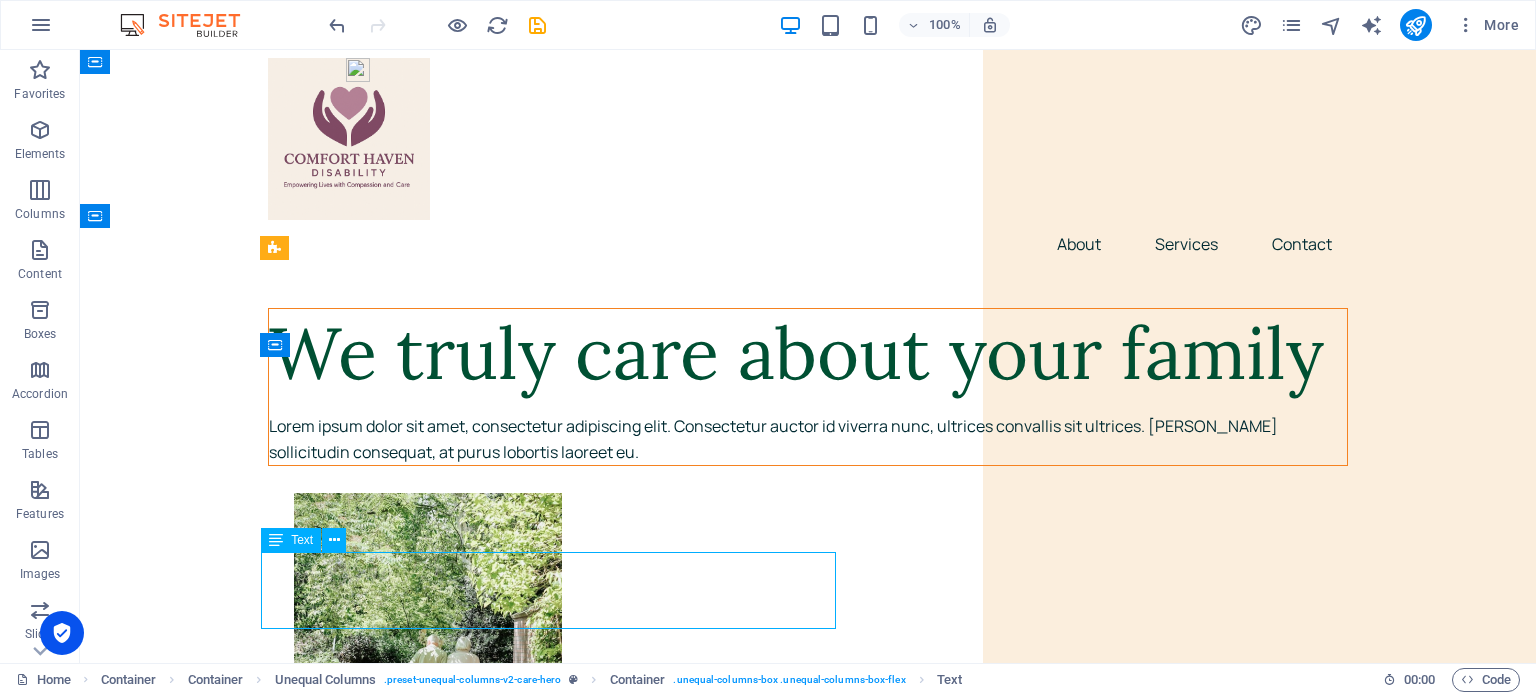 click on "Lorem ipsum dolor sit amet, consectetur adipiscing elit. Consectetur auctor id viverra nunc, ultrices convallis sit ultrices. [PERSON_NAME] sollicitudin consequat, at purus lobortis laoreet eu." at bounding box center (808, 439) 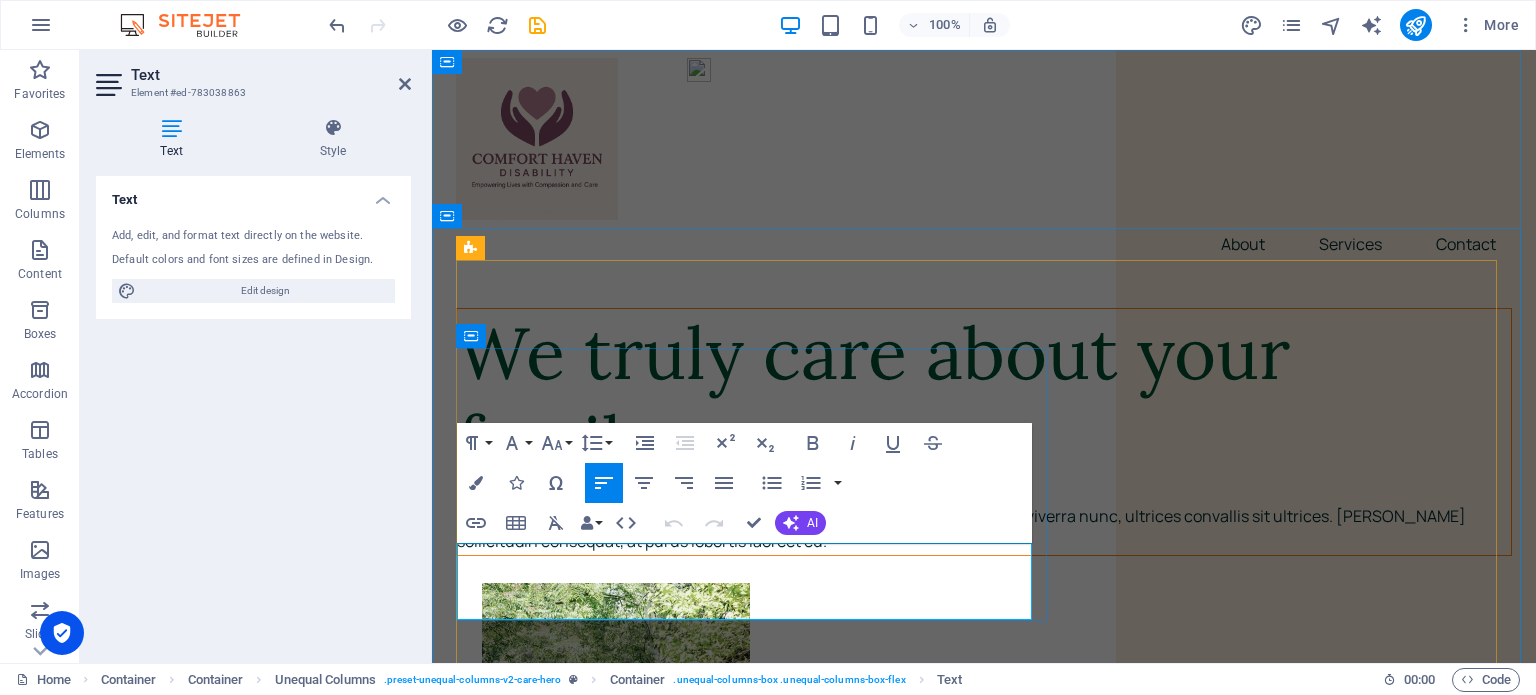 click on "Lorem ipsum dolor sit amet, consectetur adipiscing elit. Consectetur auctor id viverra nunc, ultrices convallis sit ultrices. [PERSON_NAME] sollicitudin consequat, at purus lobortis laoreet eu." at bounding box center (984, 529) 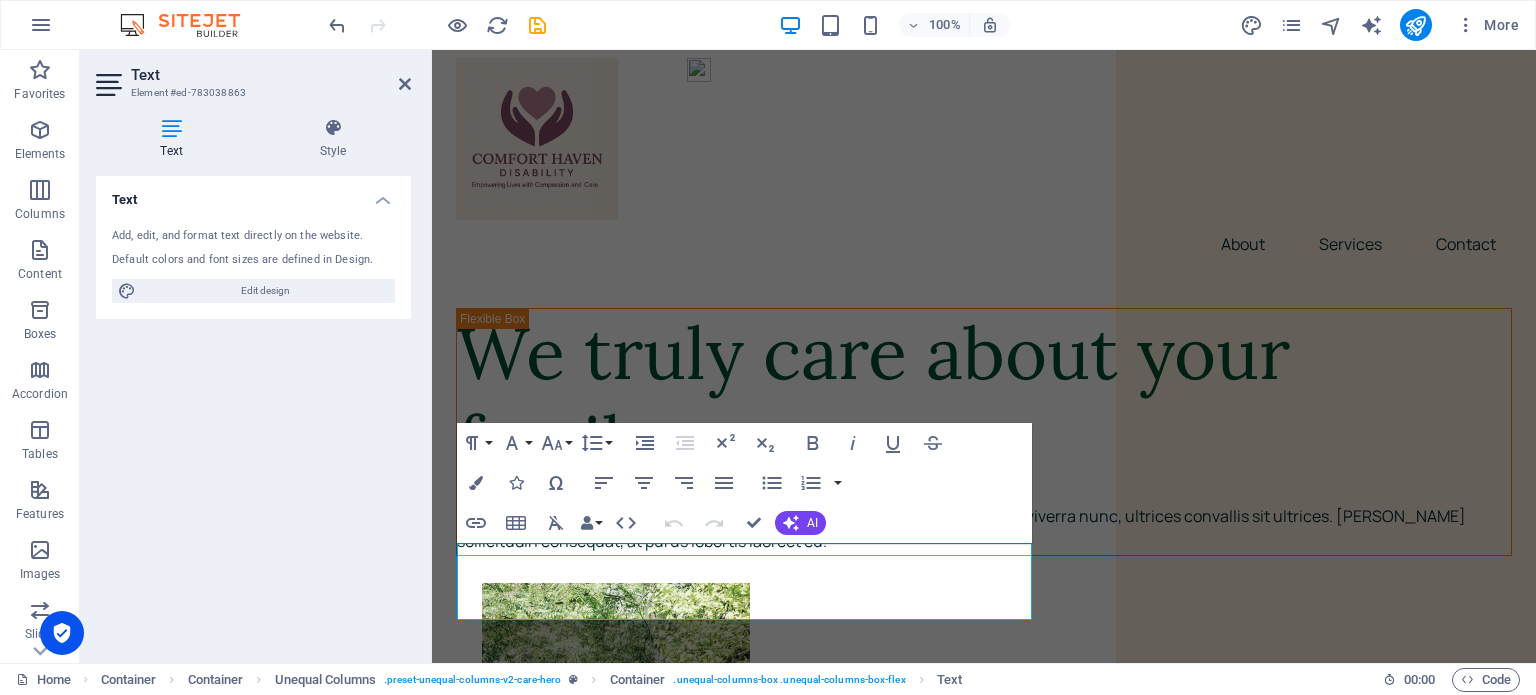 click on "Text Add, edit, and format text directly on the website. Default colors and font sizes are defined in Design. Edit design Alignment Left aligned Centered Right aligned" at bounding box center (253, 411) 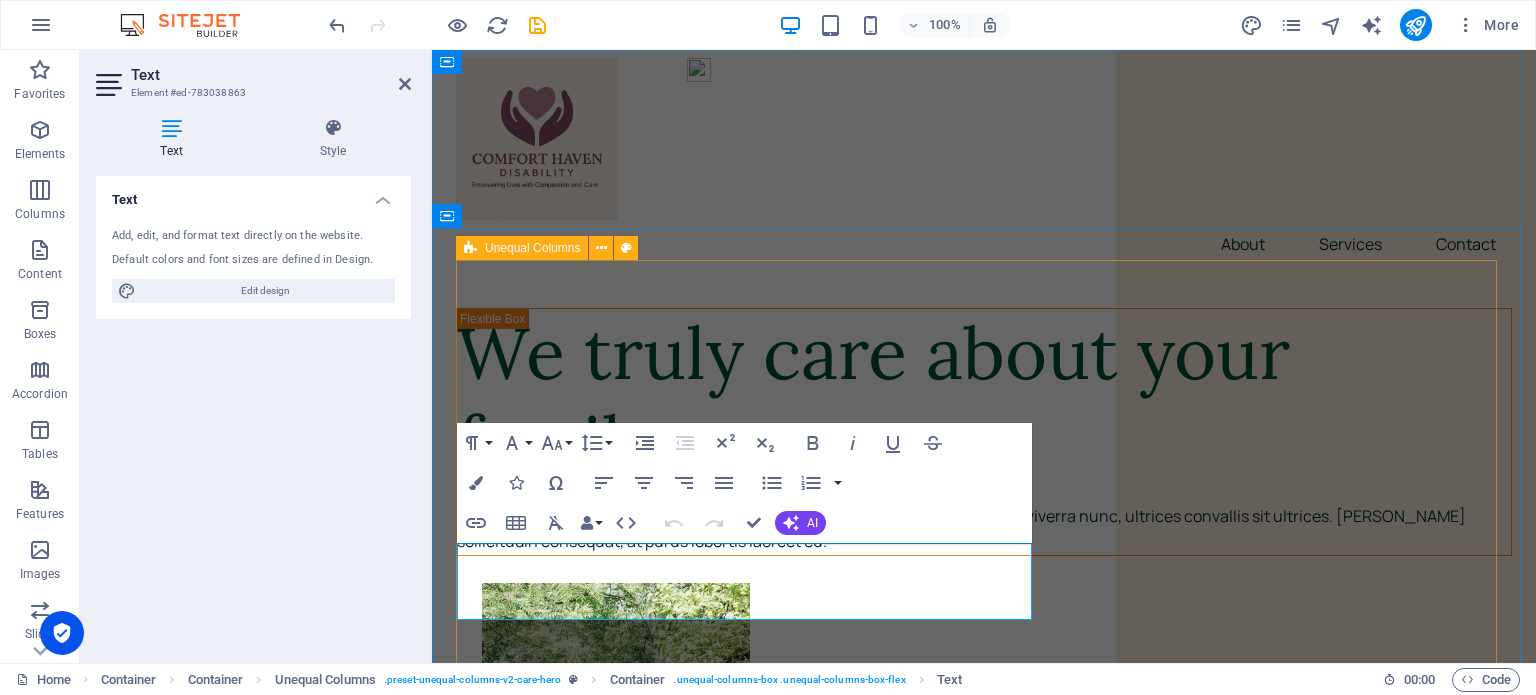click on "We truly care about your family Lorem ipsum dolor sit amet, consectetur adipiscing elit. Consectetur auctor id viverra nunc, ultrices convallis sit ultrices. [PERSON_NAME] sollicitudin consequat, at purus lobortis laoreet eu." at bounding box center [984, 1822] 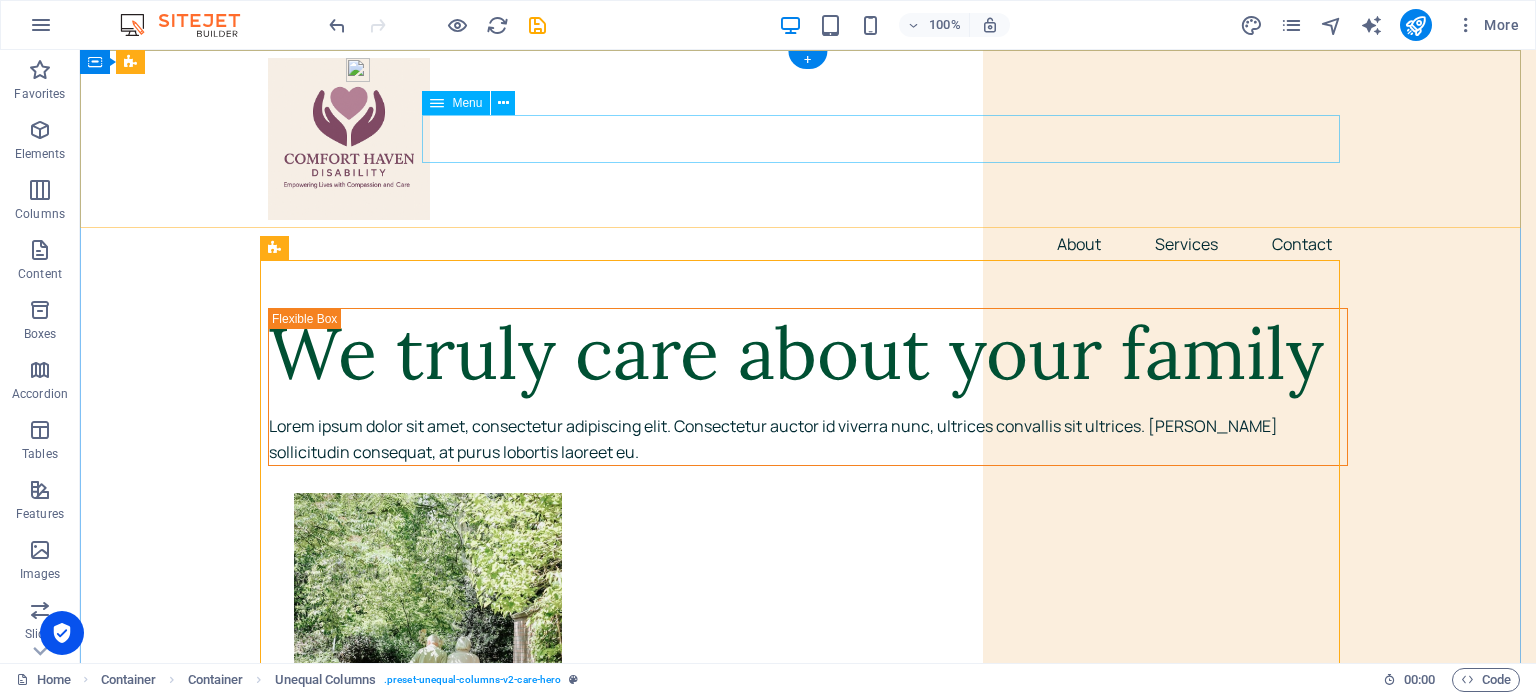 click on "About Services Contact" at bounding box center [808, 244] 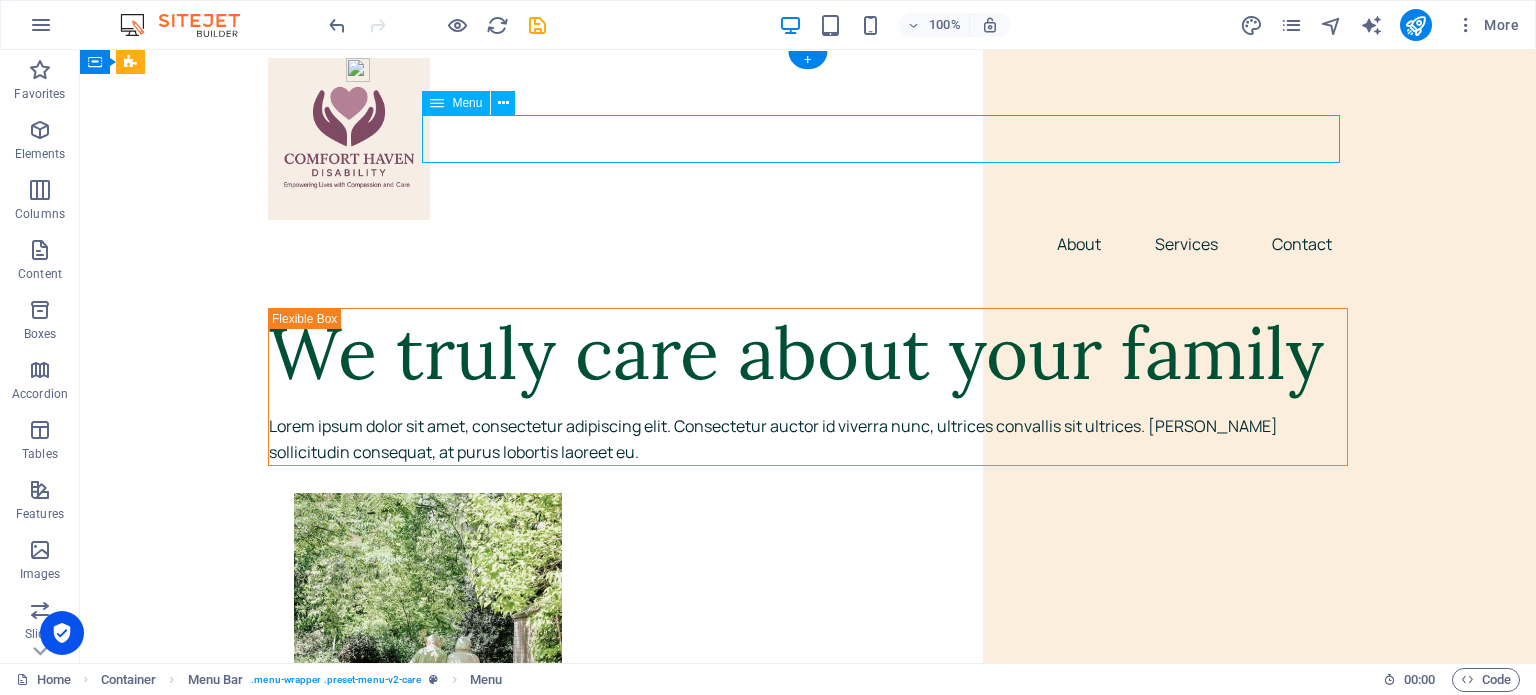 click on "About Services Contact" at bounding box center (808, 244) 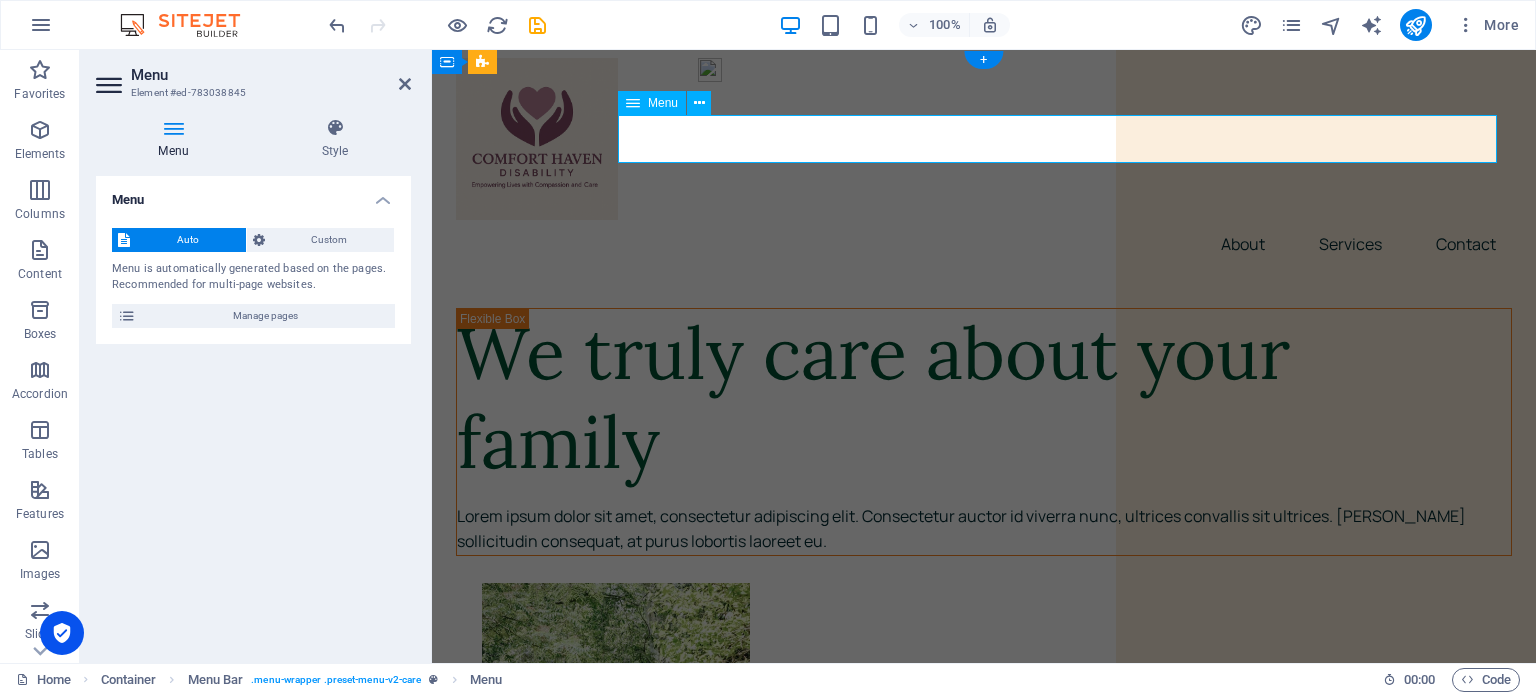 click on "About Services Contact" at bounding box center (984, 244) 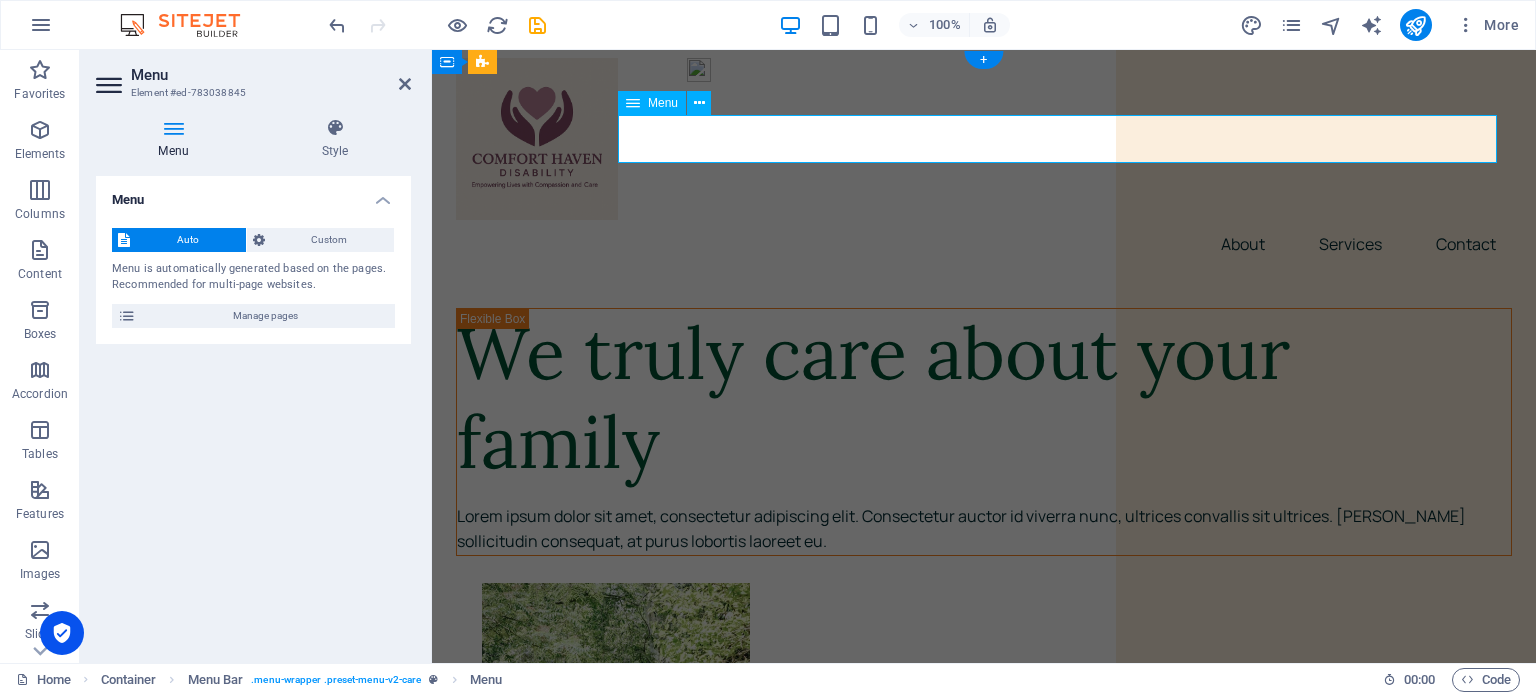 click on "About Services Contact" at bounding box center (984, 244) 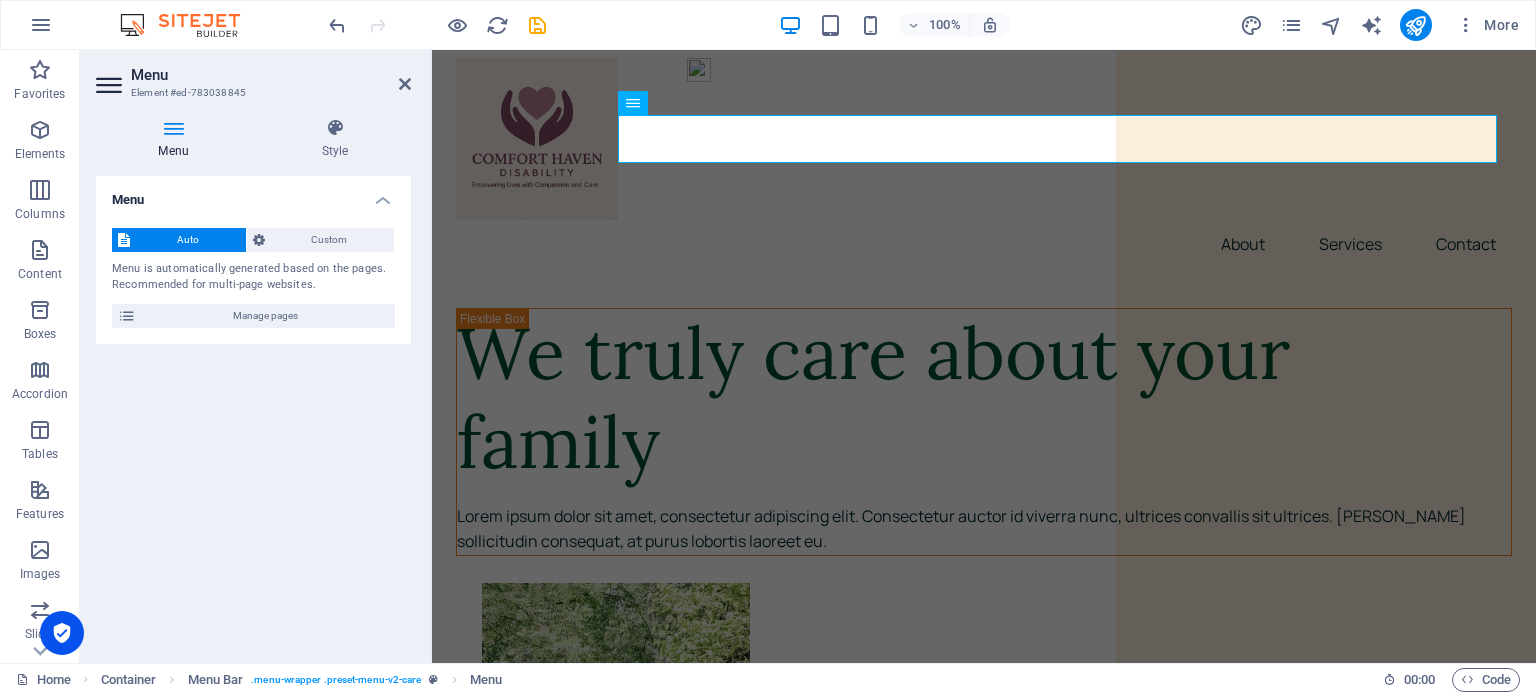 click on "Menu Style Menu Auto Custom Menu is automatically generated based on the pages. Recommended for multi-page websites. Manage pages Menu items 1 None Page External Element Phone Email Page Home About Services Contact Legal Notice Privacy Element
URL /about Phone Email Link text About Link target New tab Same tab Overlay Title Additional link description, should not be the same as the link text. The title is most often shown as a tooltip text when the mouse moves over the element. Leave empty if uncertain. Relationship Sets the  relationship of this link to the link target . For example, the value "nofollow" instructs search engines not to follow the link. Can be left empty. alternate author bookmark external help license next nofollow noreferrer noopener prev search tag Button Design None Default Primary Secondary 2 None Page External Element Phone Email Page Home About Services Contact Legal Notice Privacy Element
URL /services Phone Email Link text Services help" at bounding box center (253, 382) 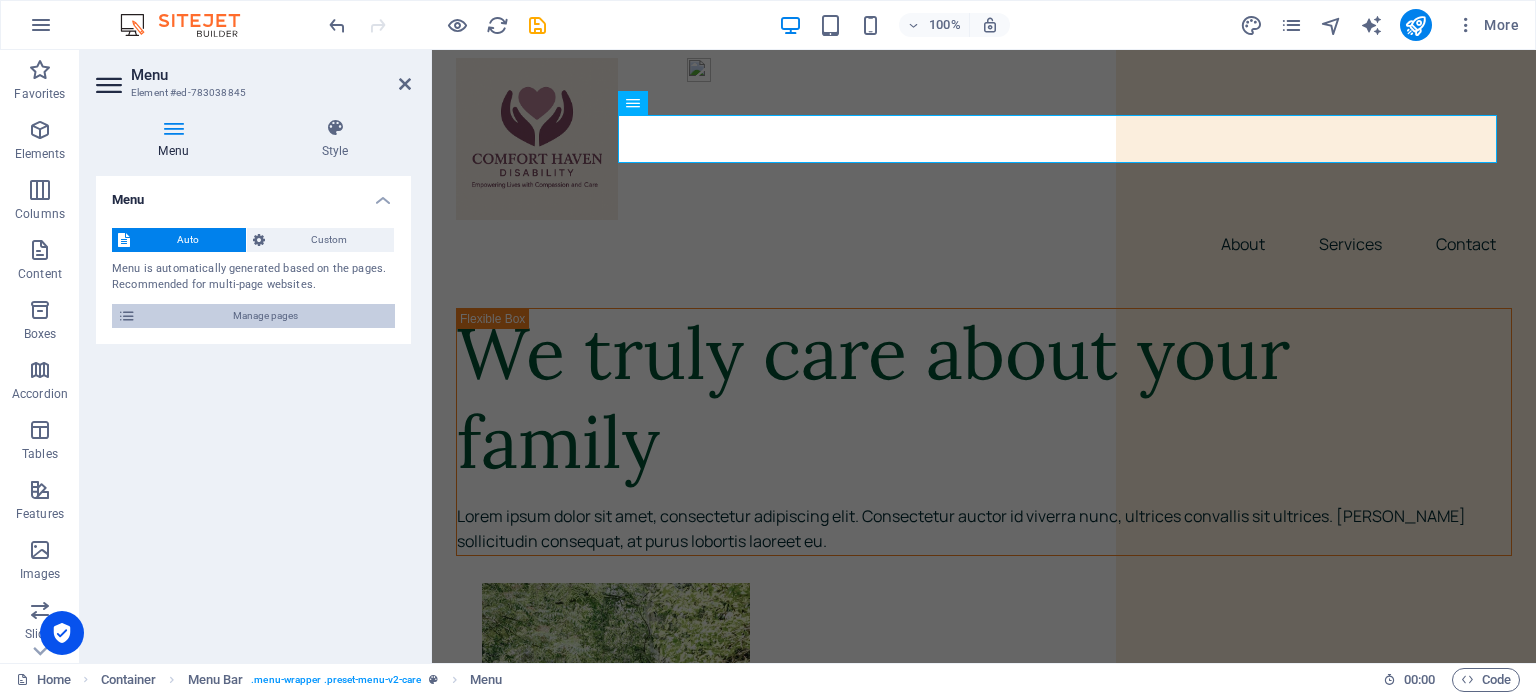 click on "Manage pages" at bounding box center [265, 316] 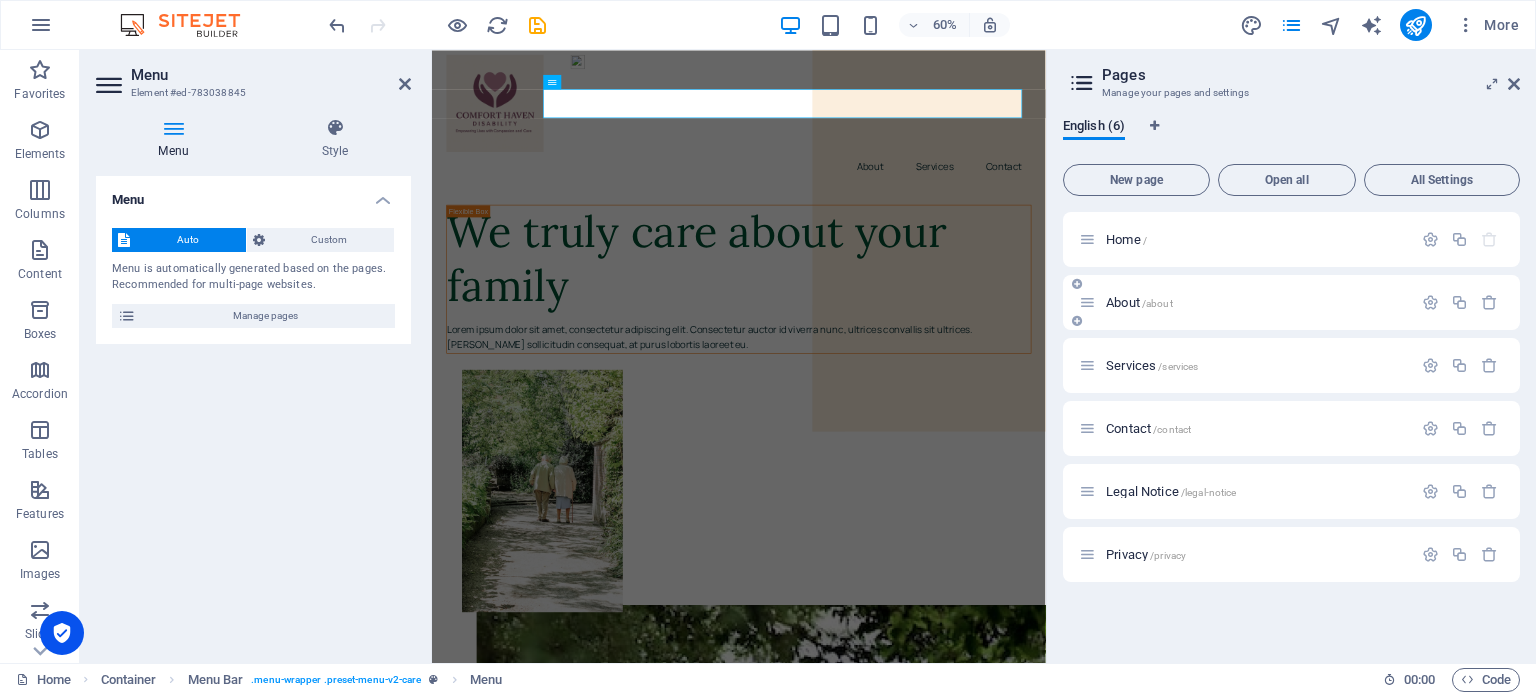 click on "/about" at bounding box center (1157, 303) 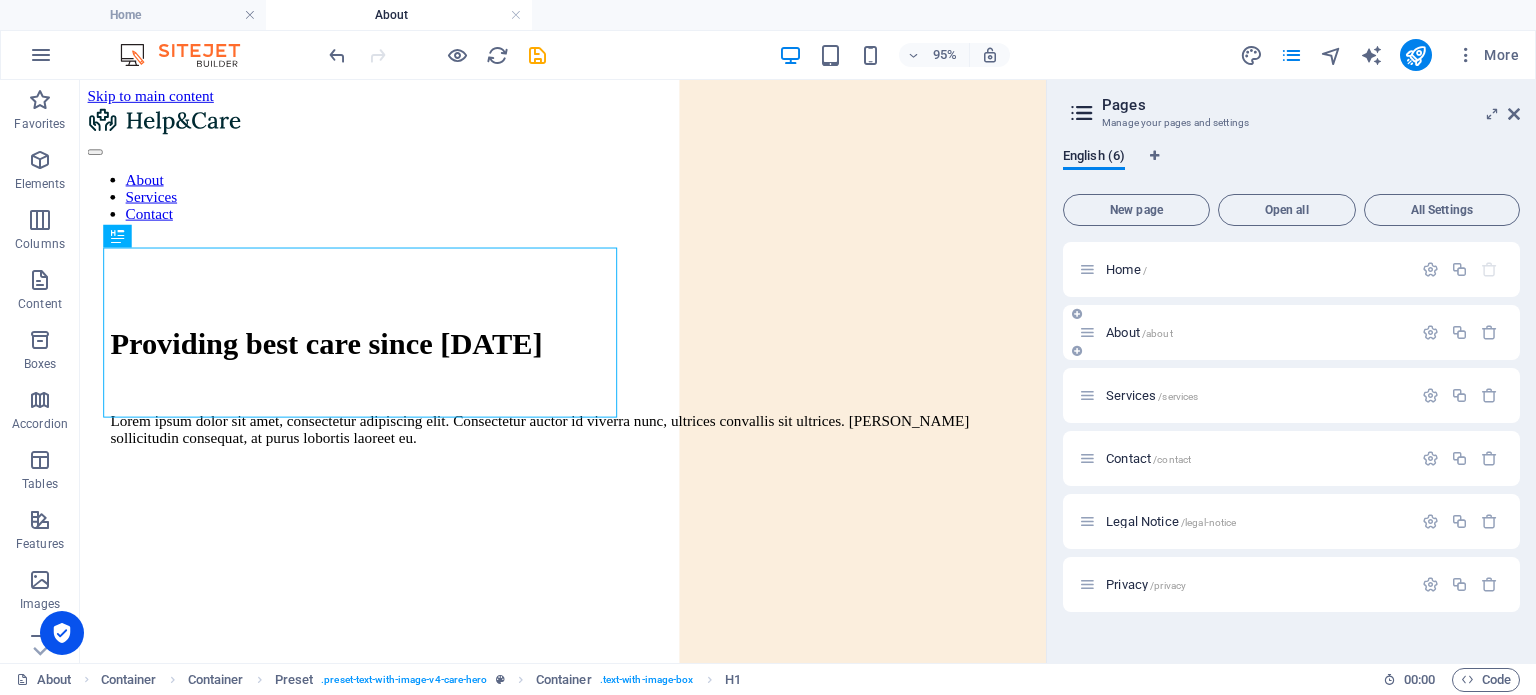 scroll, scrollTop: 0, scrollLeft: 0, axis: both 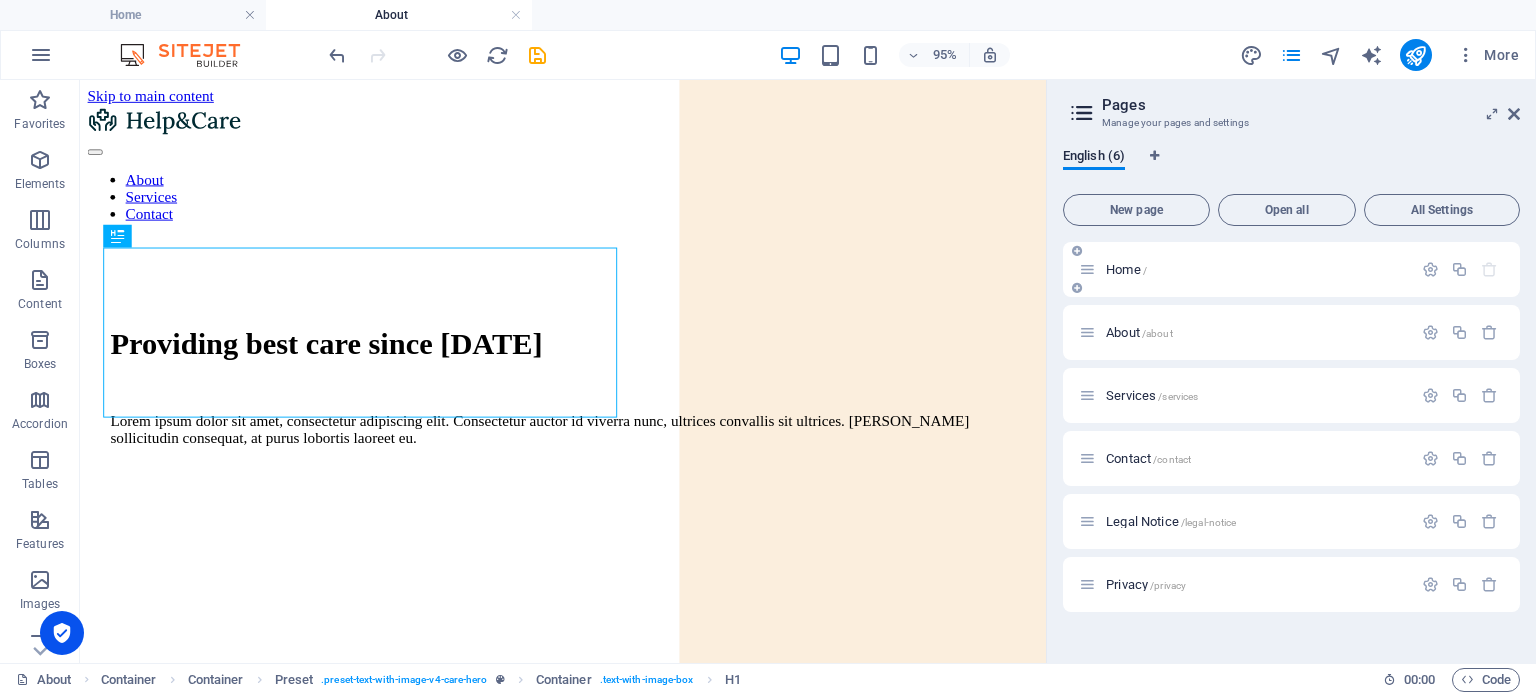click on "Home /" at bounding box center (1126, 269) 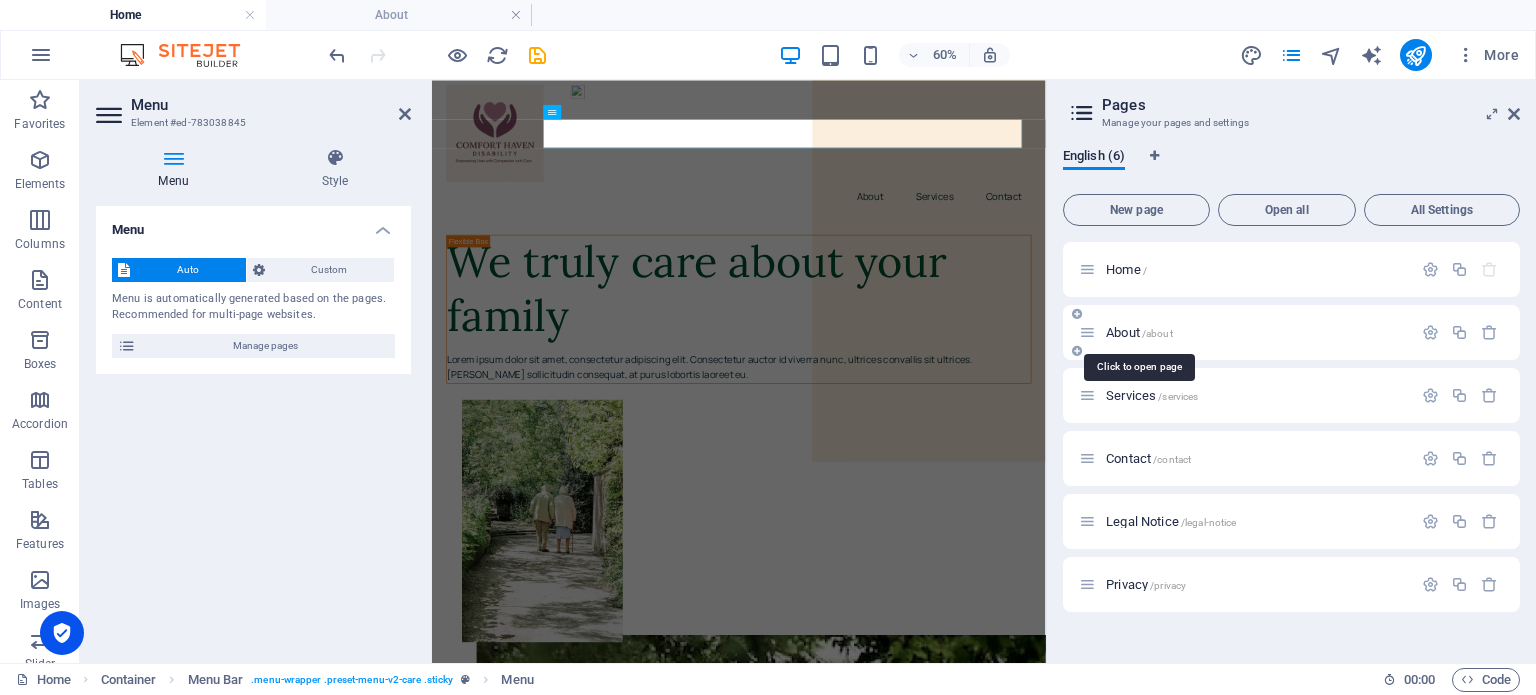 click on "About /about" at bounding box center [1139, 332] 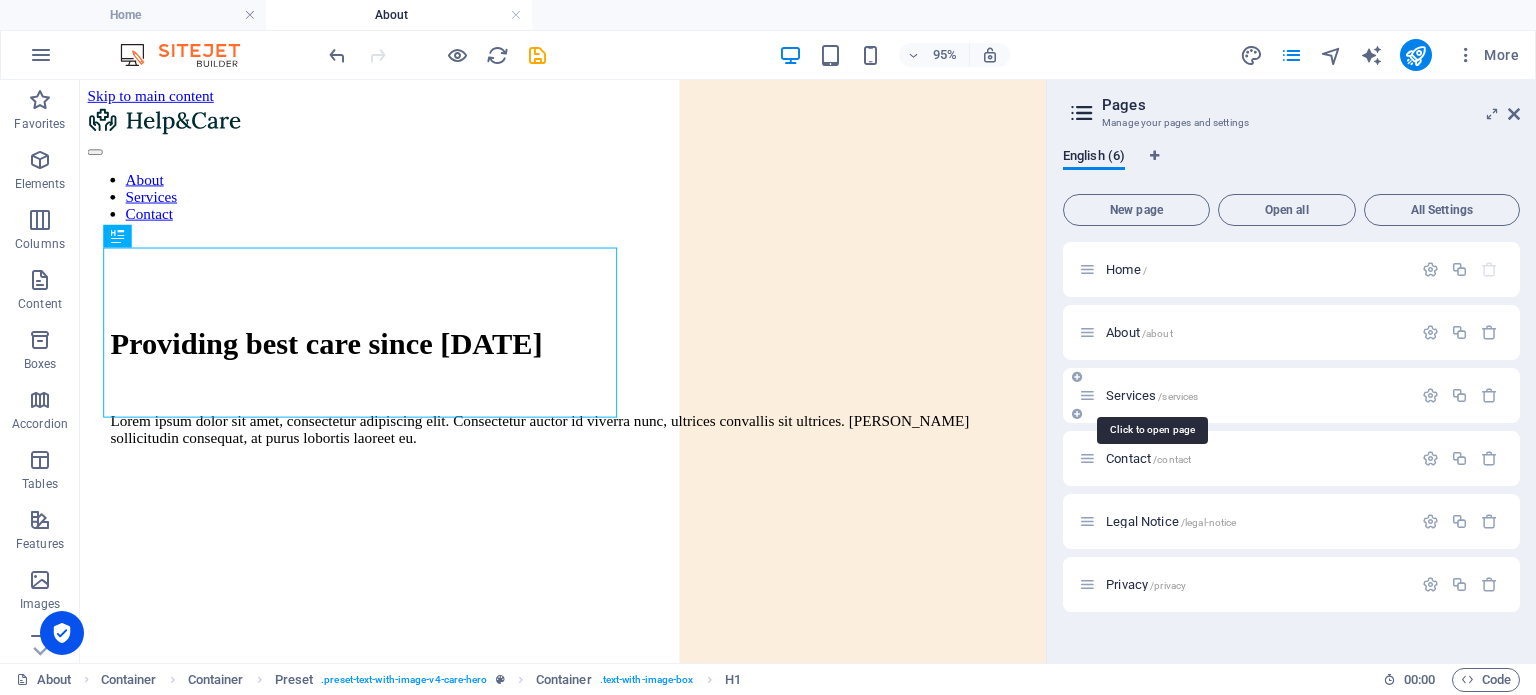 click on "Services /services" at bounding box center [1152, 395] 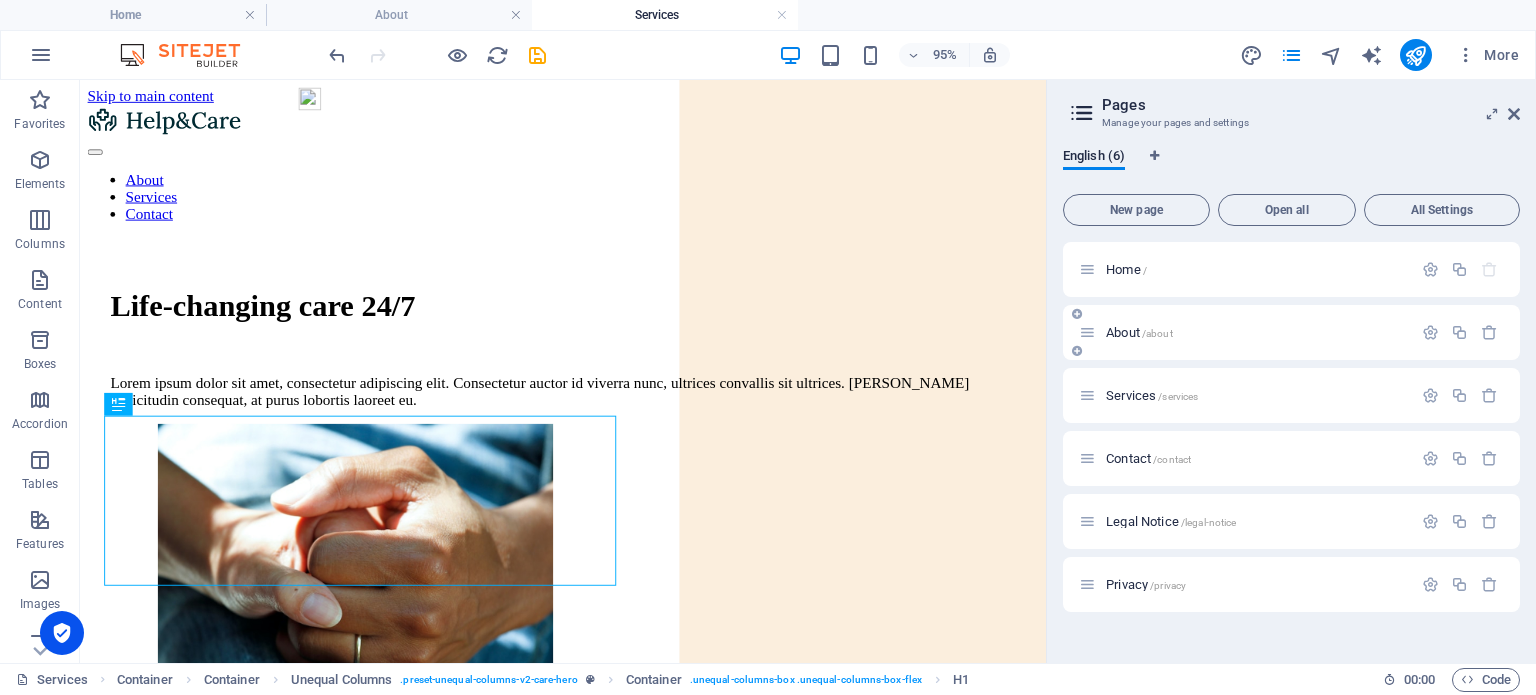 scroll, scrollTop: 0, scrollLeft: 0, axis: both 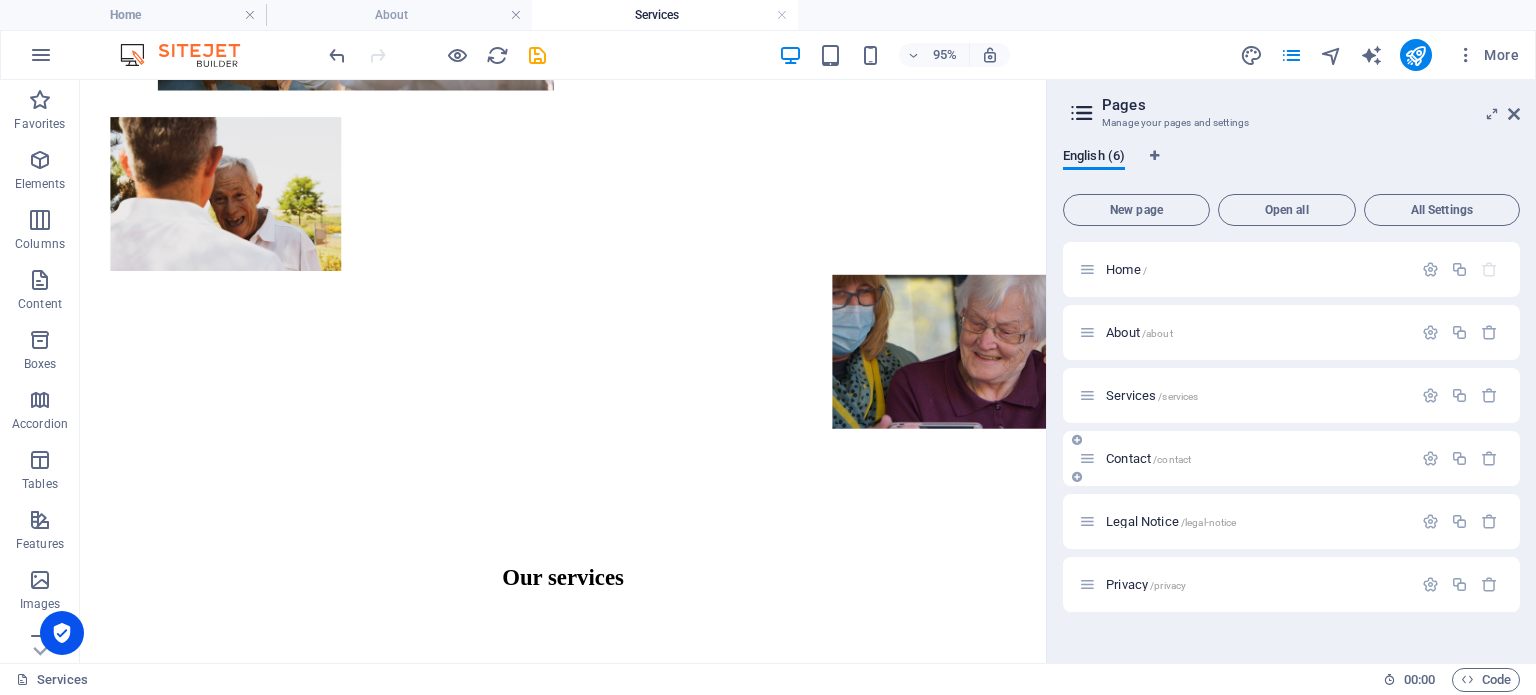 click on "Contact /contact" at bounding box center (1148, 458) 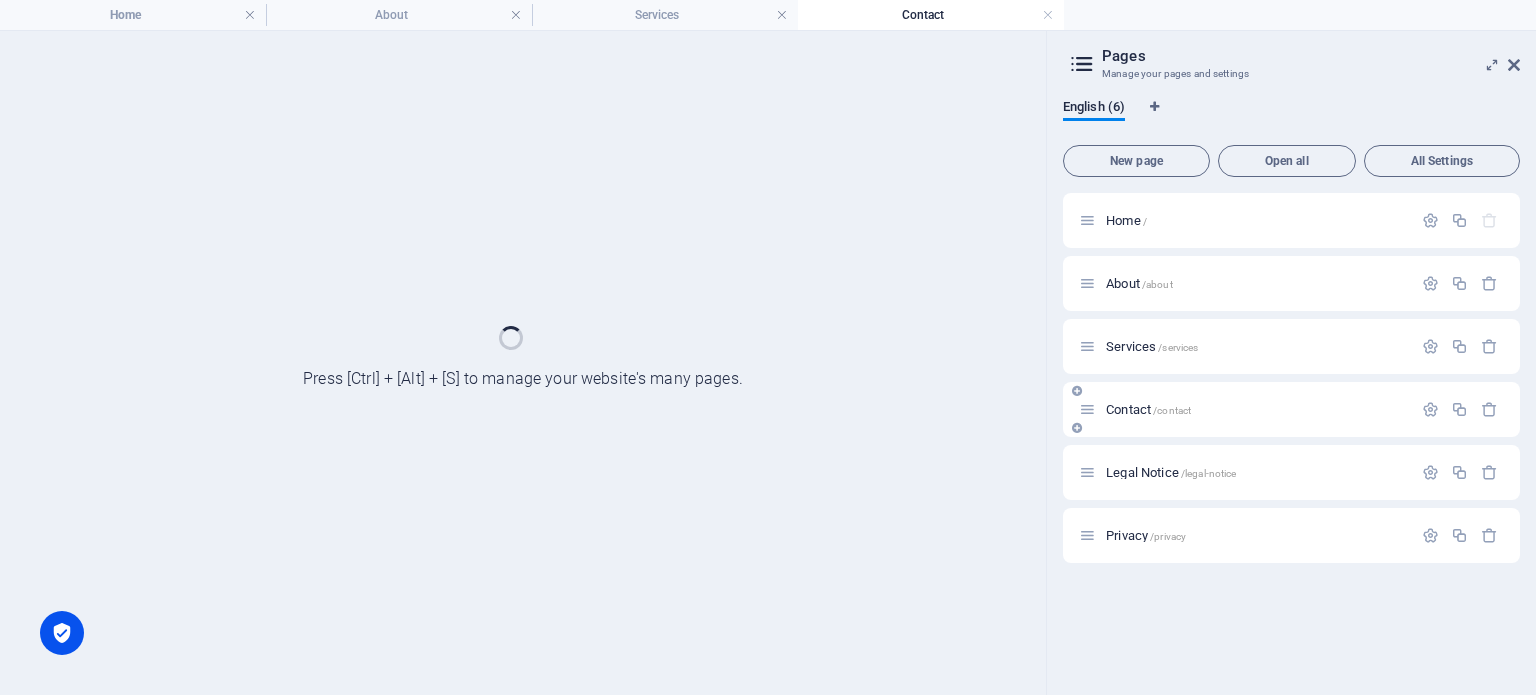 scroll, scrollTop: 0, scrollLeft: 0, axis: both 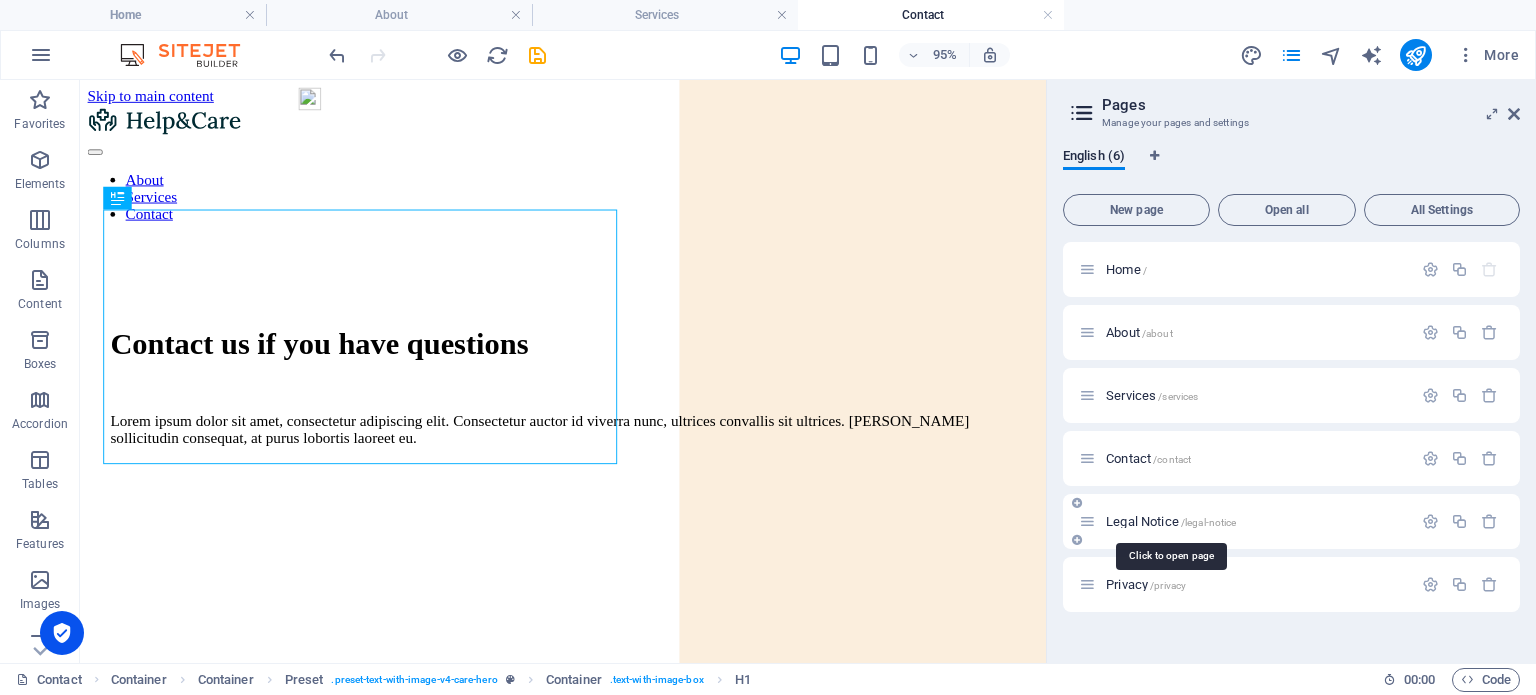 click on "Legal Notice /legal-notice" at bounding box center [1171, 521] 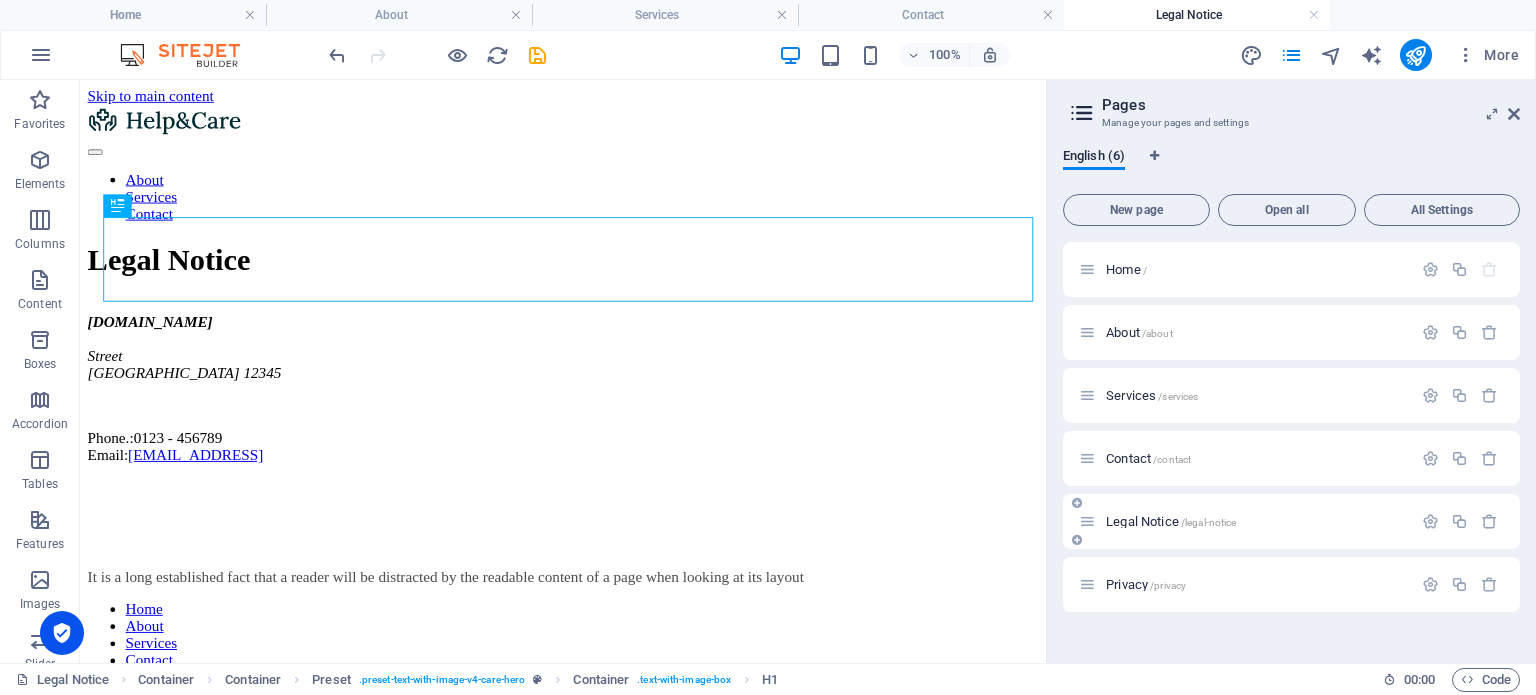 scroll, scrollTop: 0, scrollLeft: 0, axis: both 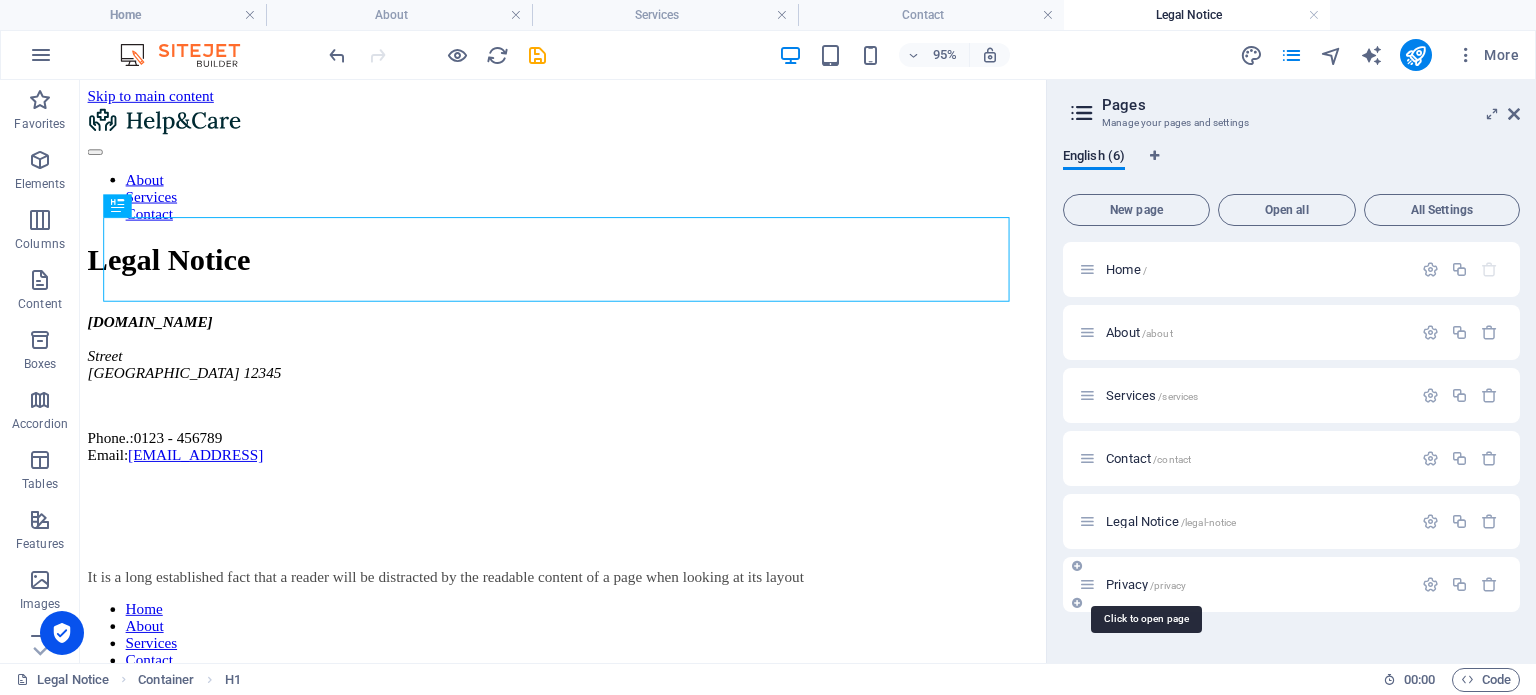 click on "Privacy /privacy" at bounding box center (1146, 584) 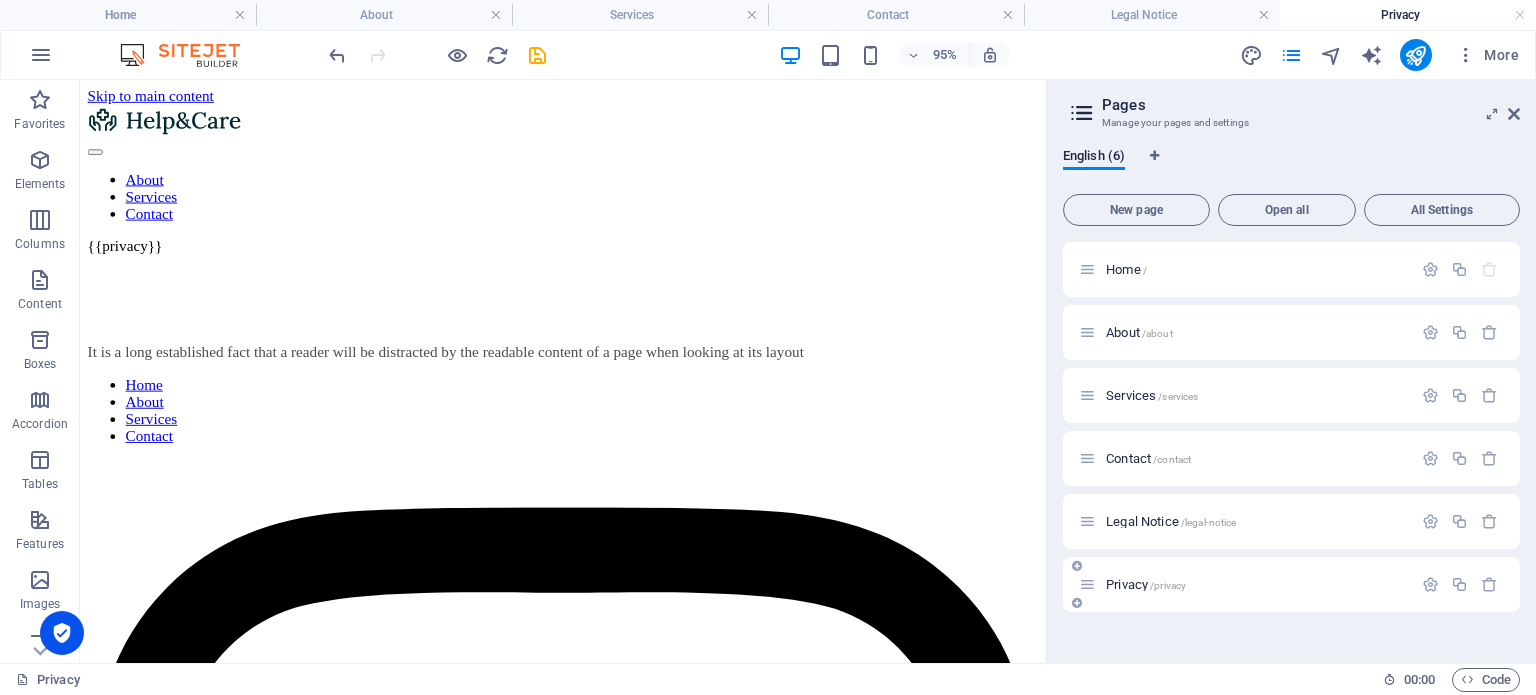 scroll, scrollTop: 0, scrollLeft: 0, axis: both 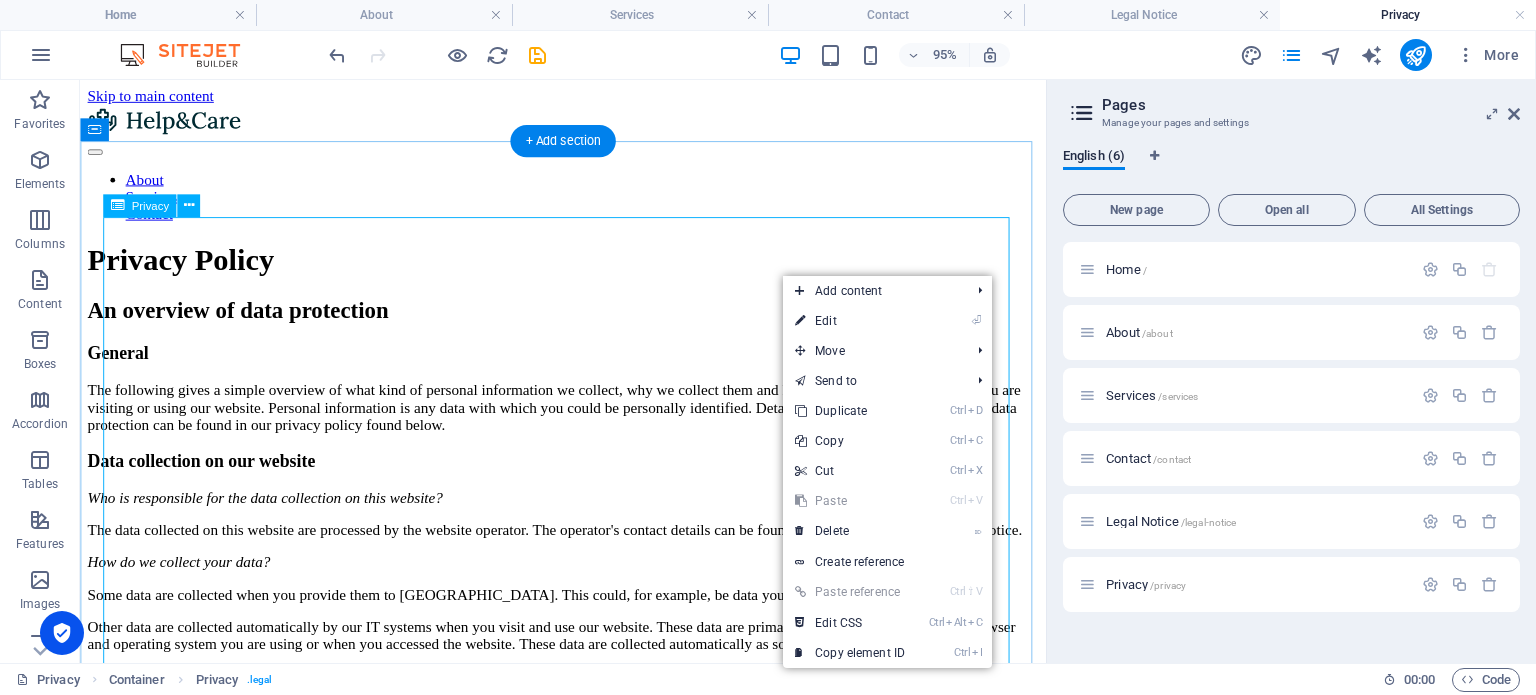 click on "Privacy Policy
An overview of data protection
General
The following gives a simple overview of what kind of personal information we collect, why we collect them and how we handle your data when you are visiting or using our website. Personal information is any data with which you could be personally identified. Detailed information on the subject of data protection can be found in our privacy policy found below.
Data collection on our website
Who is responsible for the data collection on this website?
The data collected on this website are processed by the website operator. The operator's contact details can be found in the website's required legal notice.
How do we collect your data?
Some data are collected when you provide them to us. This could, for example, be data you enter in a contact form.
What do we use your data for?
Part of the data is collected to ensure the proper functioning of the website. Other data can be used to analyze how visitors use the site." at bounding box center [588, 2291] 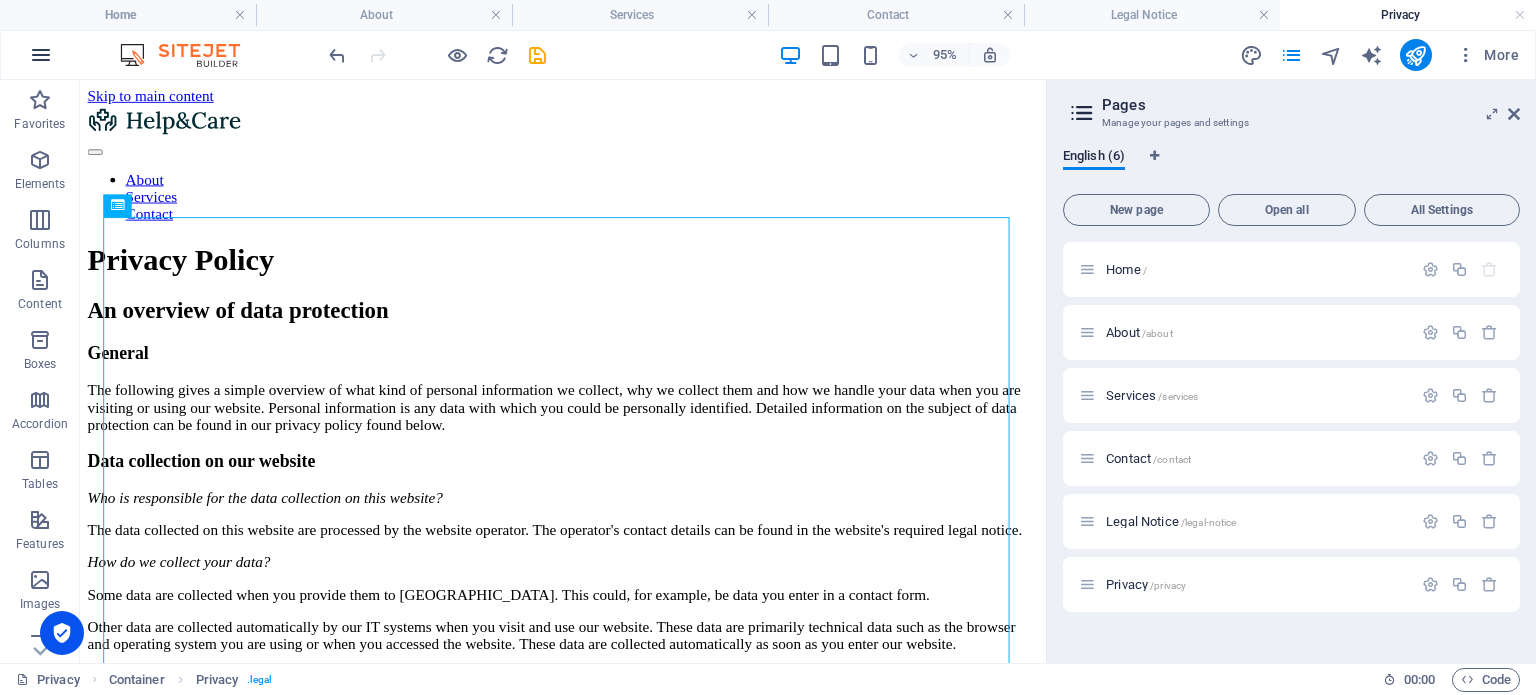 click at bounding box center [41, 55] 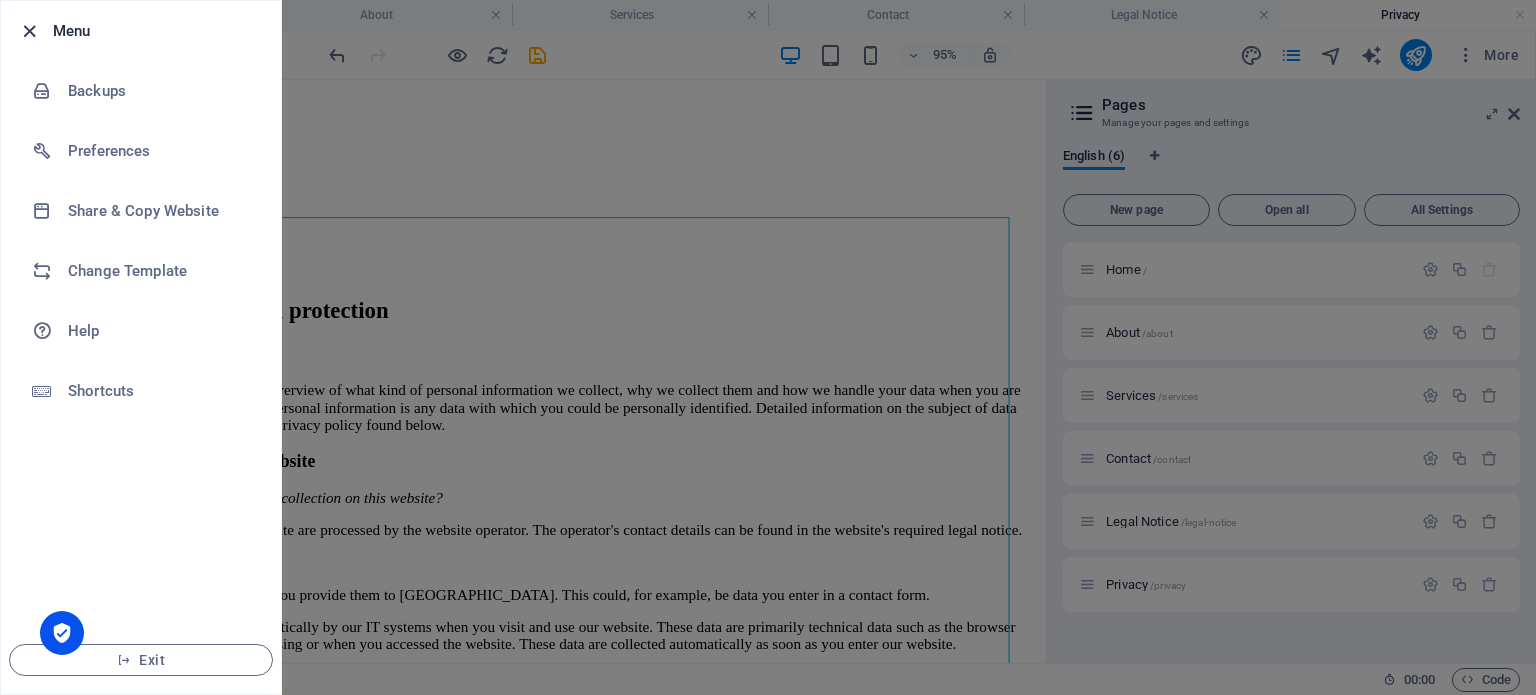 click at bounding box center [29, 31] 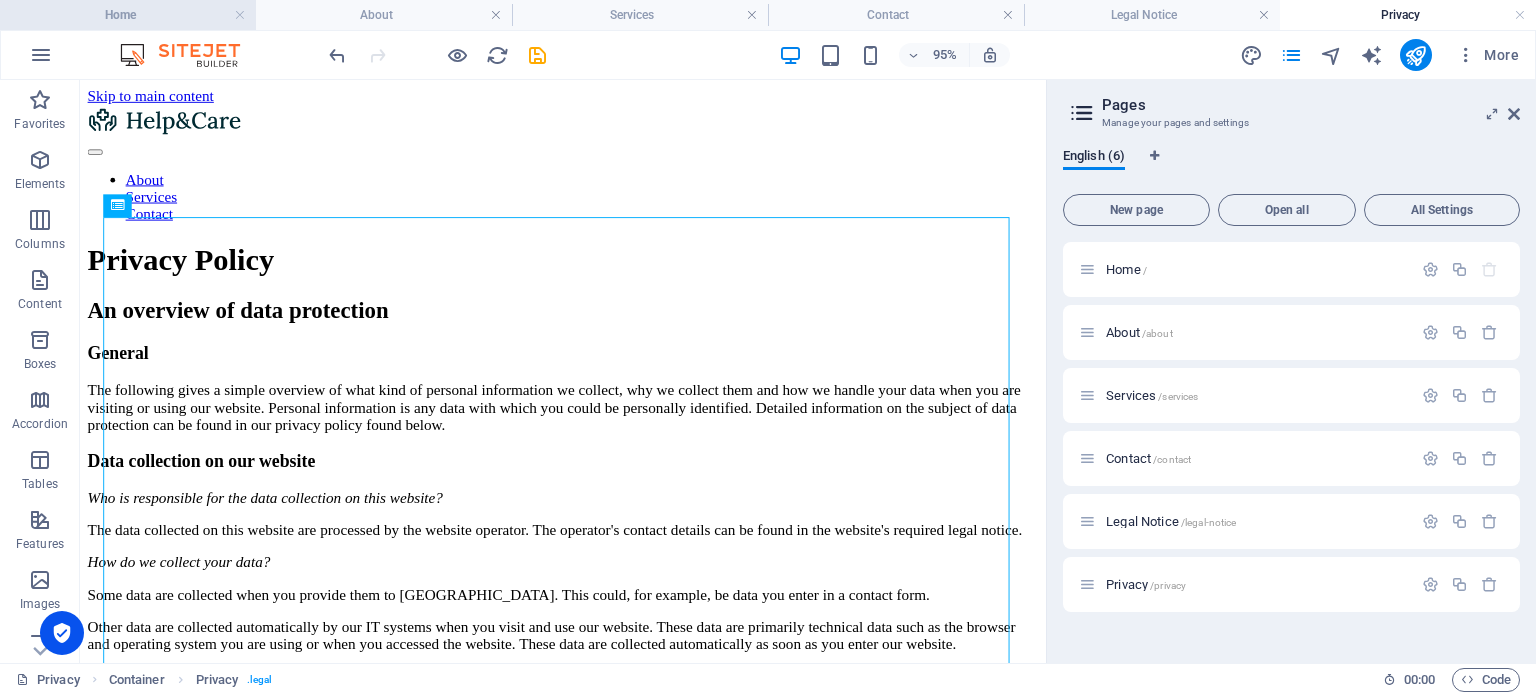 click on "Home" at bounding box center (128, 15) 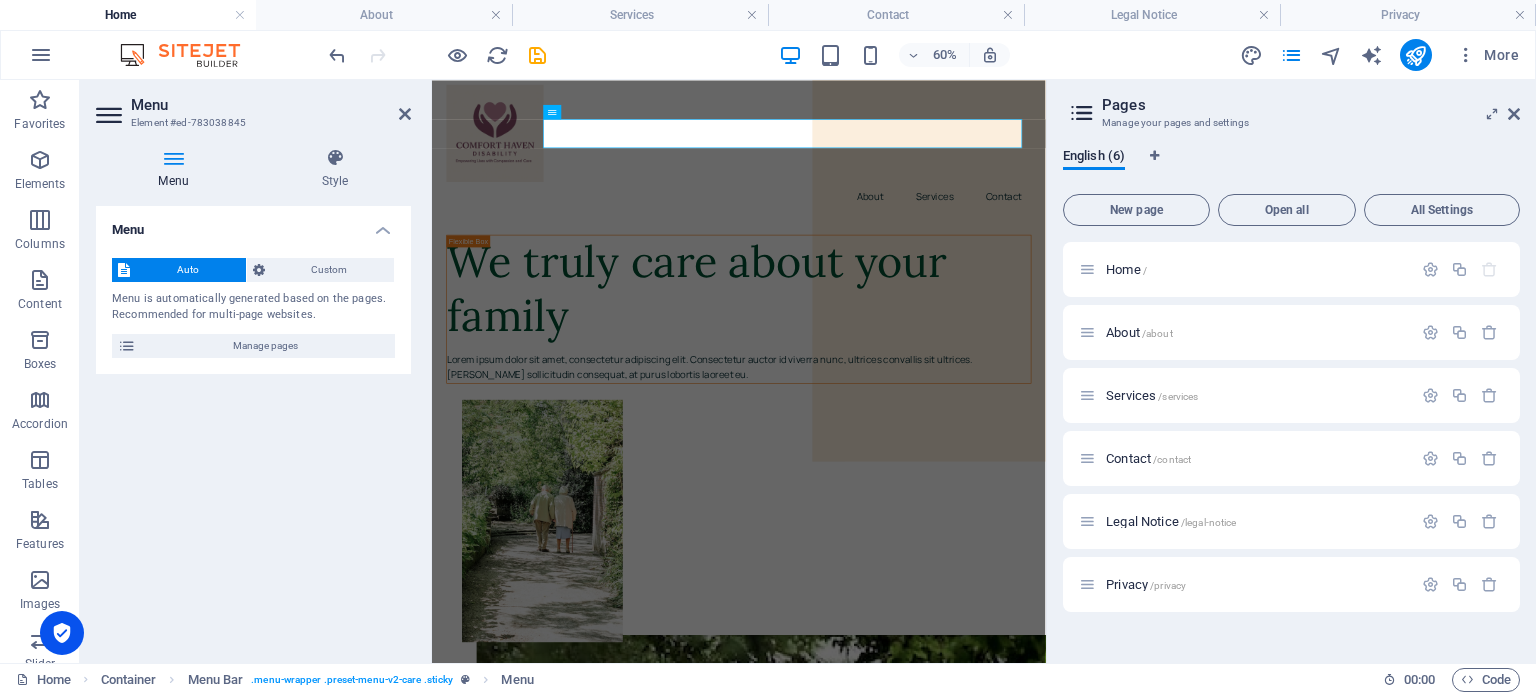 click on "Home" at bounding box center (128, 15) 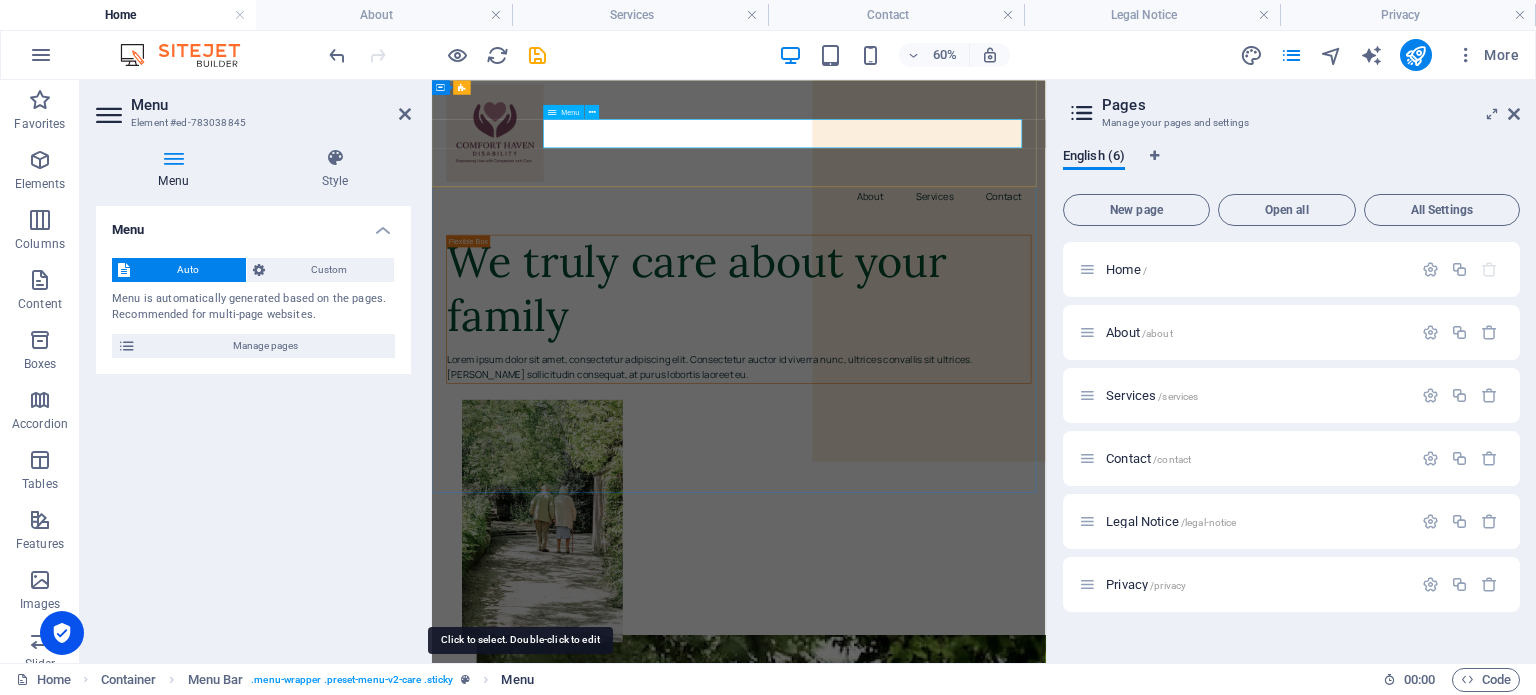 click on "Menu" at bounding box center (517, 680) 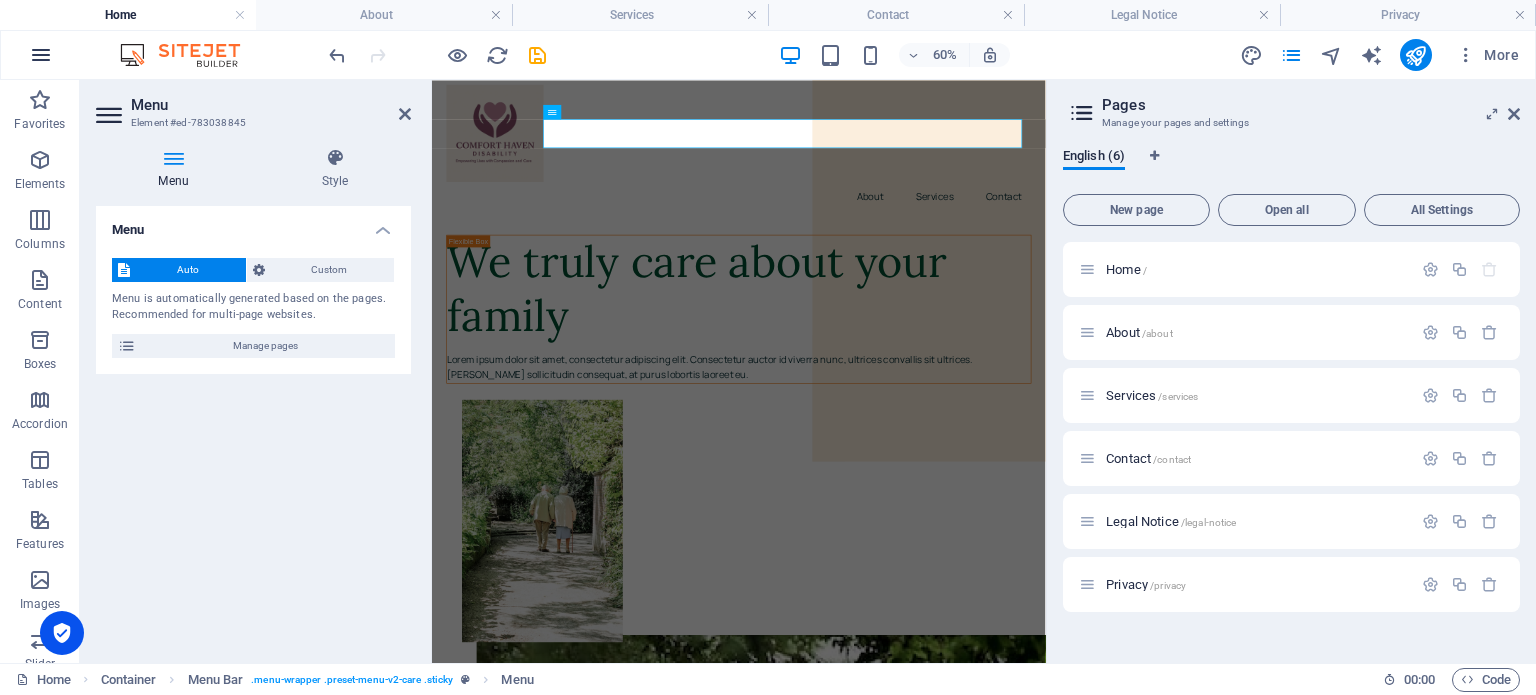 click at bounding box center (41, 55) 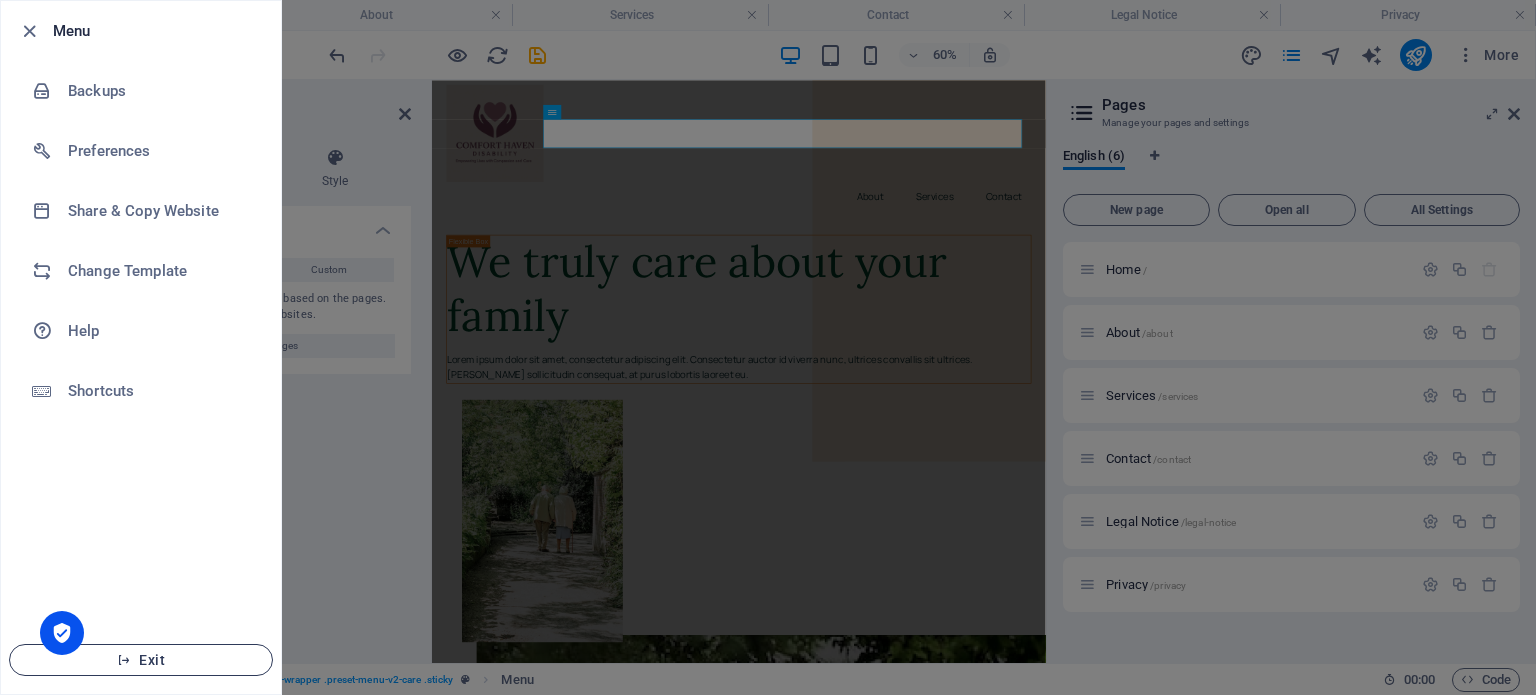 click on "Exit" at bounding box center [141, 660] 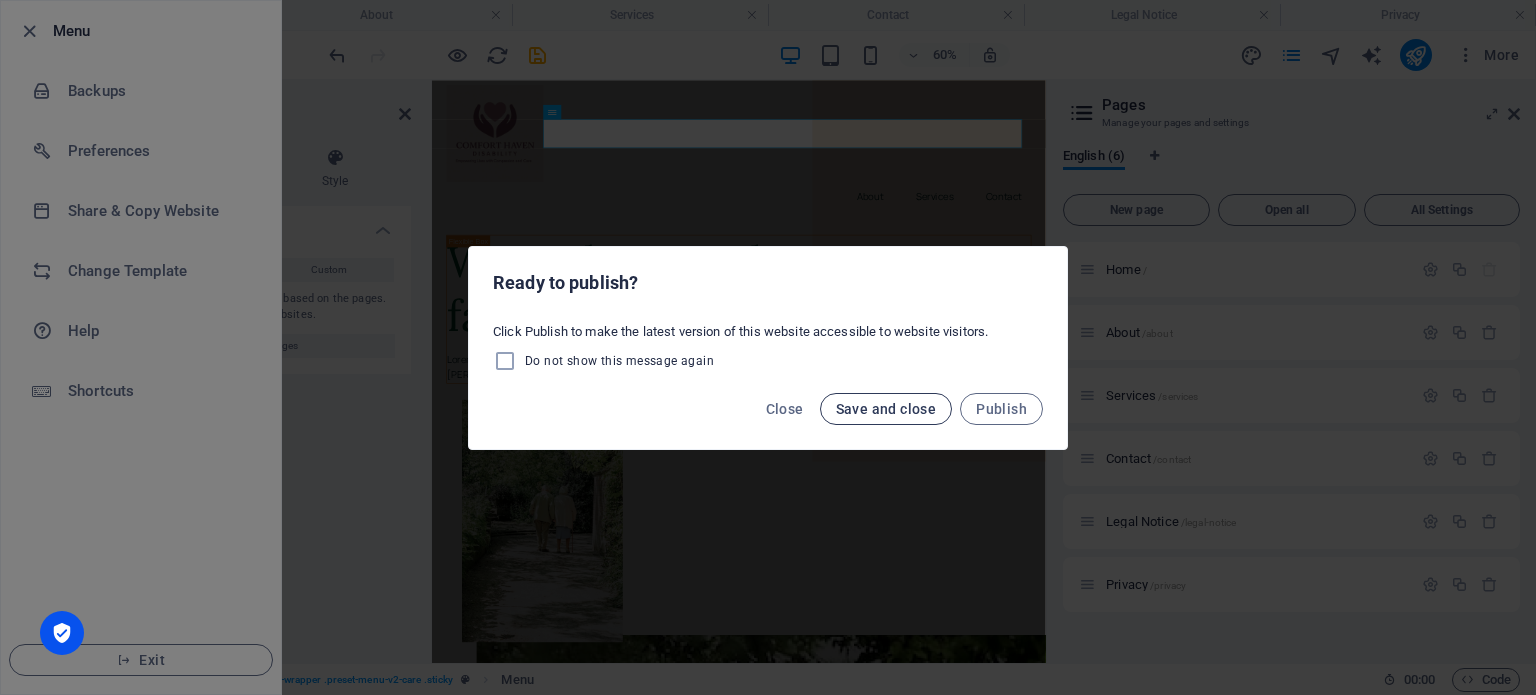 click on "Save and close" at bounding box center [886, 409] 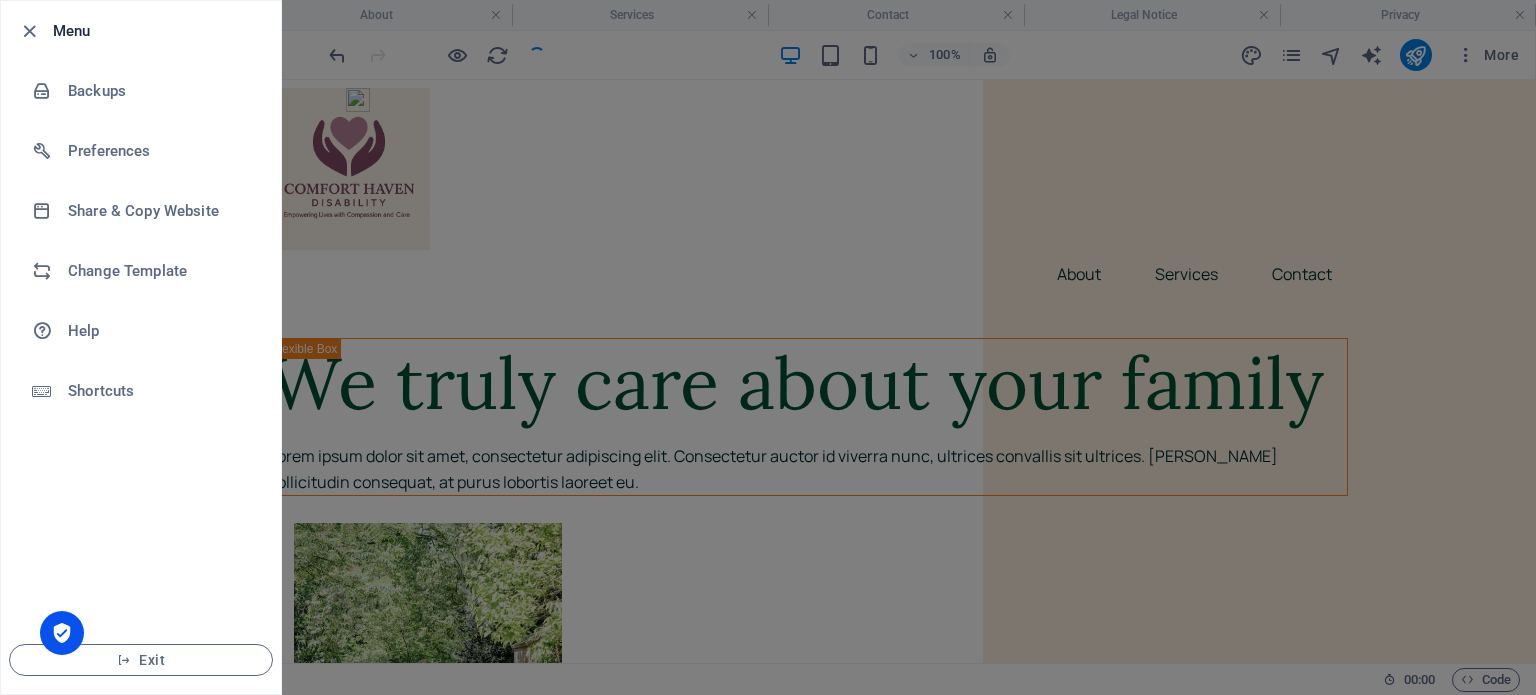 click at bounding box center [768, 347] 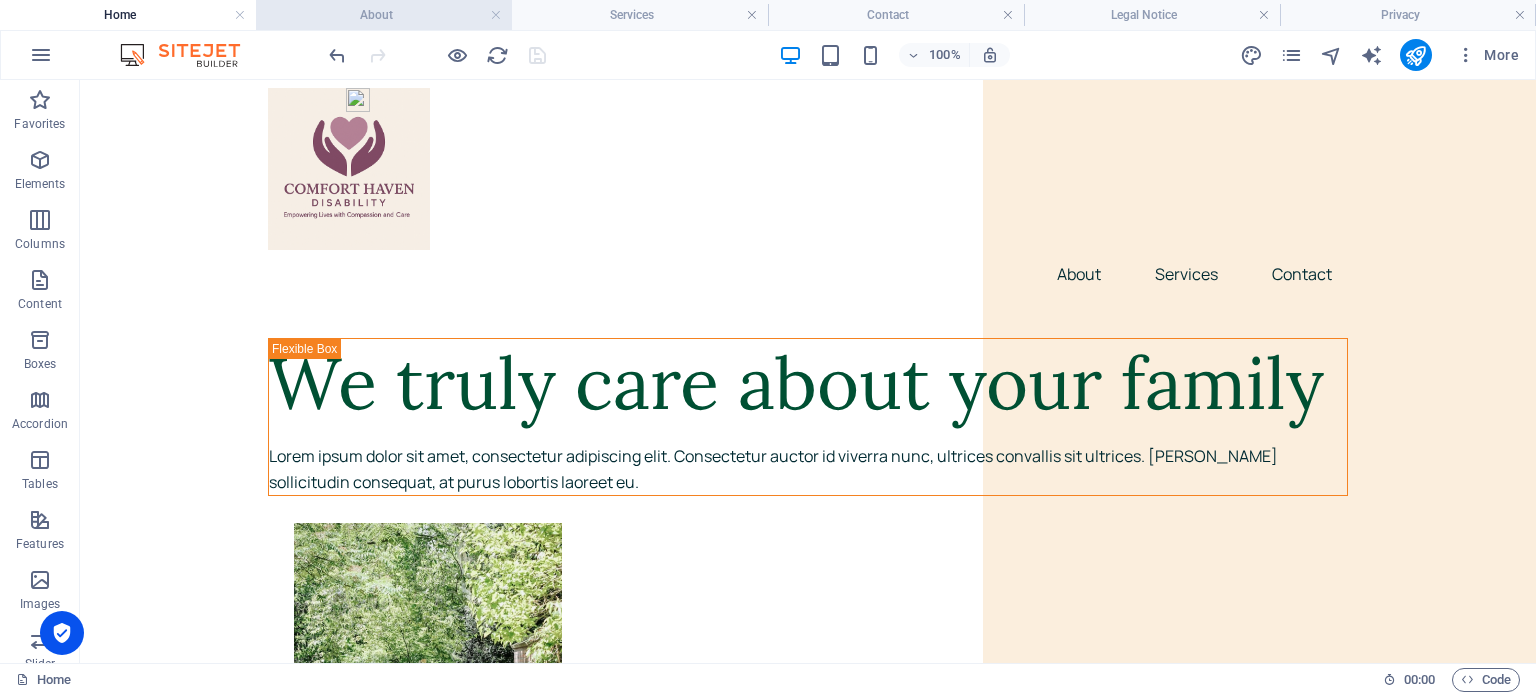 click on "About" at bounding box center (384, 15) 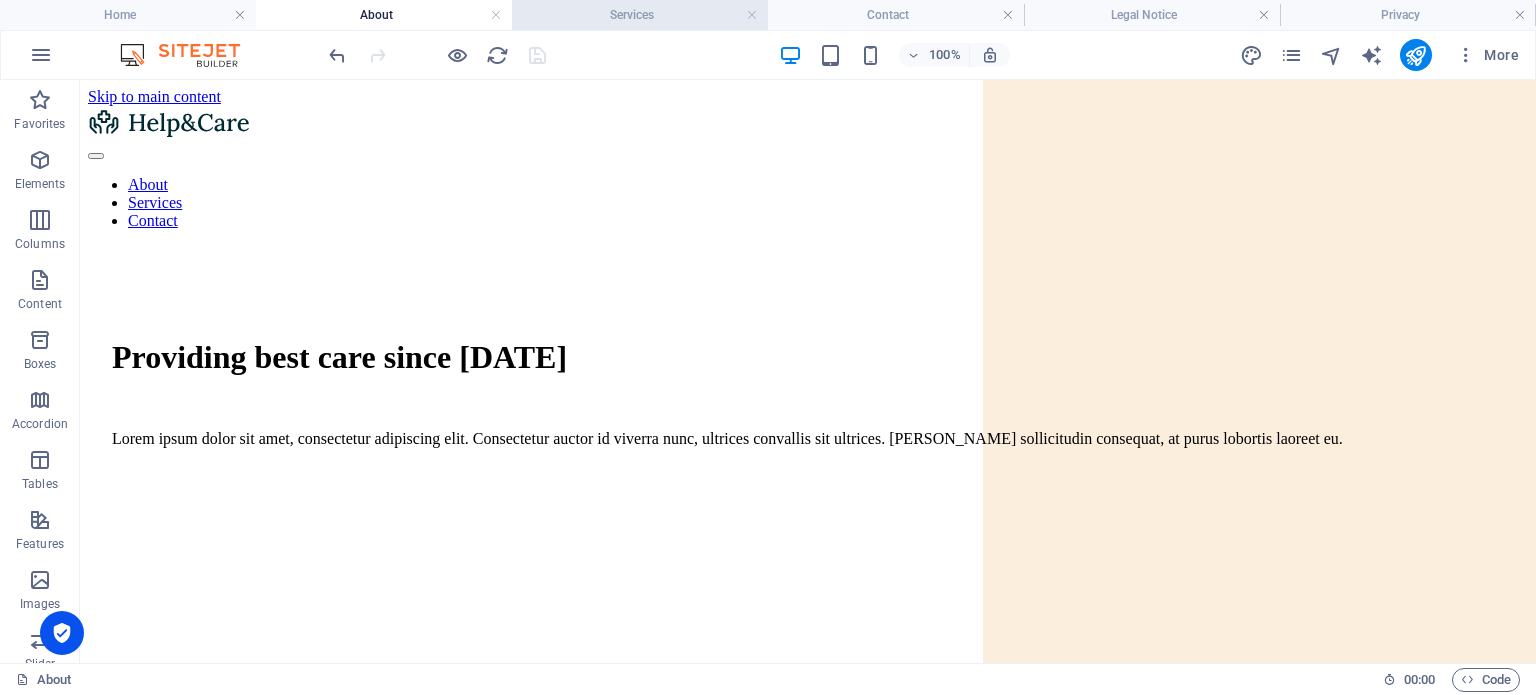 click on "Services" at bounding box center [640, 15] 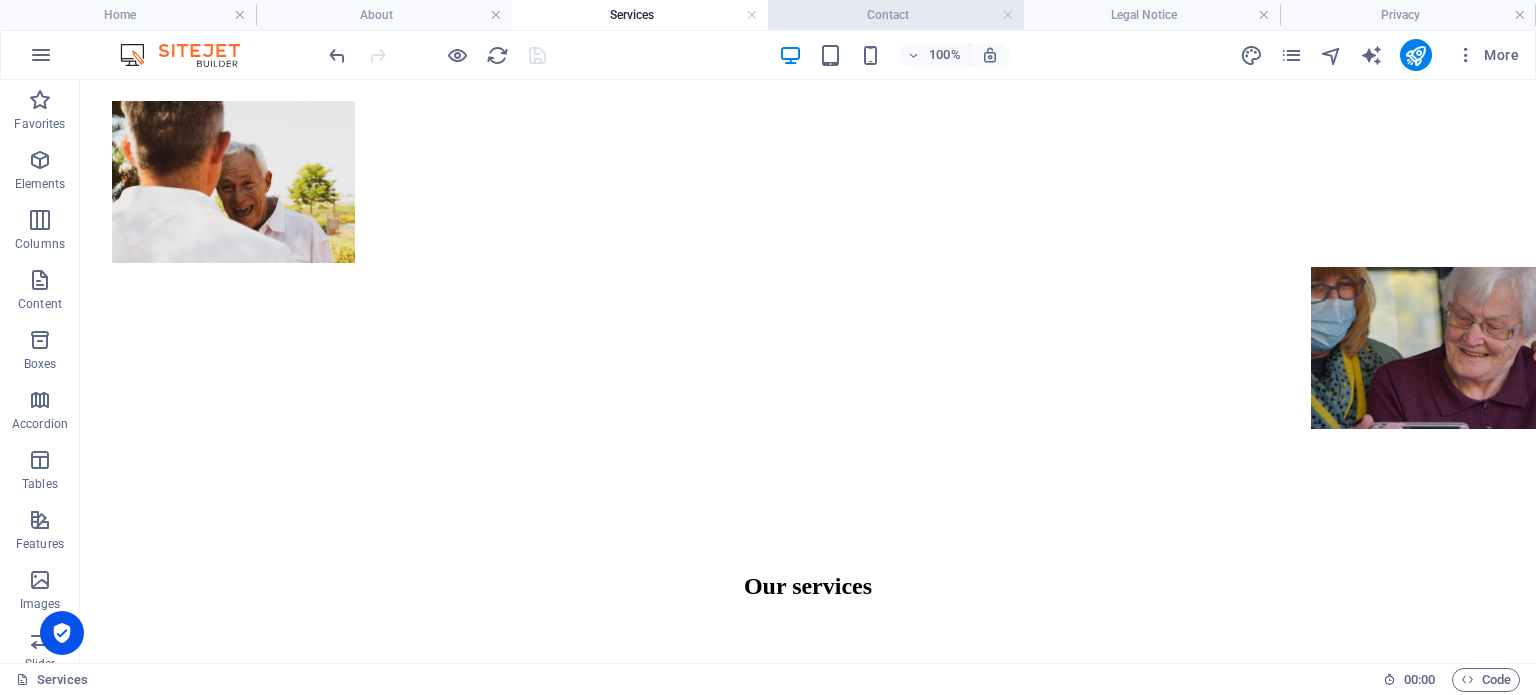 click on "Contact" at bounding box center (896, 15) 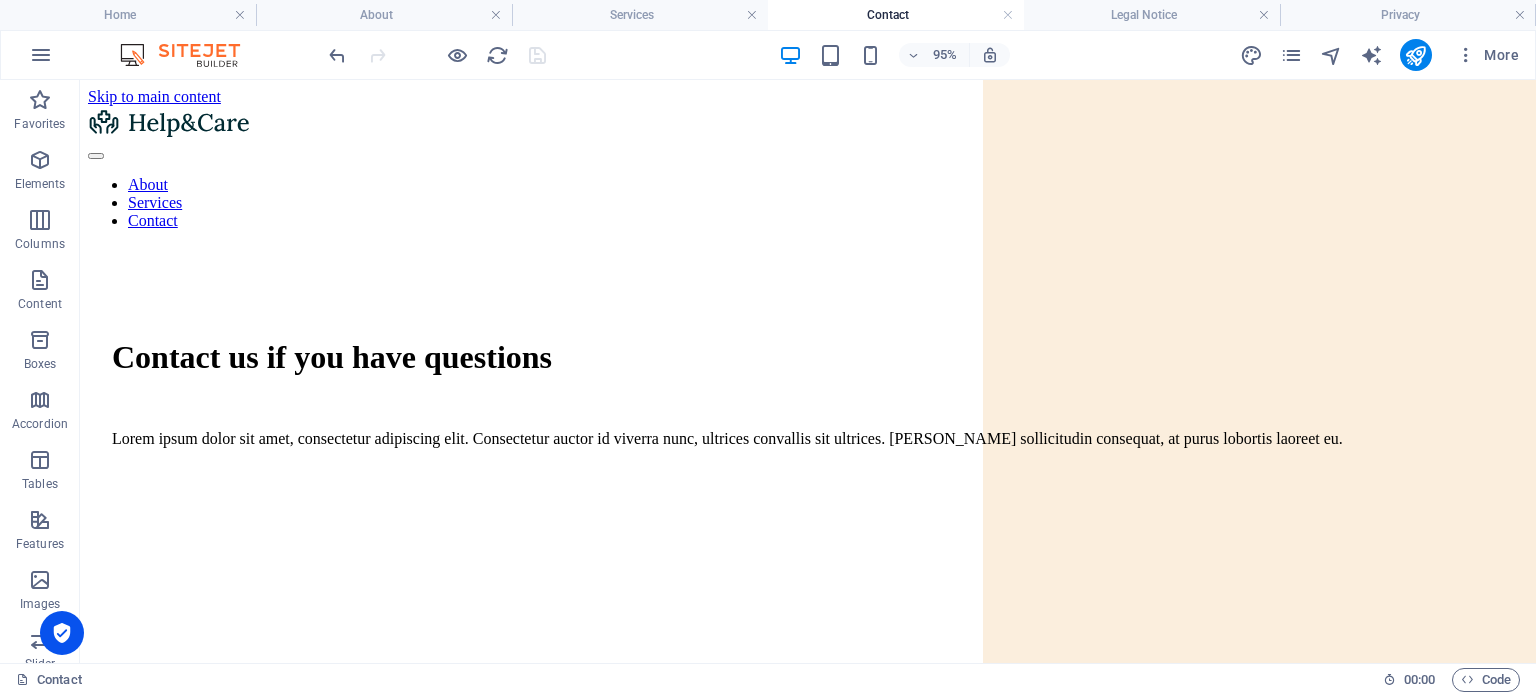 scroll, scrollTop: 0, scrollLeft: 0, axis: both 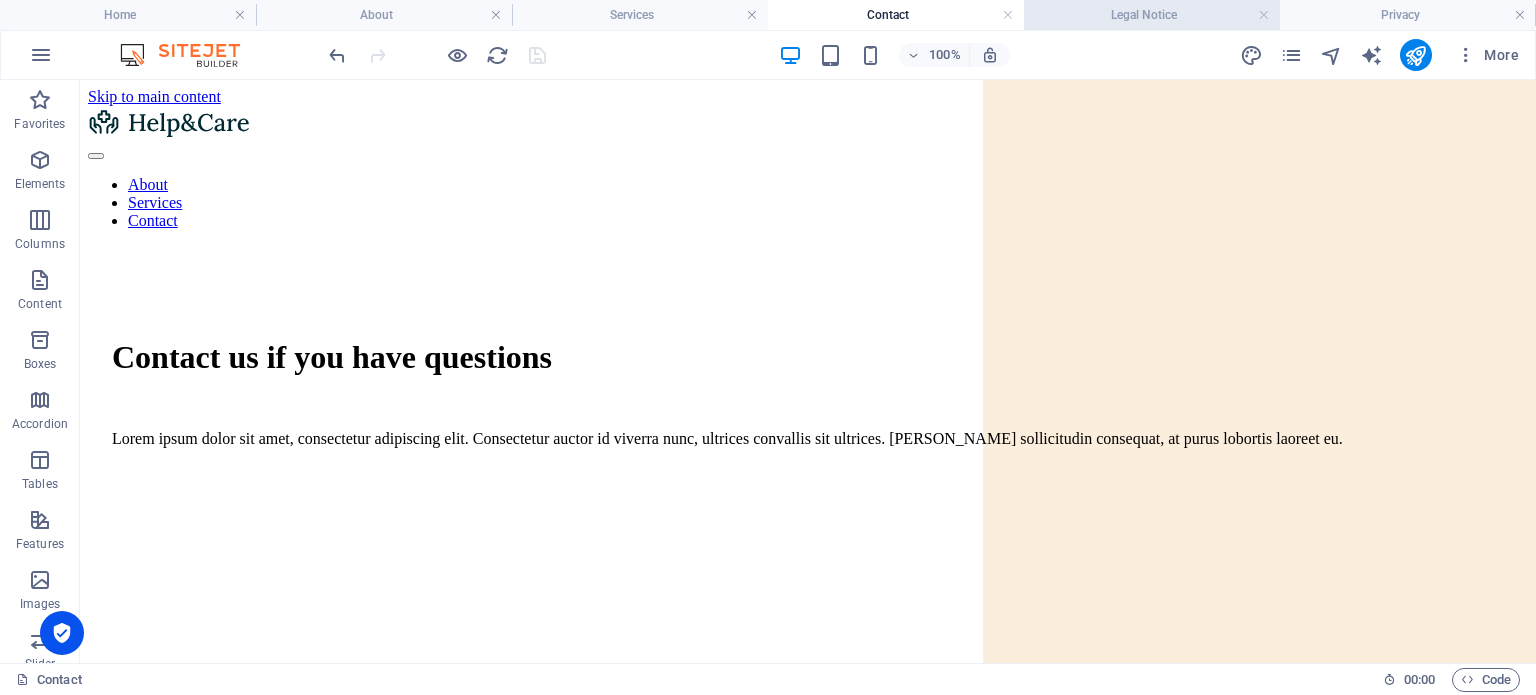 click on "Legal Notice" at bounding box center (1152, 15) 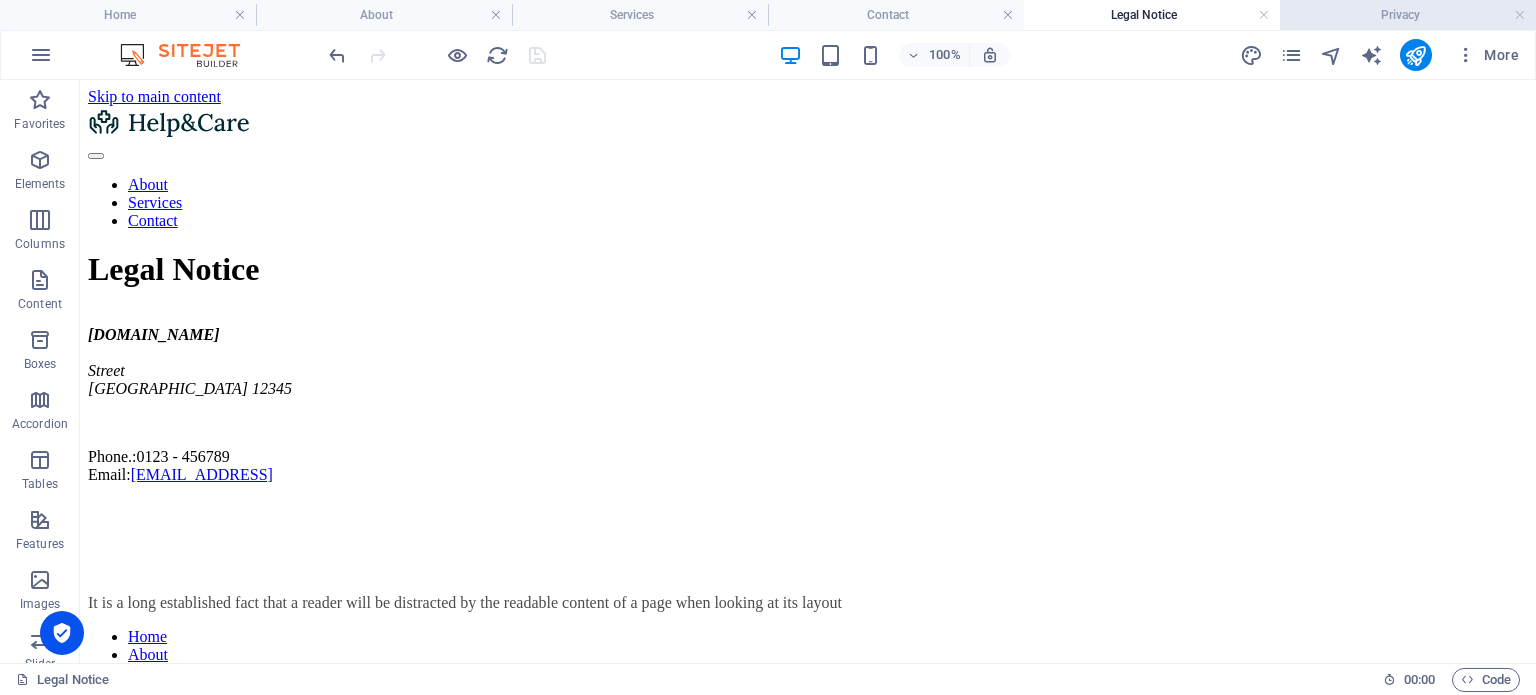 click on "Privacy" at bounding box center (1408, 15) 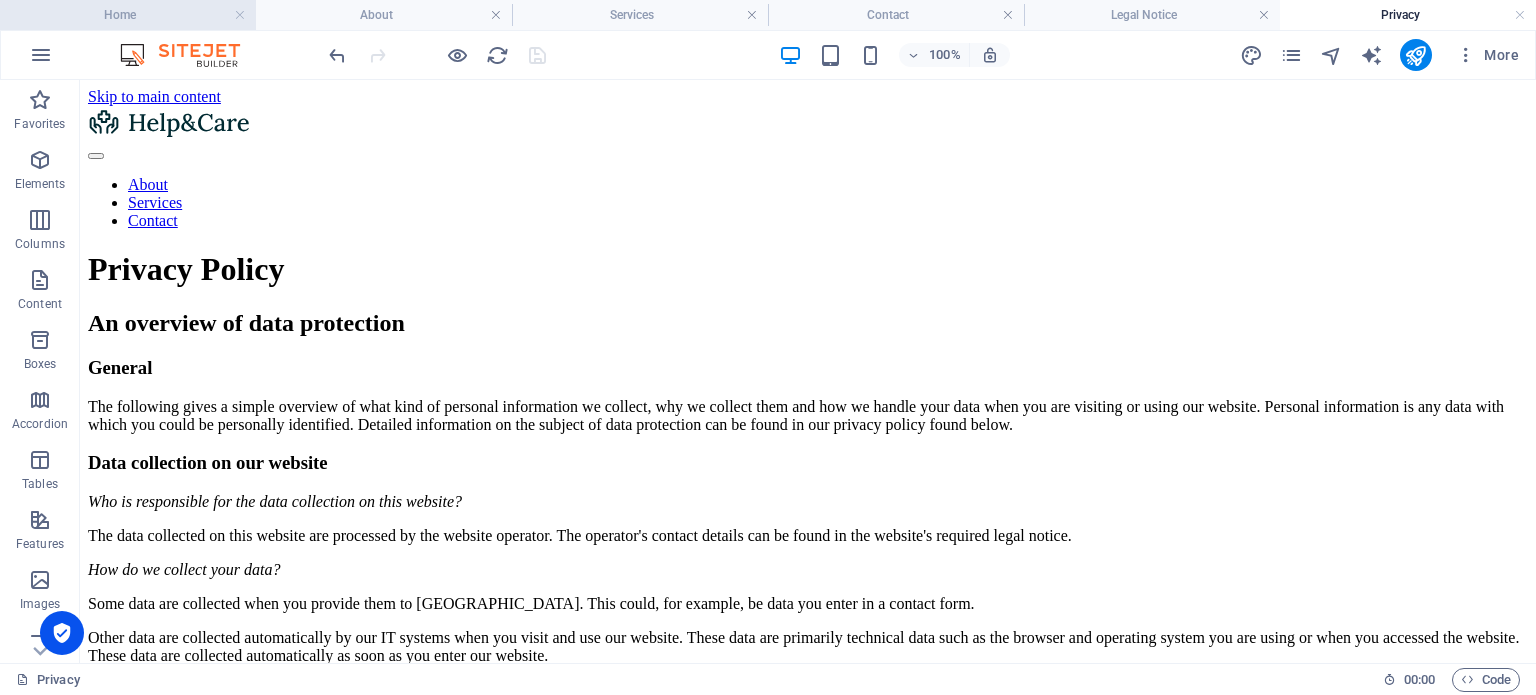 click on "Home" at bounding box center [128, 15] 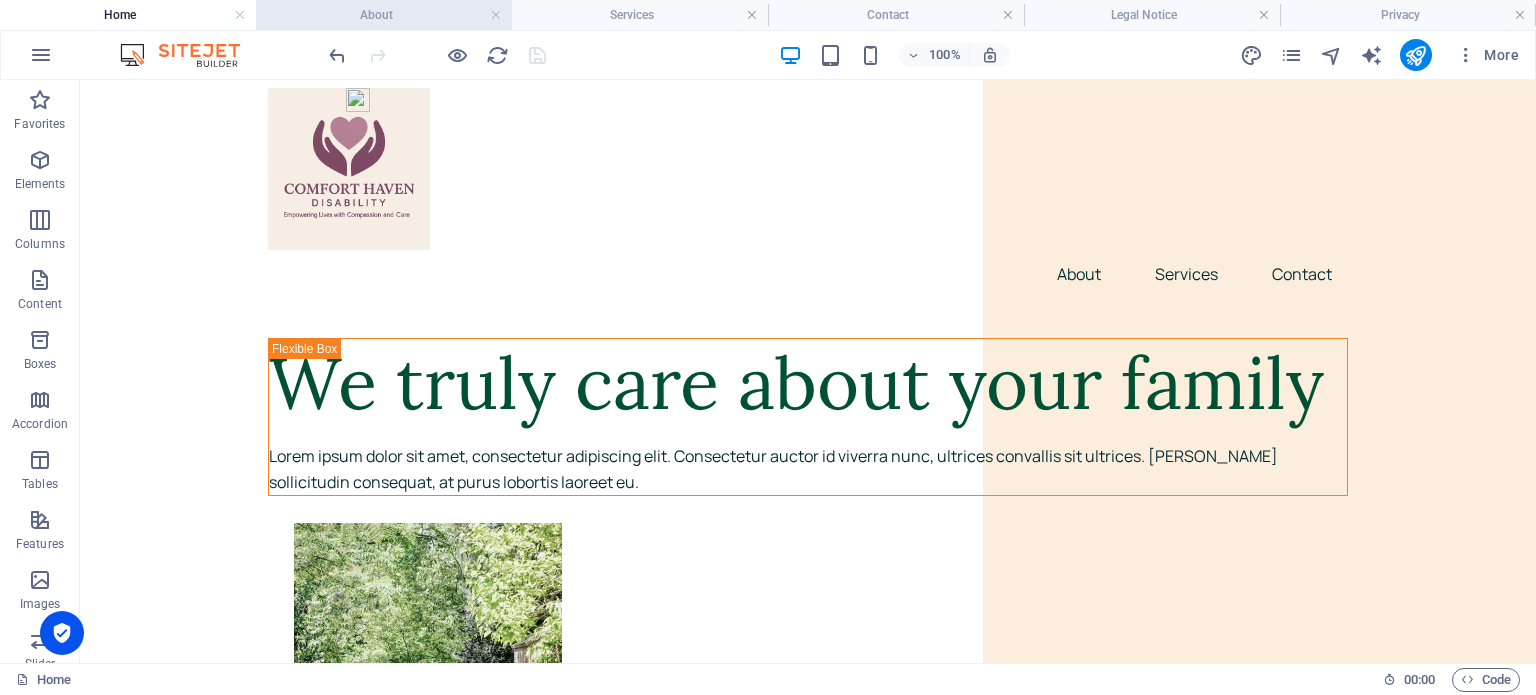 click on "About" at bounding box center [384, 15] 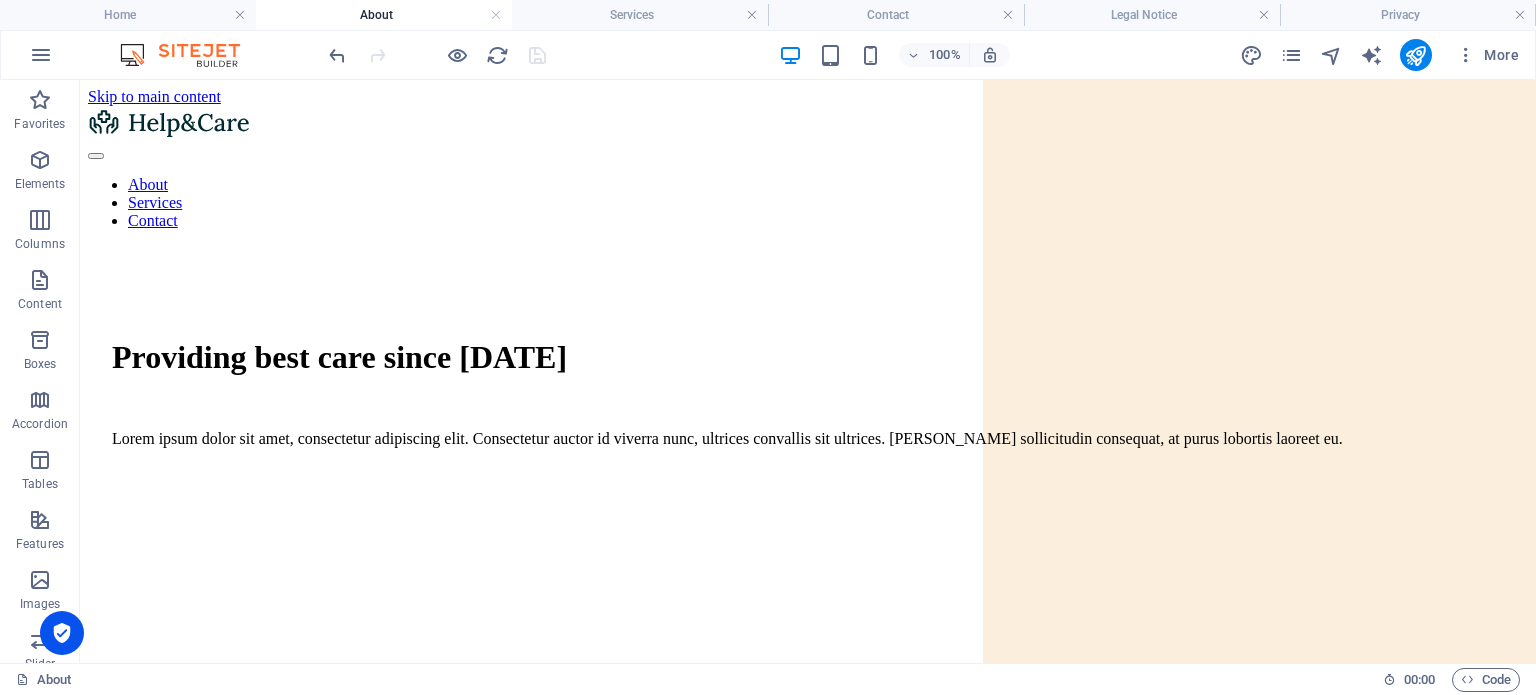 scroll, scrollTop: 0, scrollLeft: 0, axis: both 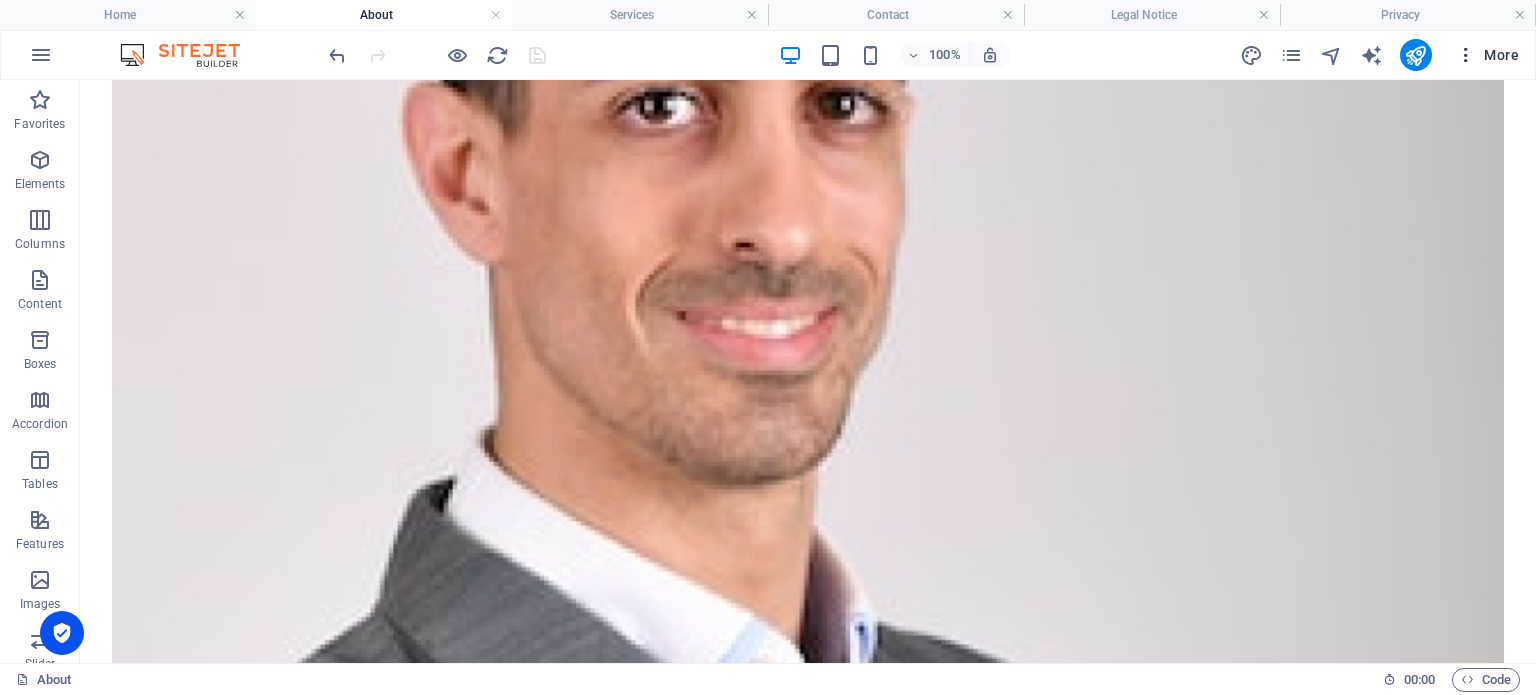 click on "More" at bounding box center (1487, 55) 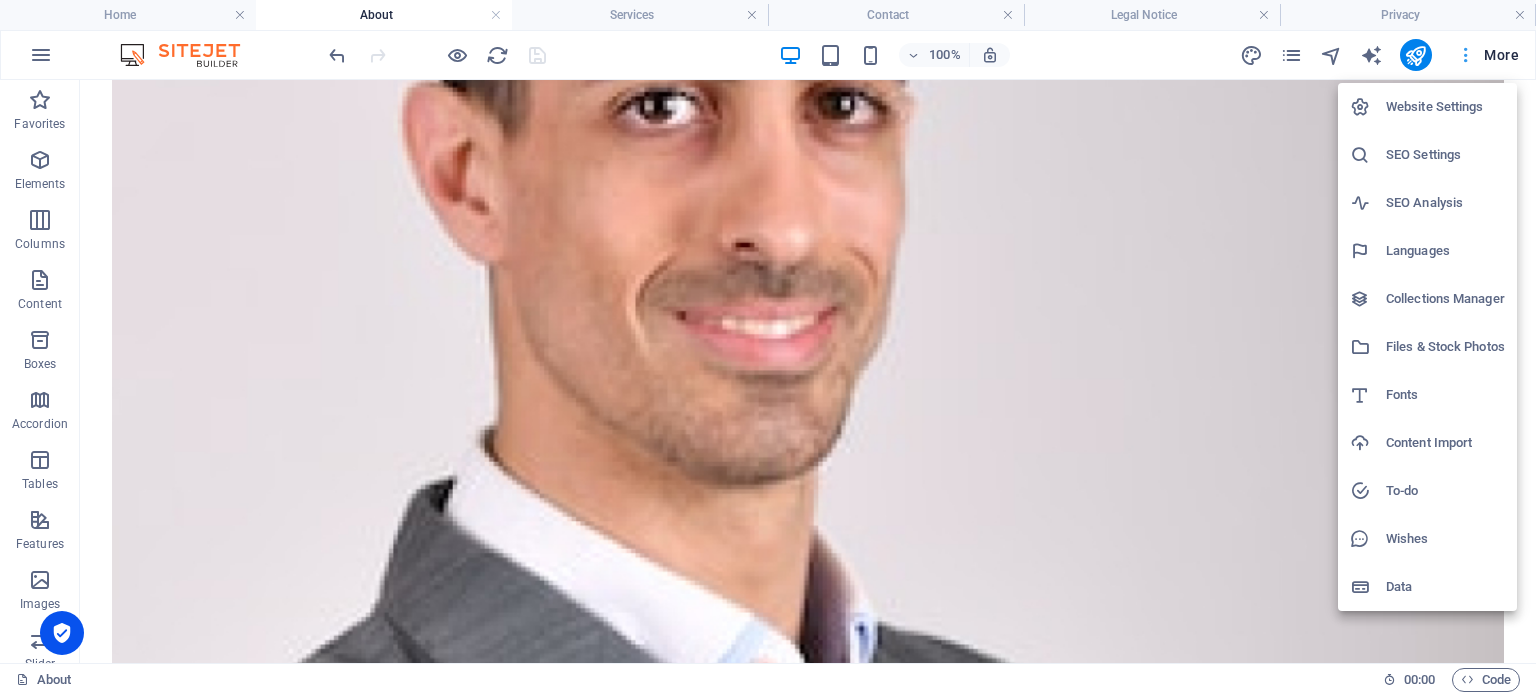 click at bounding box center [768, 347] 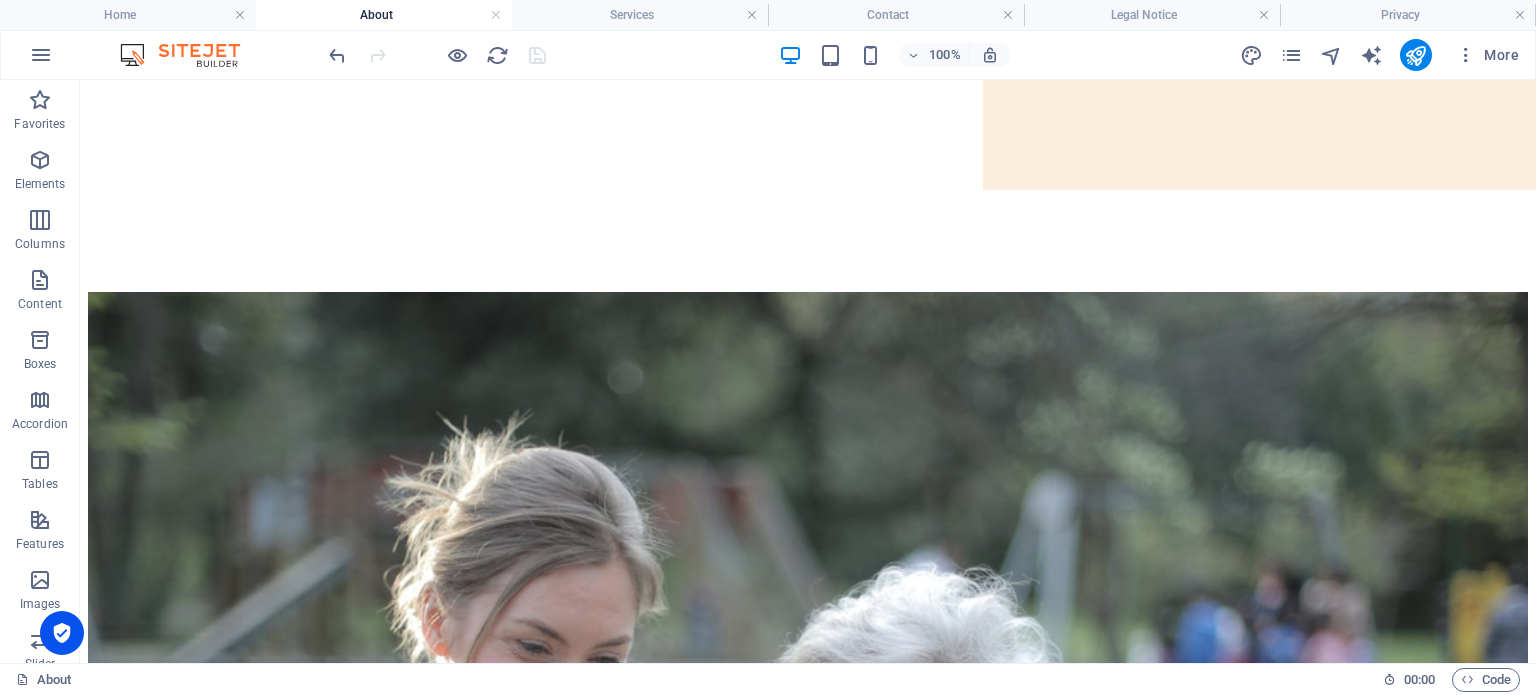 scroll, scrollTop: 0, scrollLeft: 0, axis: both 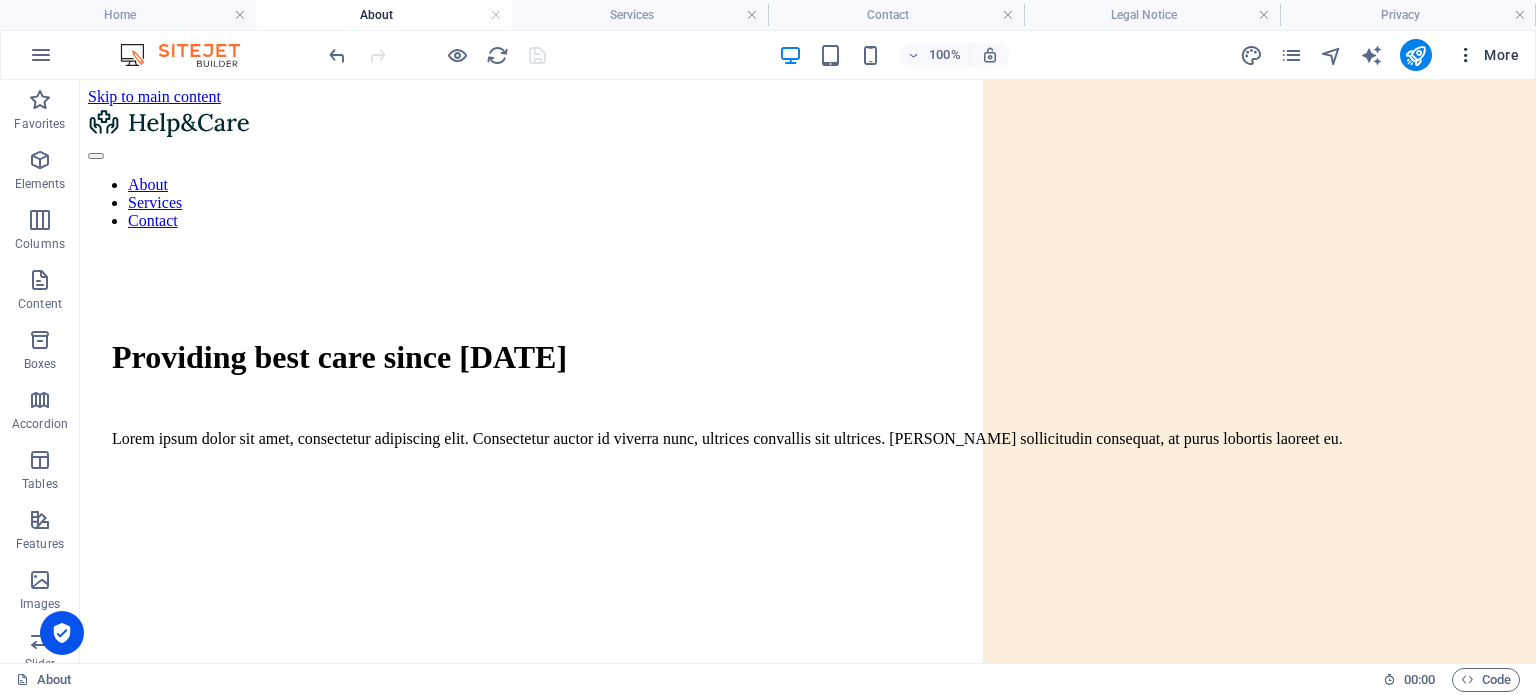 click at bounding box center [1466, 55] 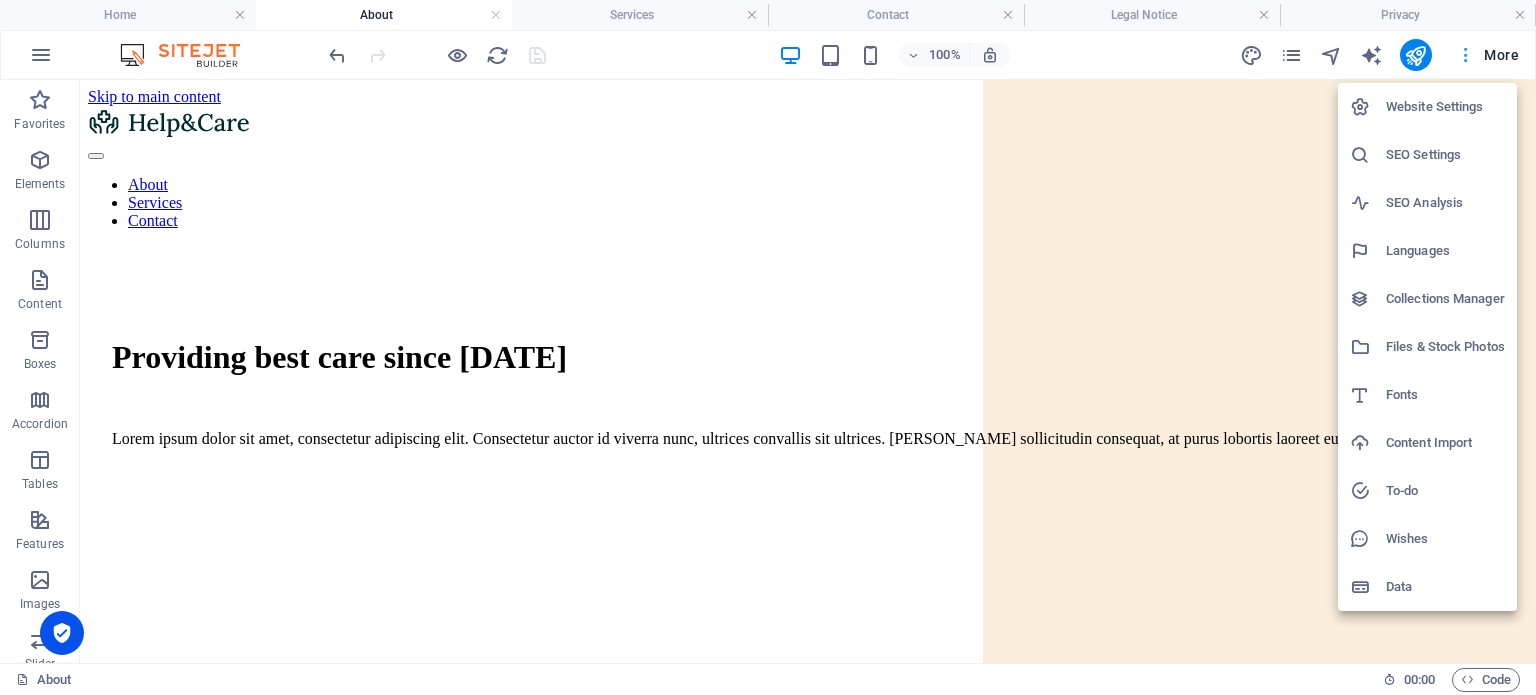 click at bounding box center (768, 347) 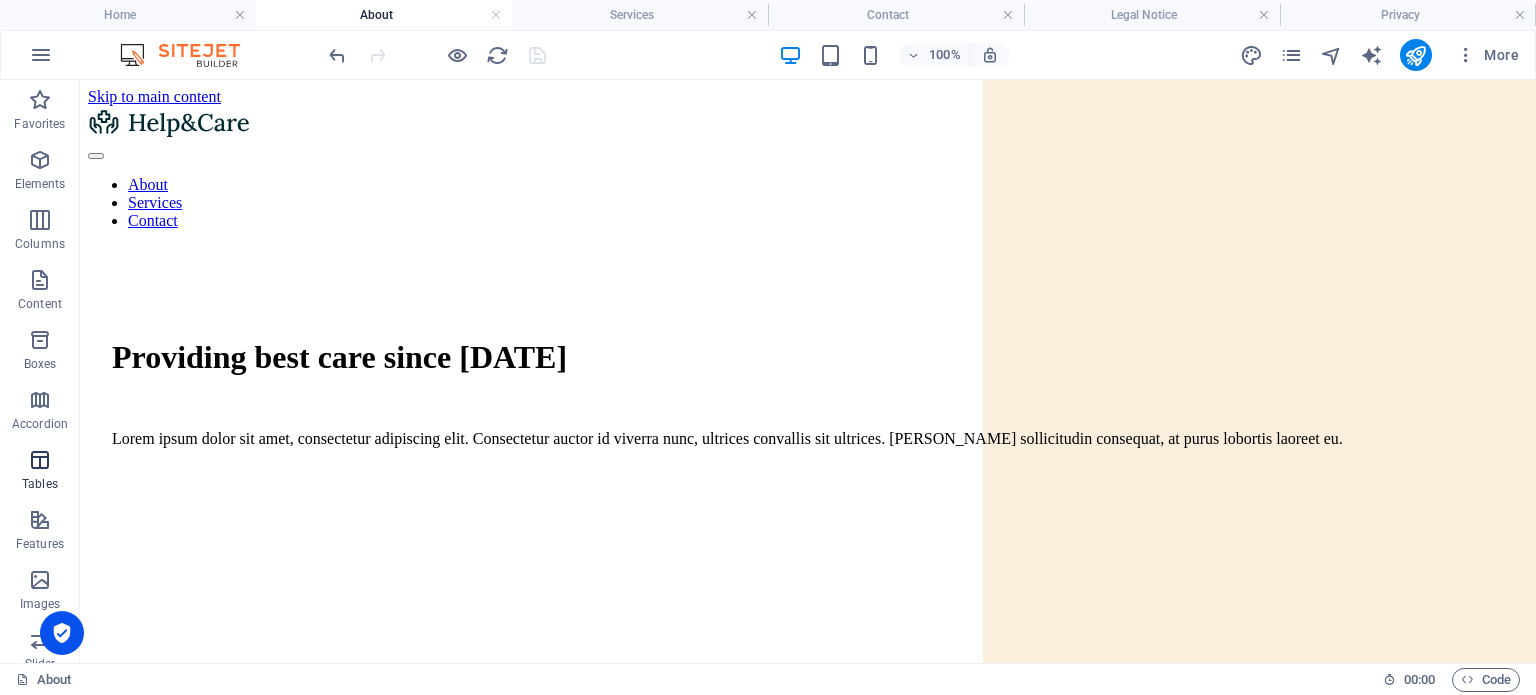 click on "Tables" at bounding box center [40, 484] 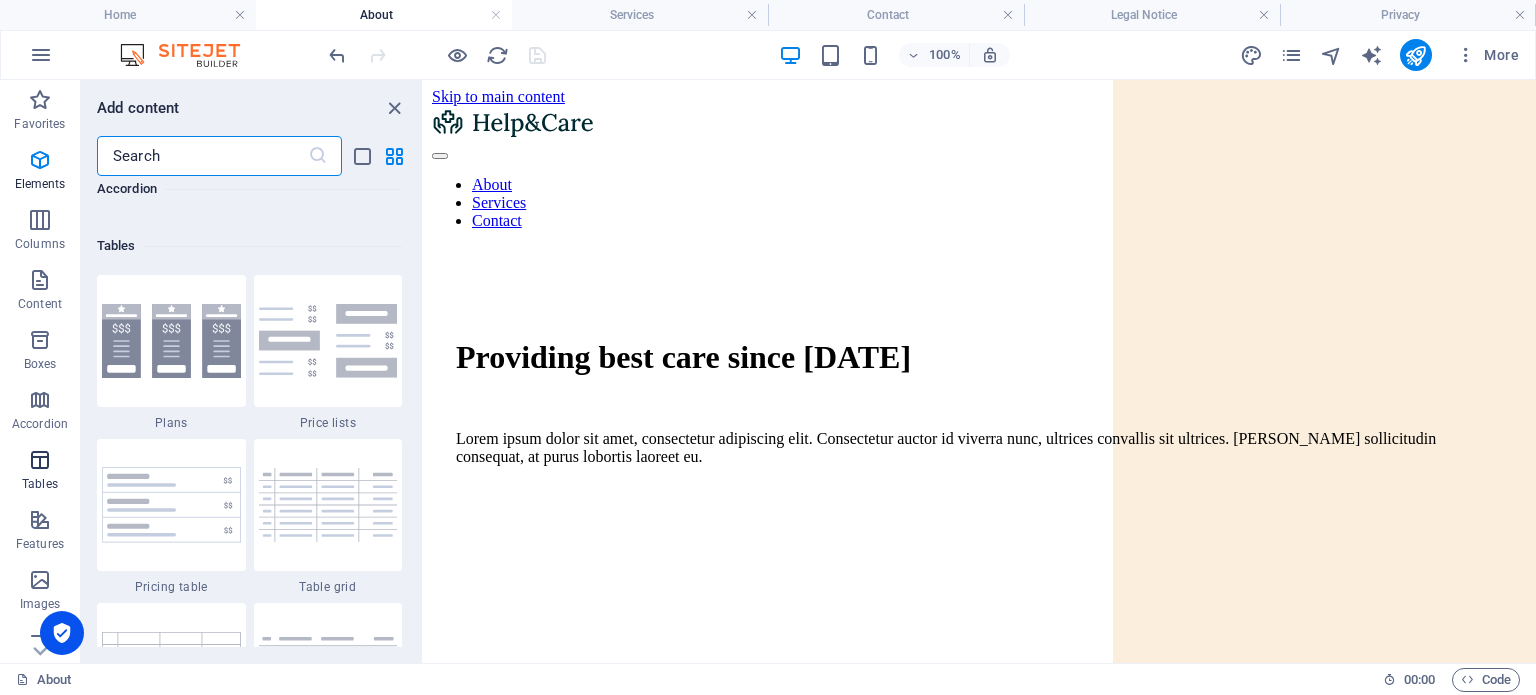 scroll, scrollTop: 6762, scrollLeft: 0, axis: vertical 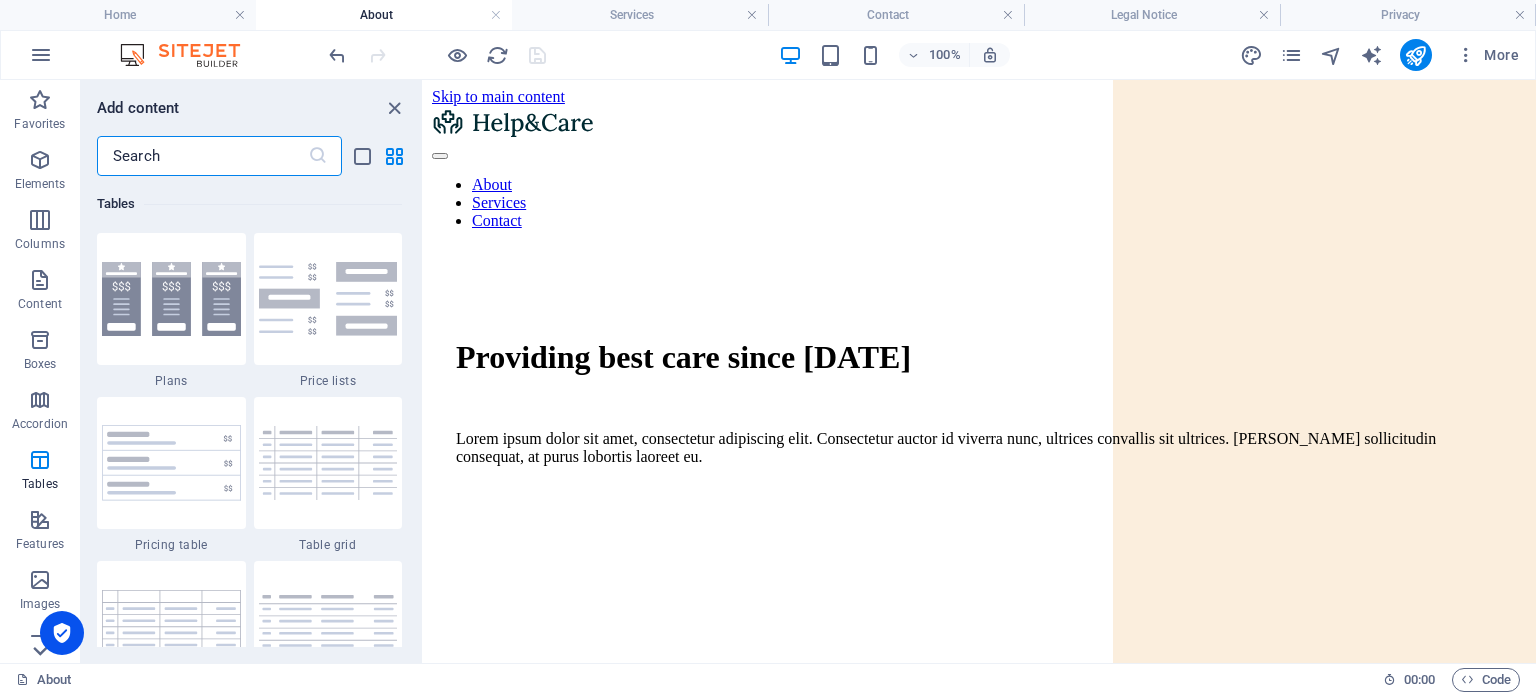 click 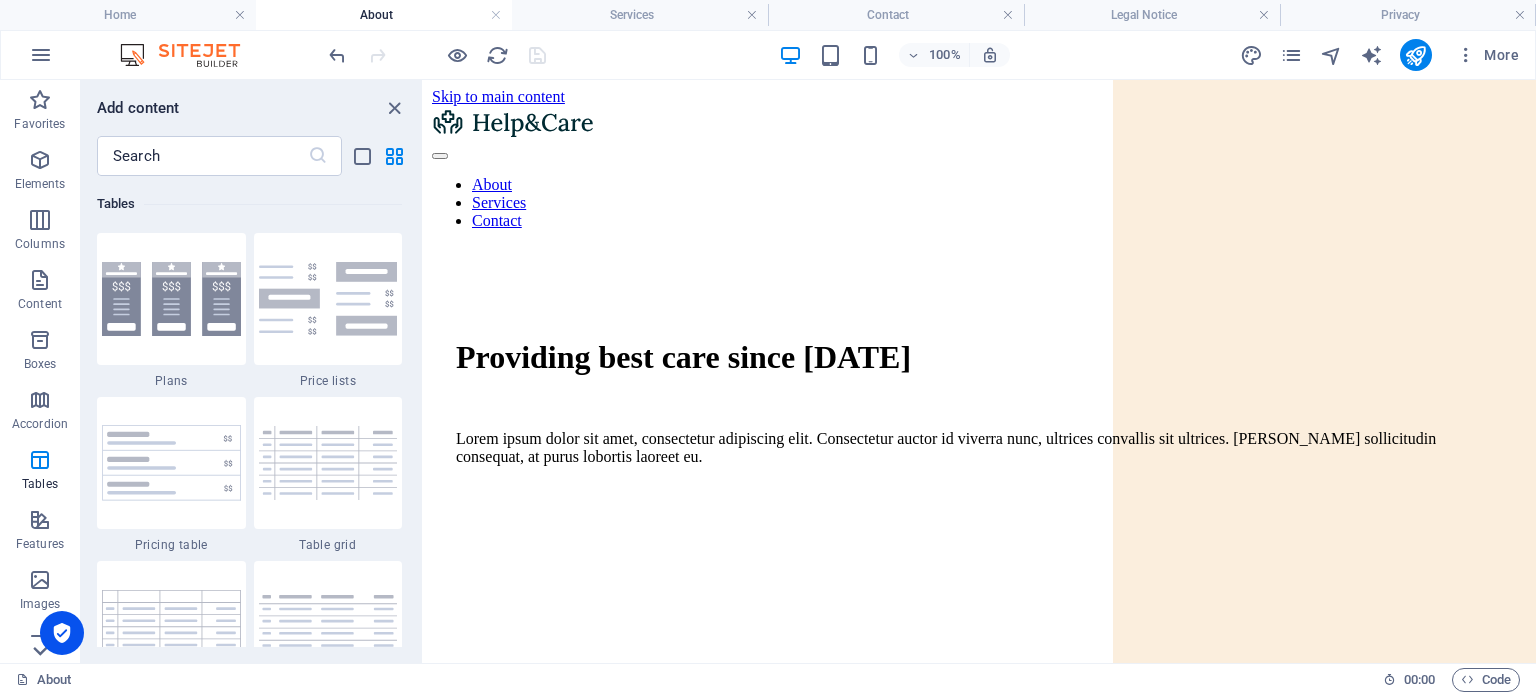 scroll, scrollTop: 316, scrollLeft: 0, axis: vertical 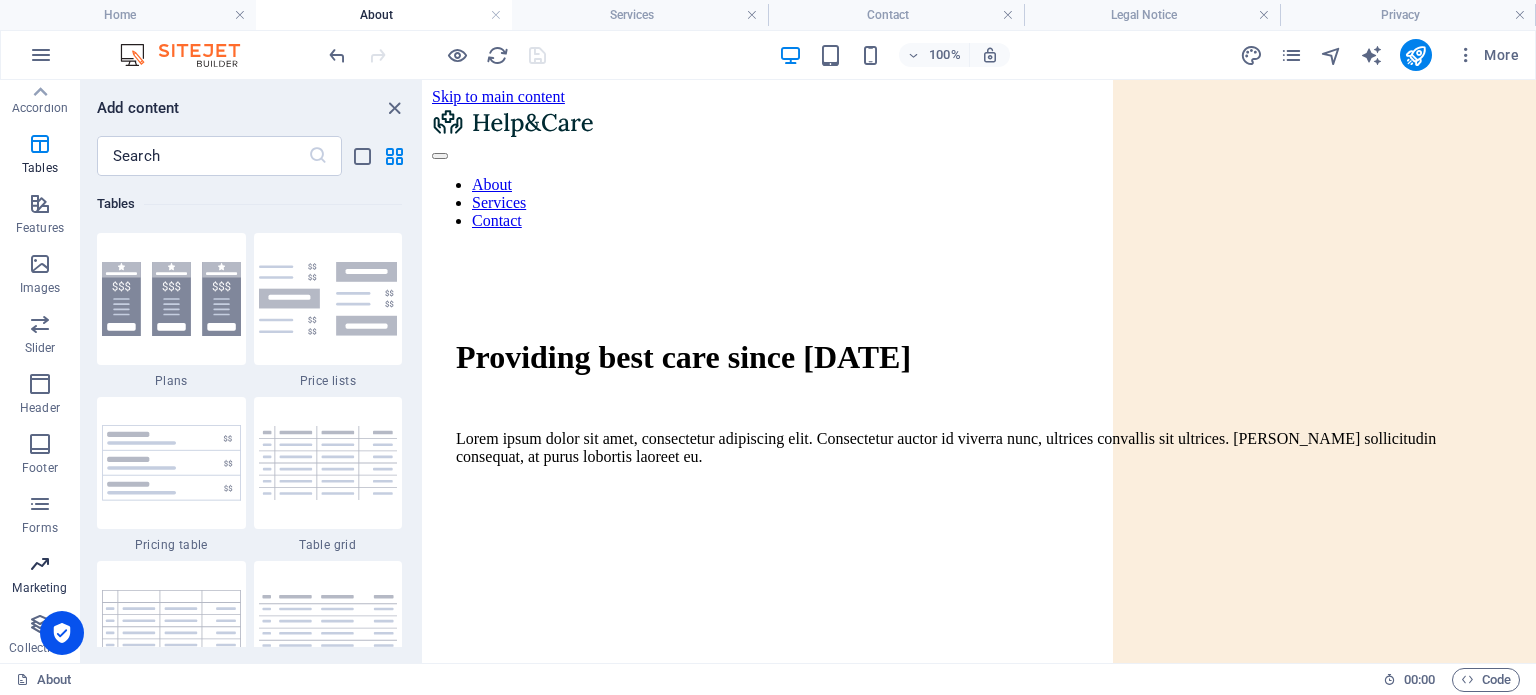 click at bounding box center [40, 564] 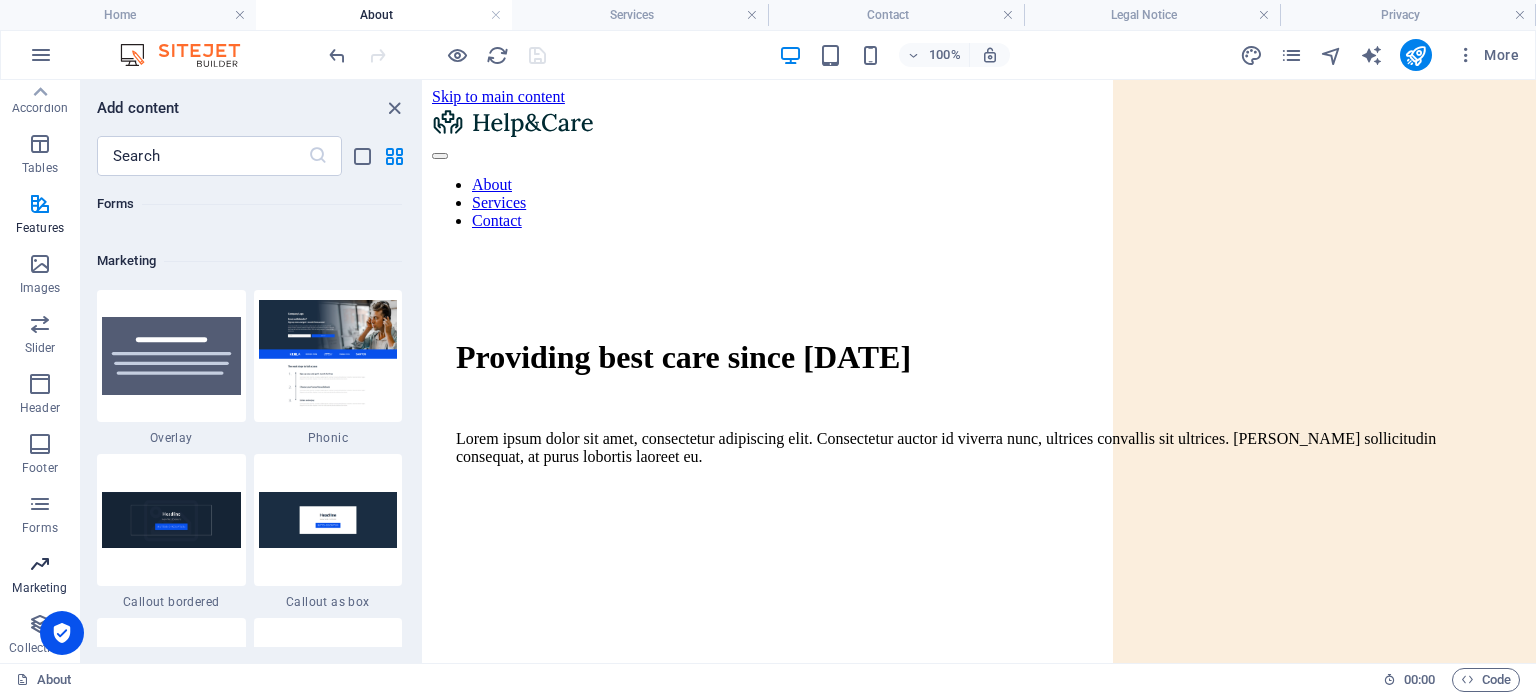 scroll, scrollTop: 16125, scrollLeft: 0, axis: vertical 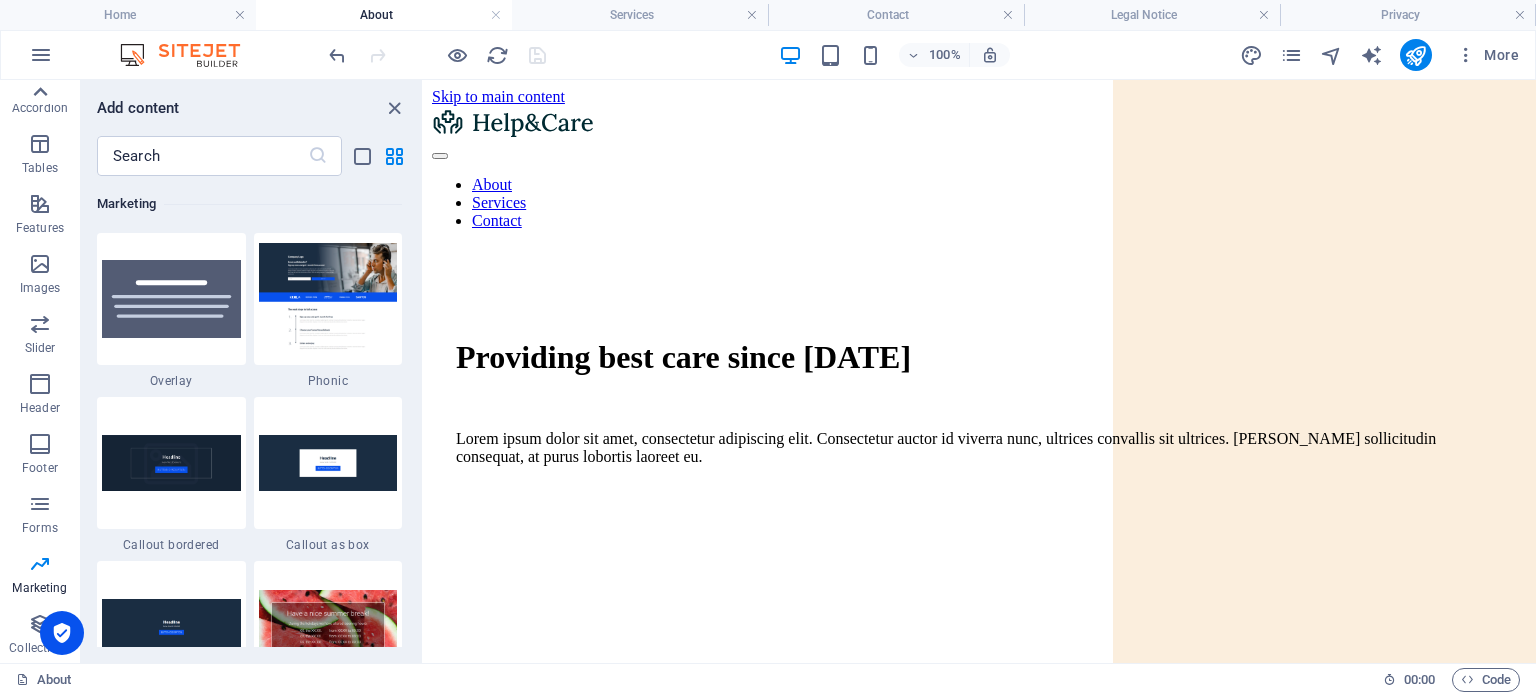 click 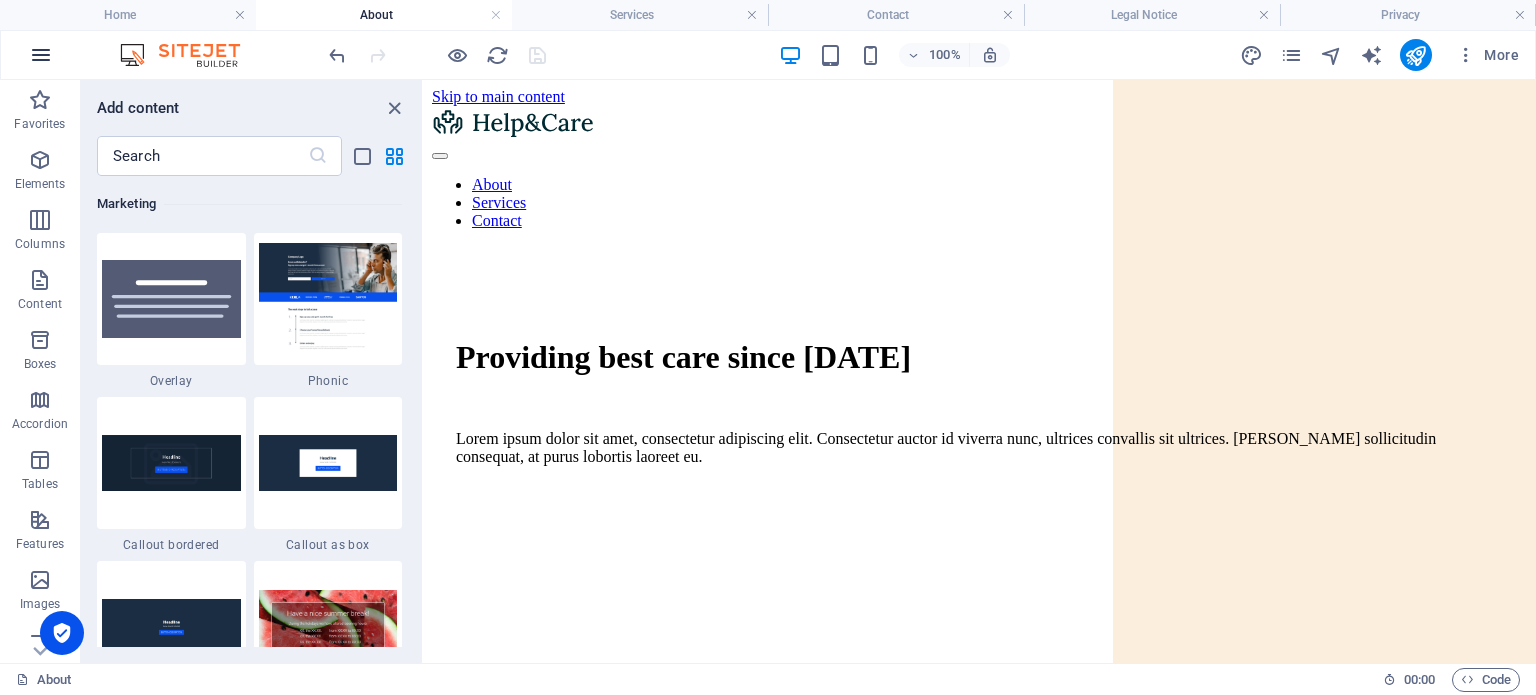 click at bounding box center (41, 55) 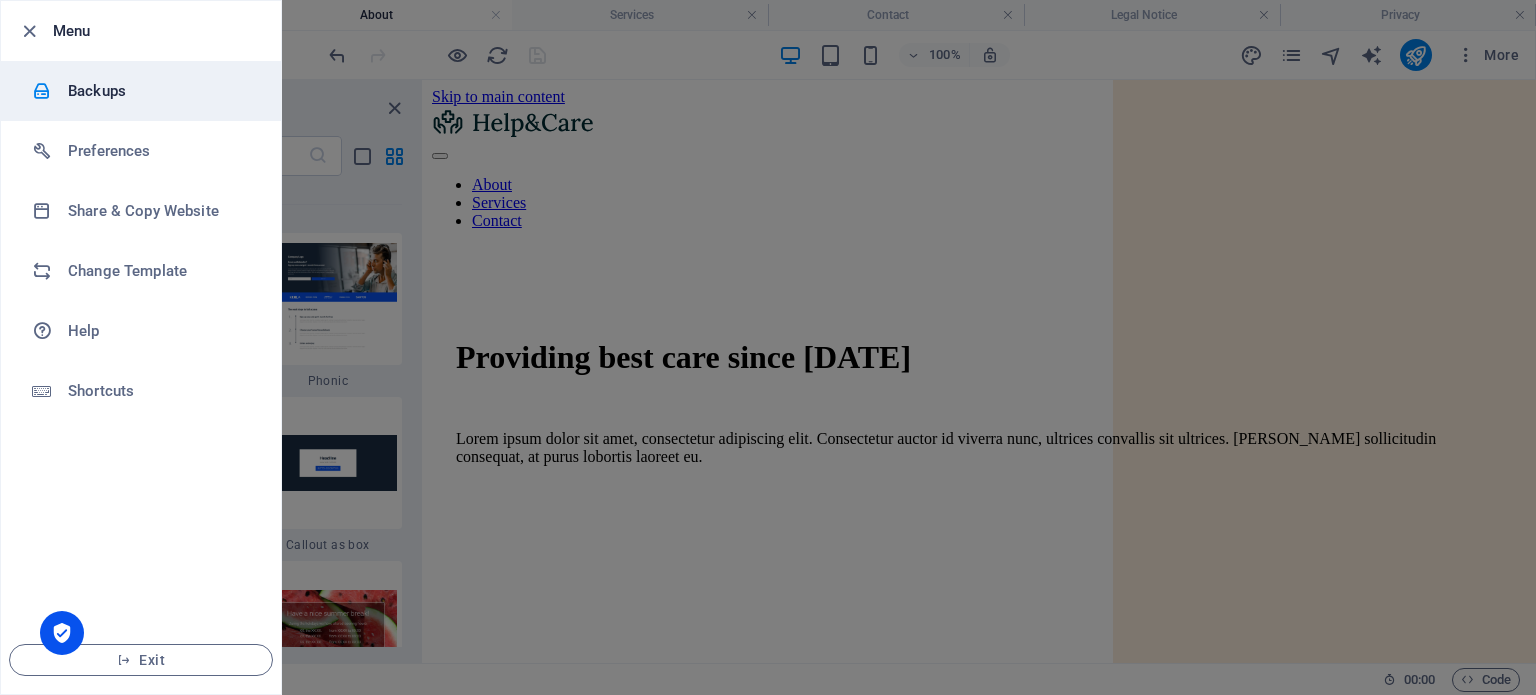 click on "Backups" at bounding box center (160, 91) 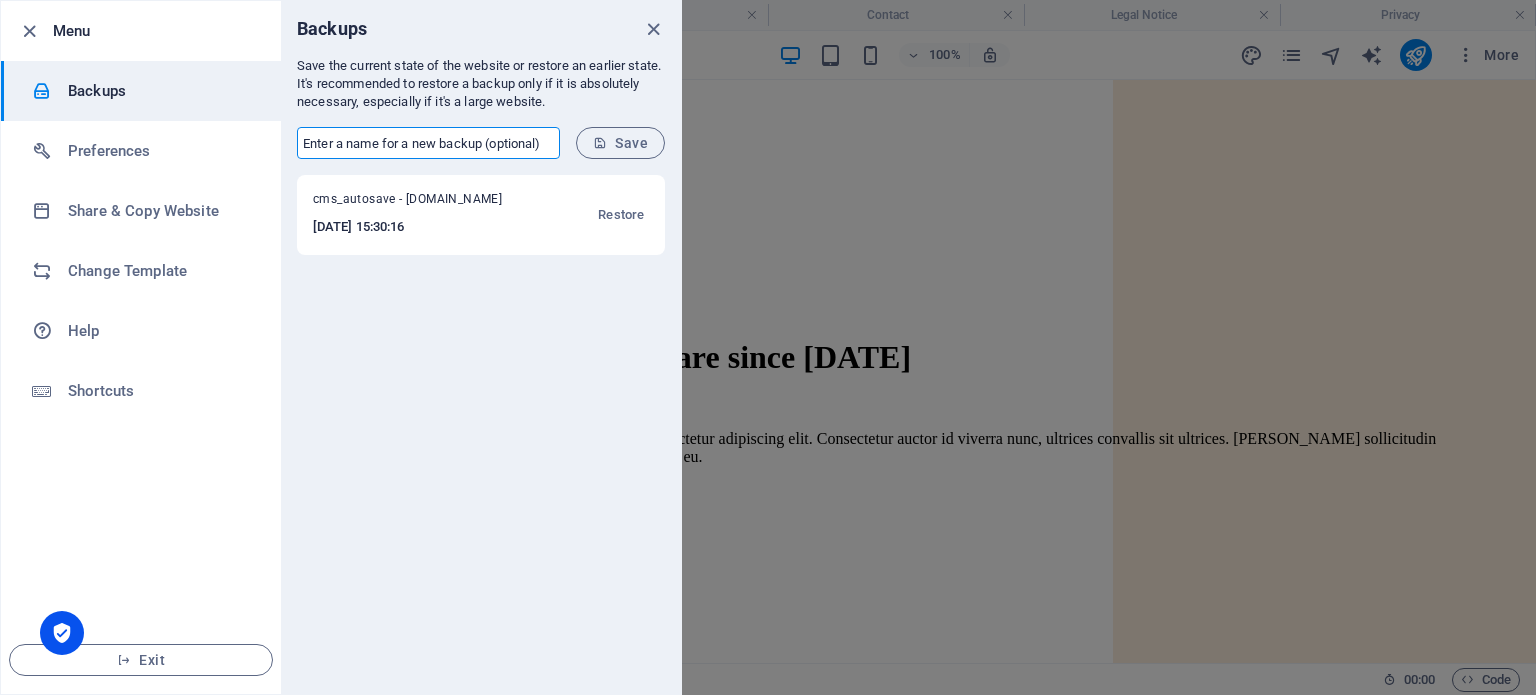 click at bounding box center (428, 143) 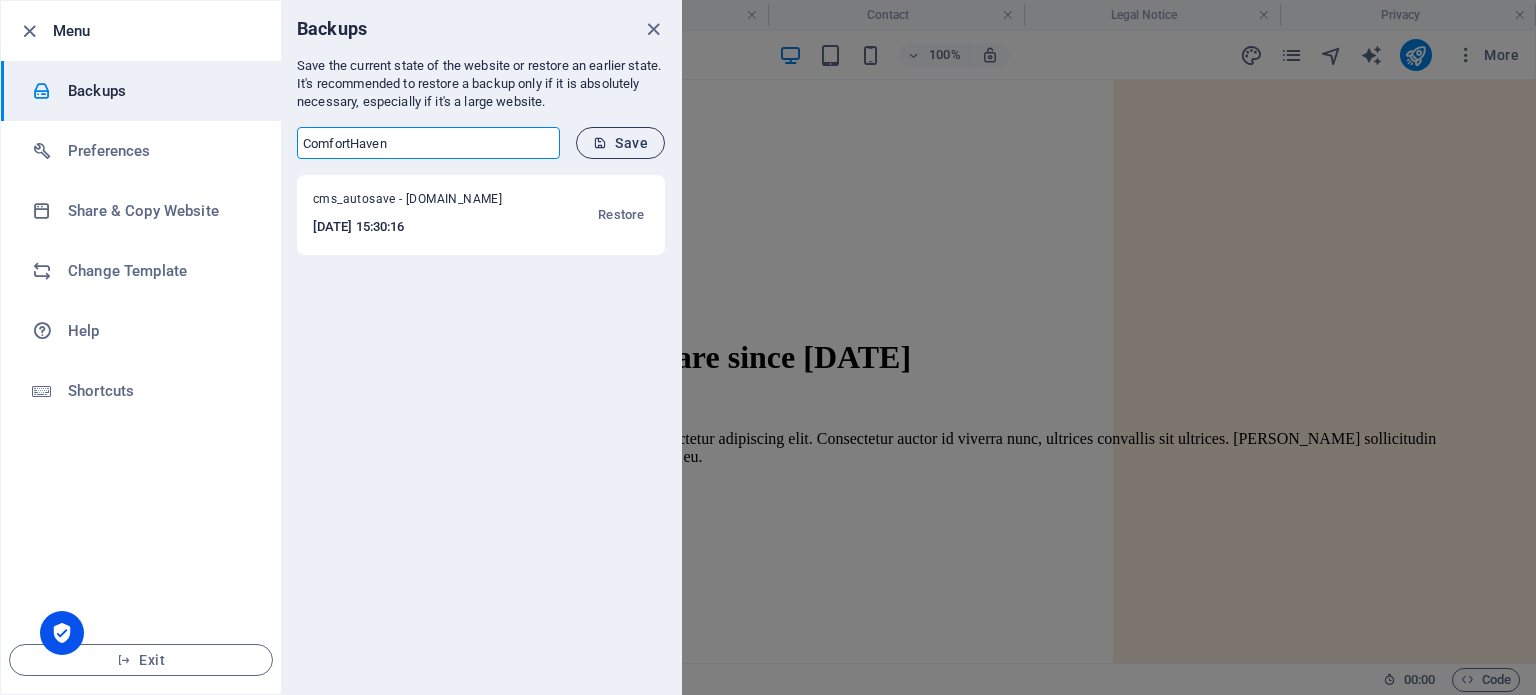 type on "ComfortHaven" 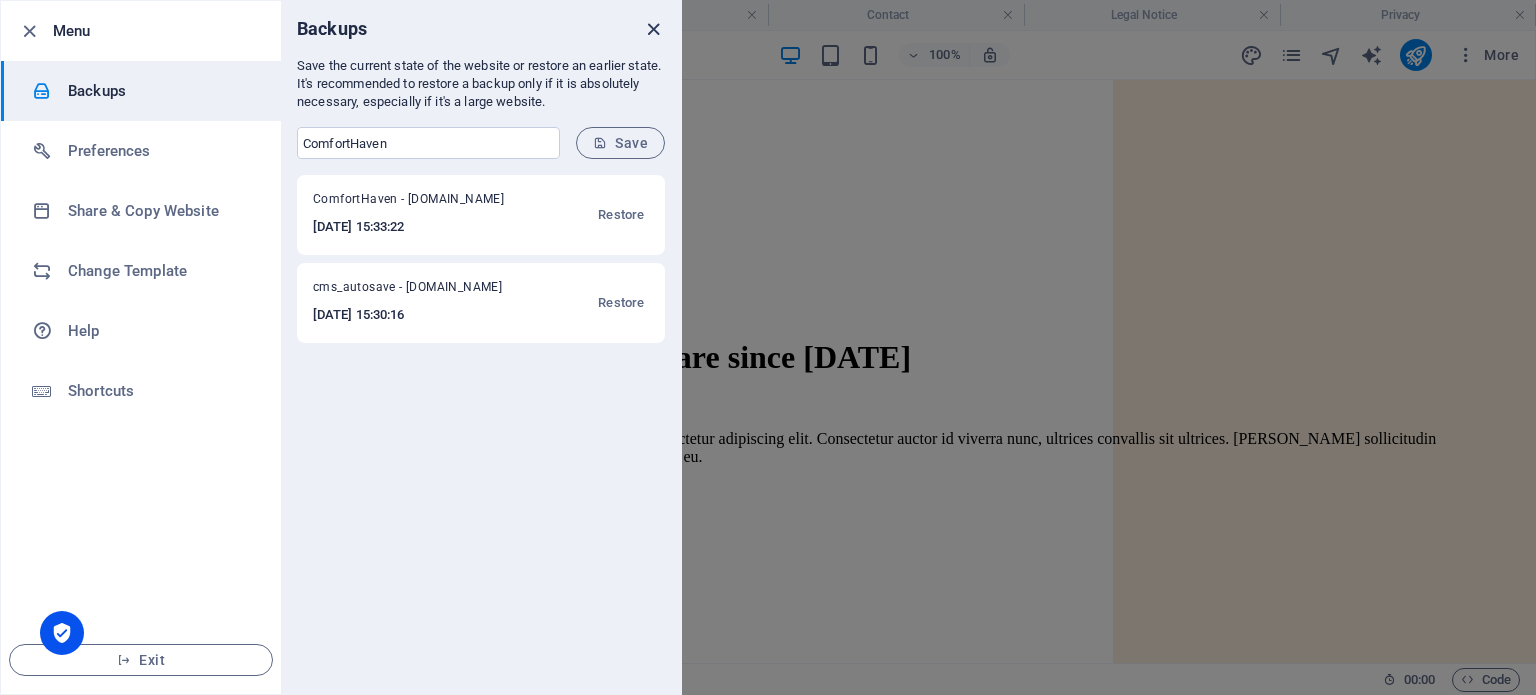 click at bounding box center (653, 29) 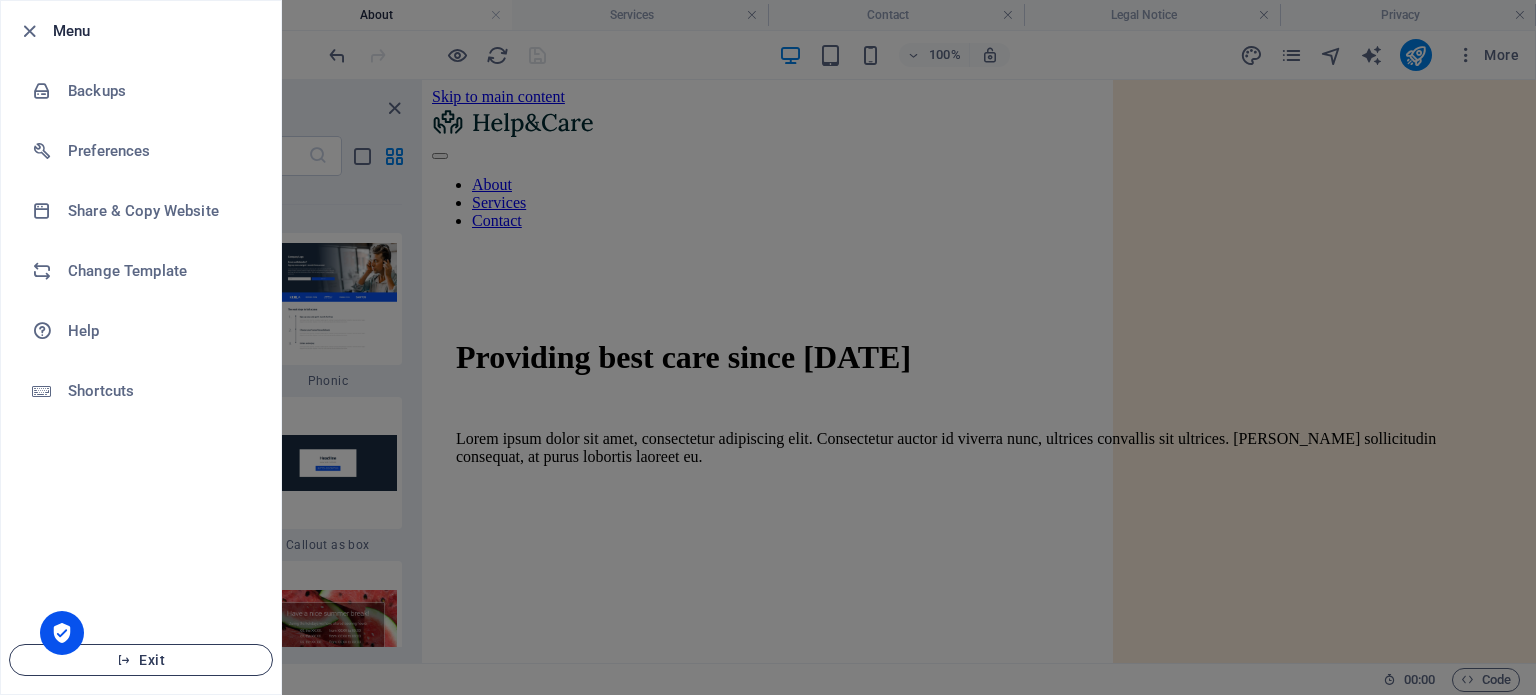 click on "Exit" at bounding box center [141, 660] 